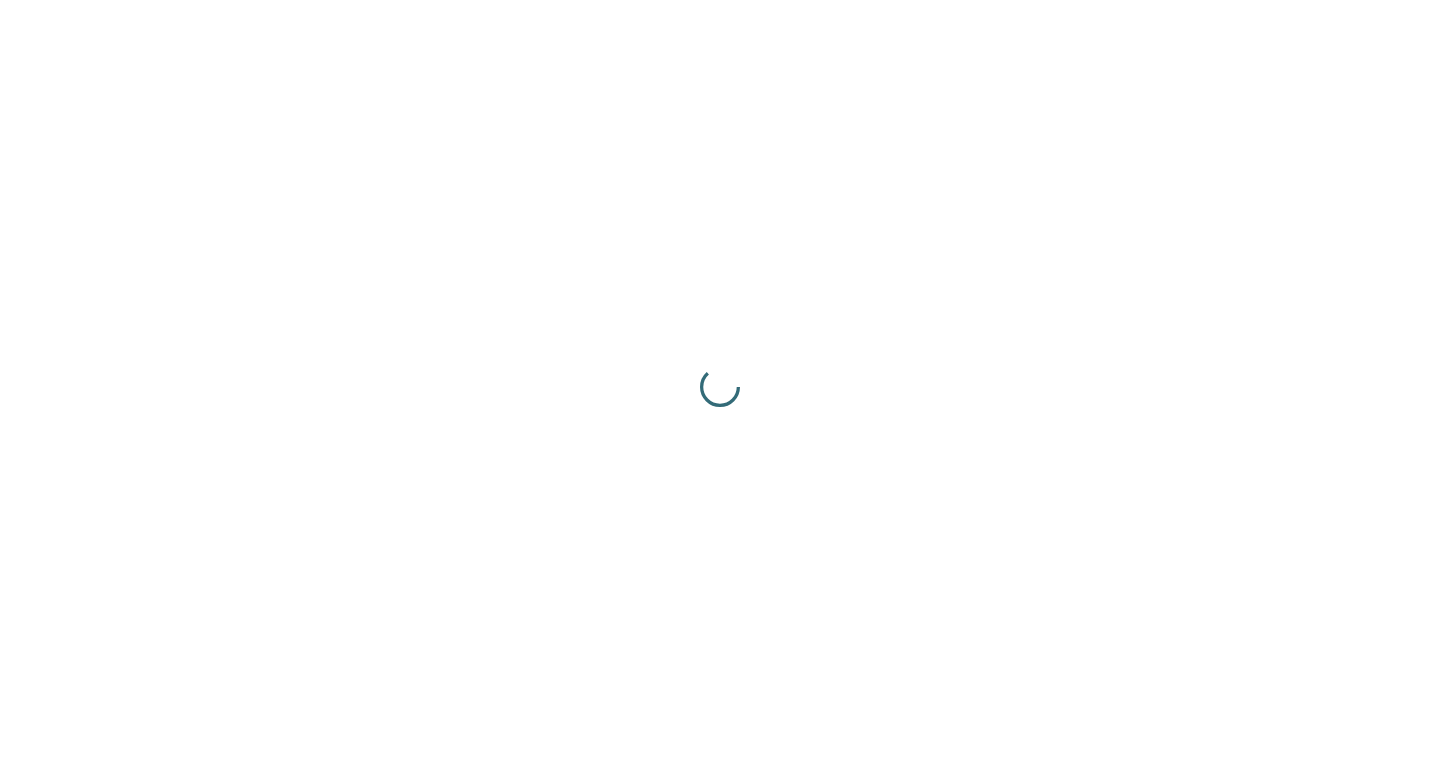 scroll, scrollTop: 0, scrollLeft: 0, axis: both 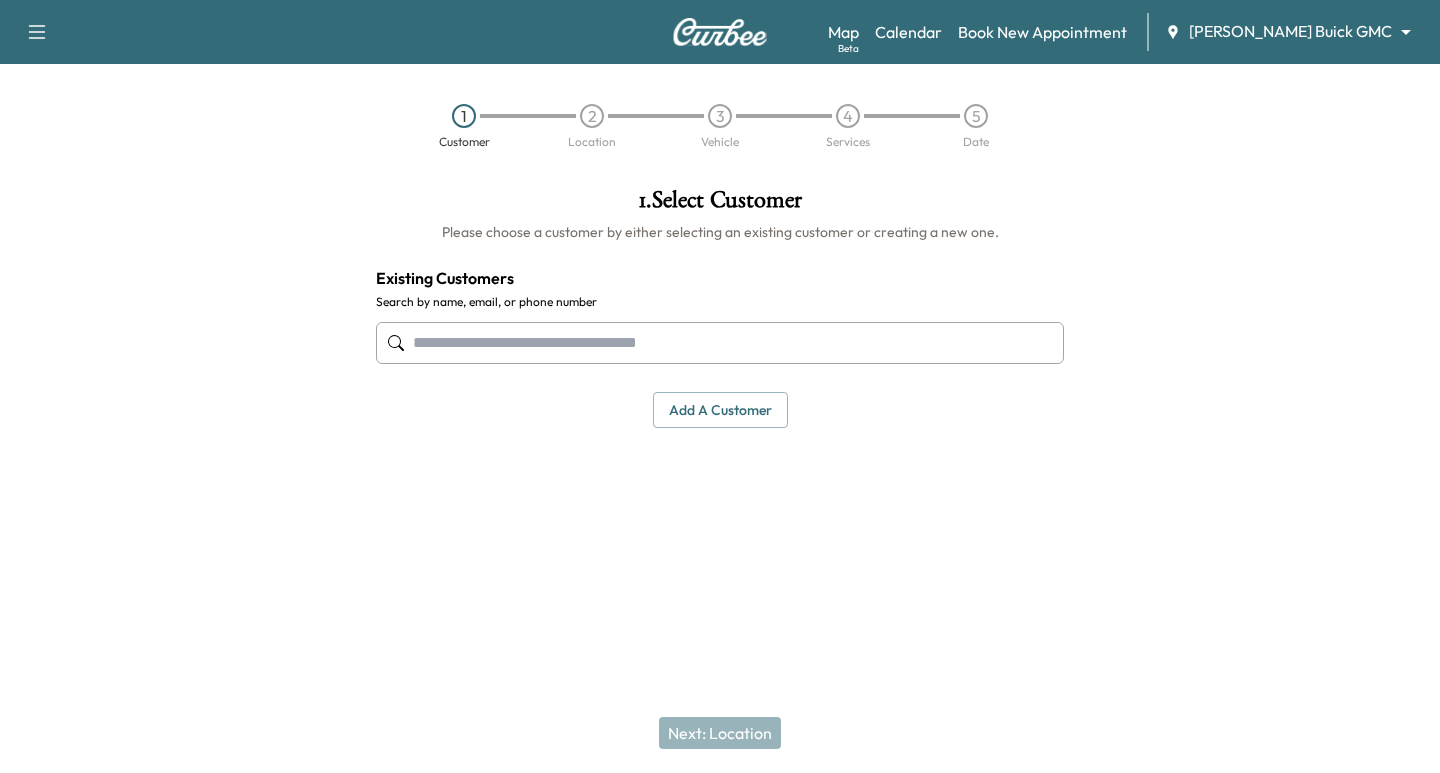 click at bounding box center (720, 343) 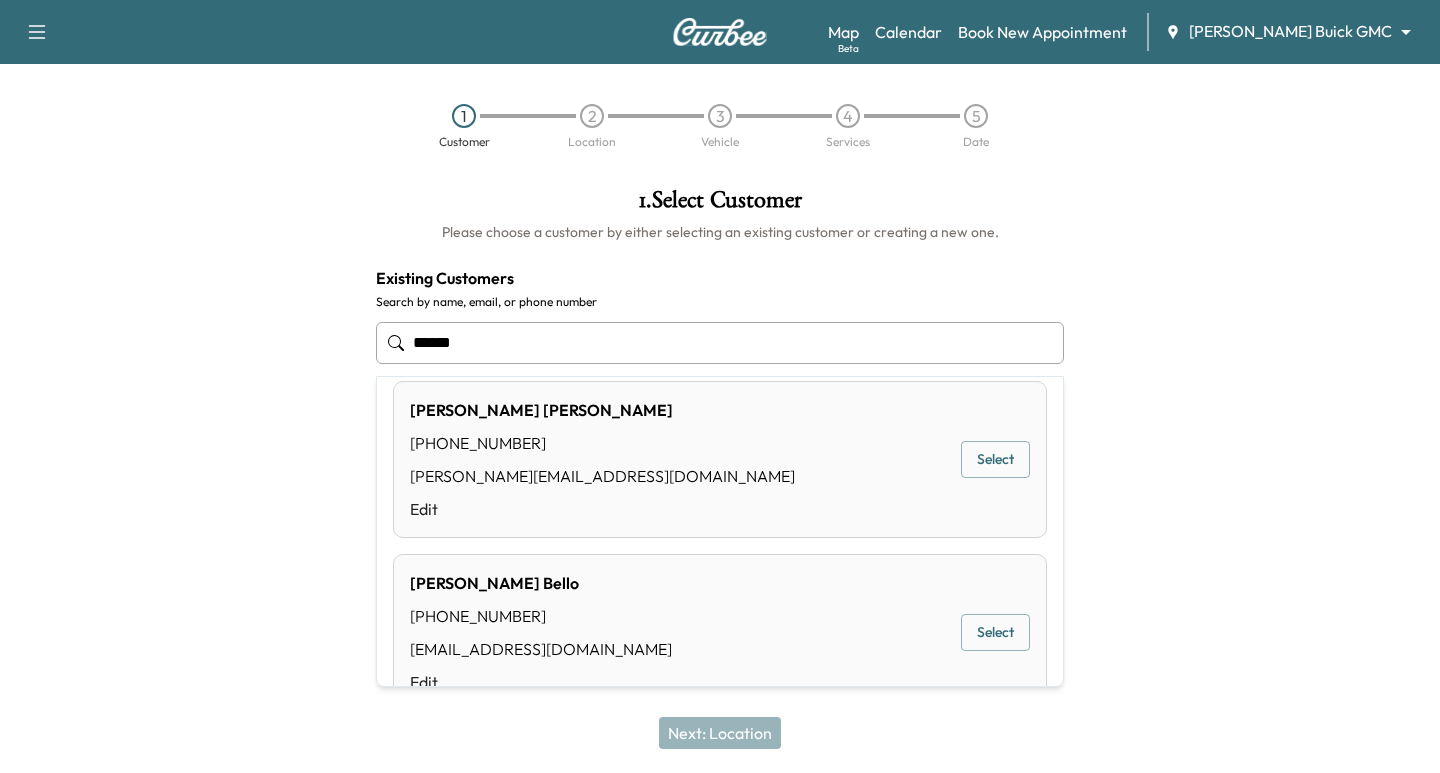 scroll, scrollTop: 0, scrollLeft: 0, axis: both 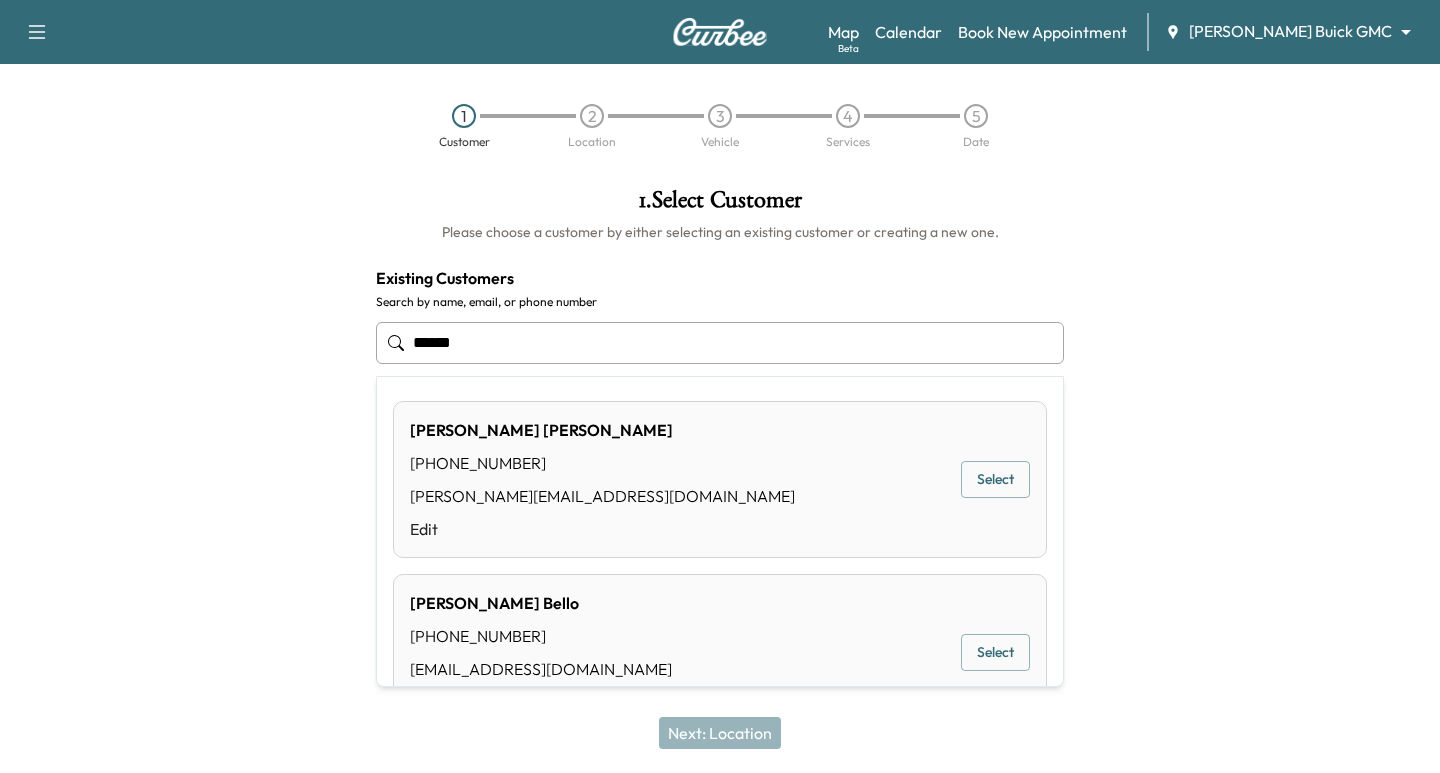 type on "******" 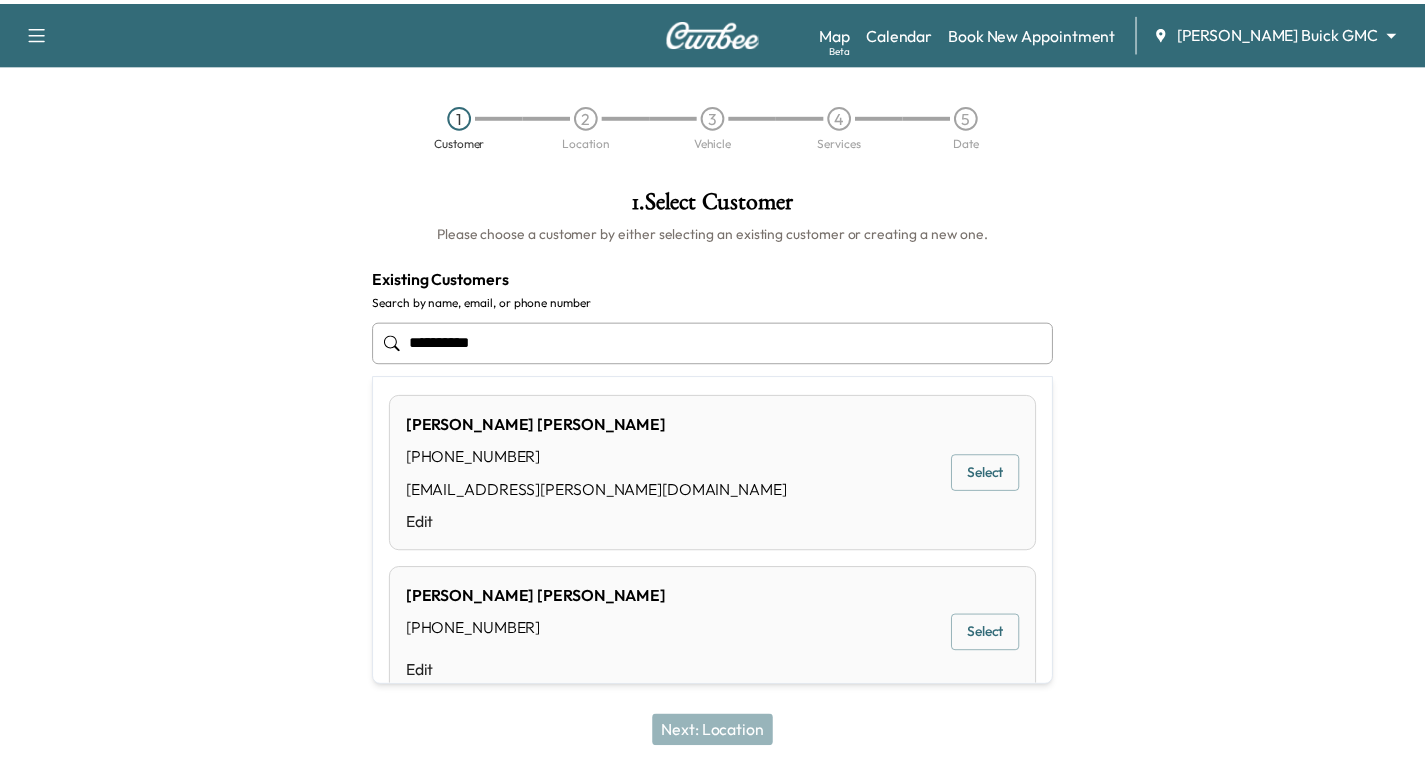 scroll, scrollTop: 0, scrollLeft: 0, axis: both 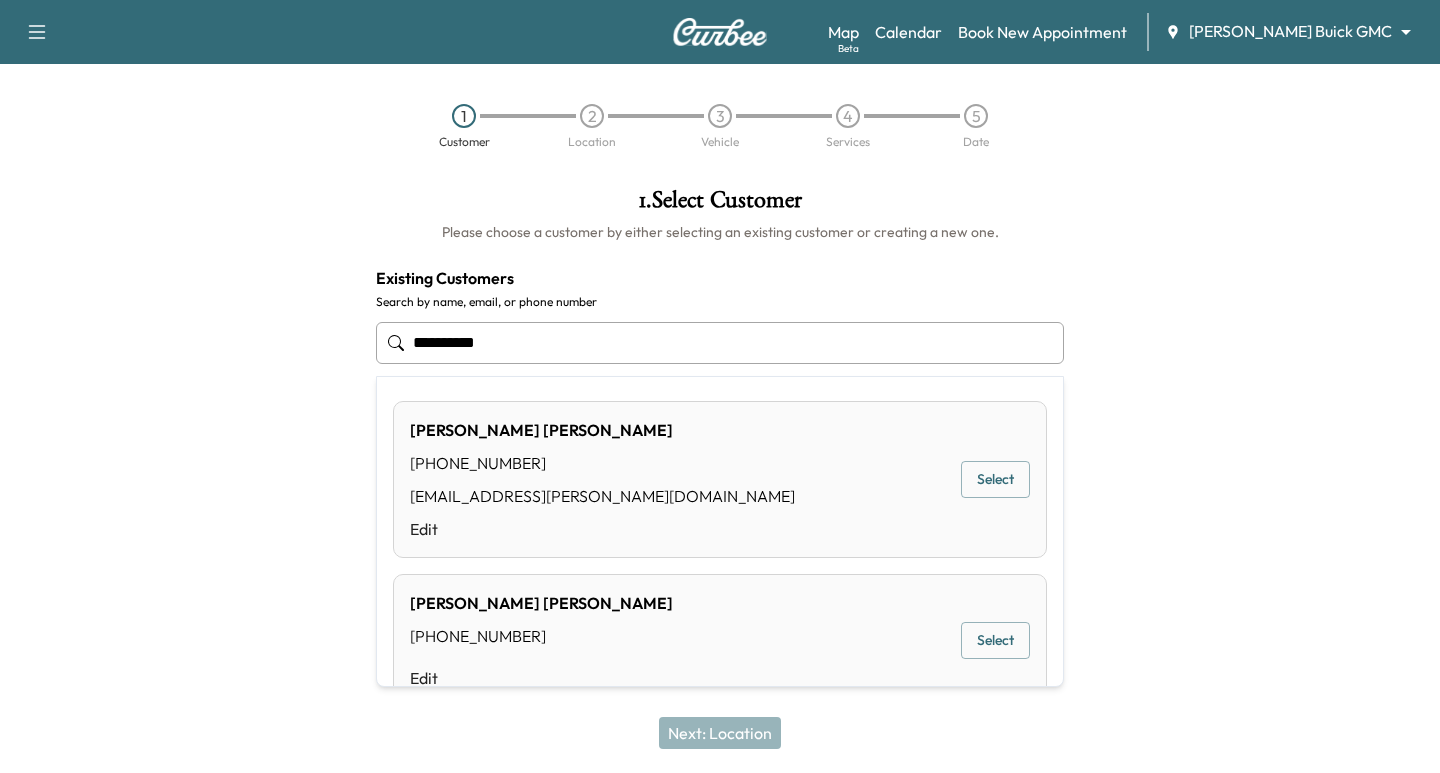 drag, startPoint x: 569, startPoint y: 343, endPoint x: 250, endPoint y: 302, distance: 321.624 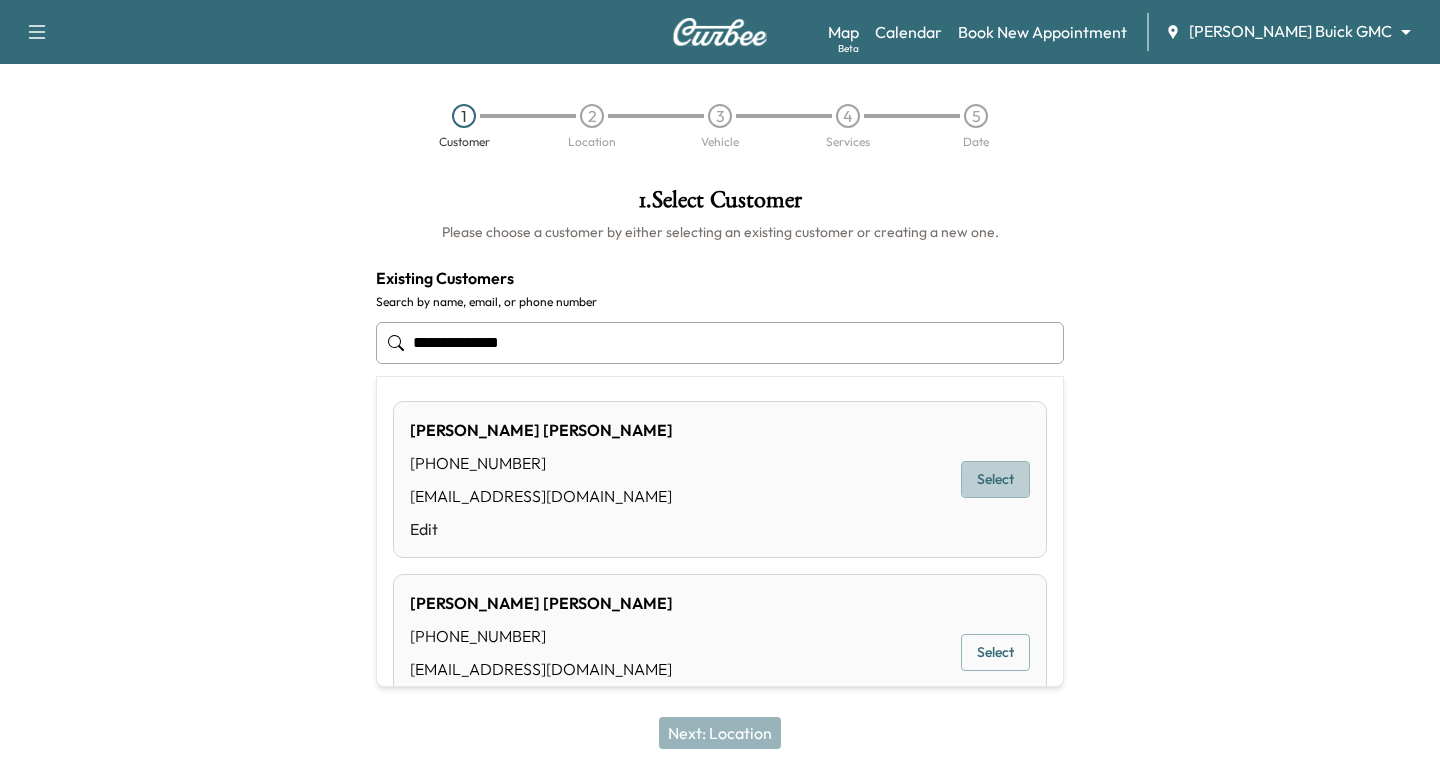 click on "Select" at bounding box center (995, 479) 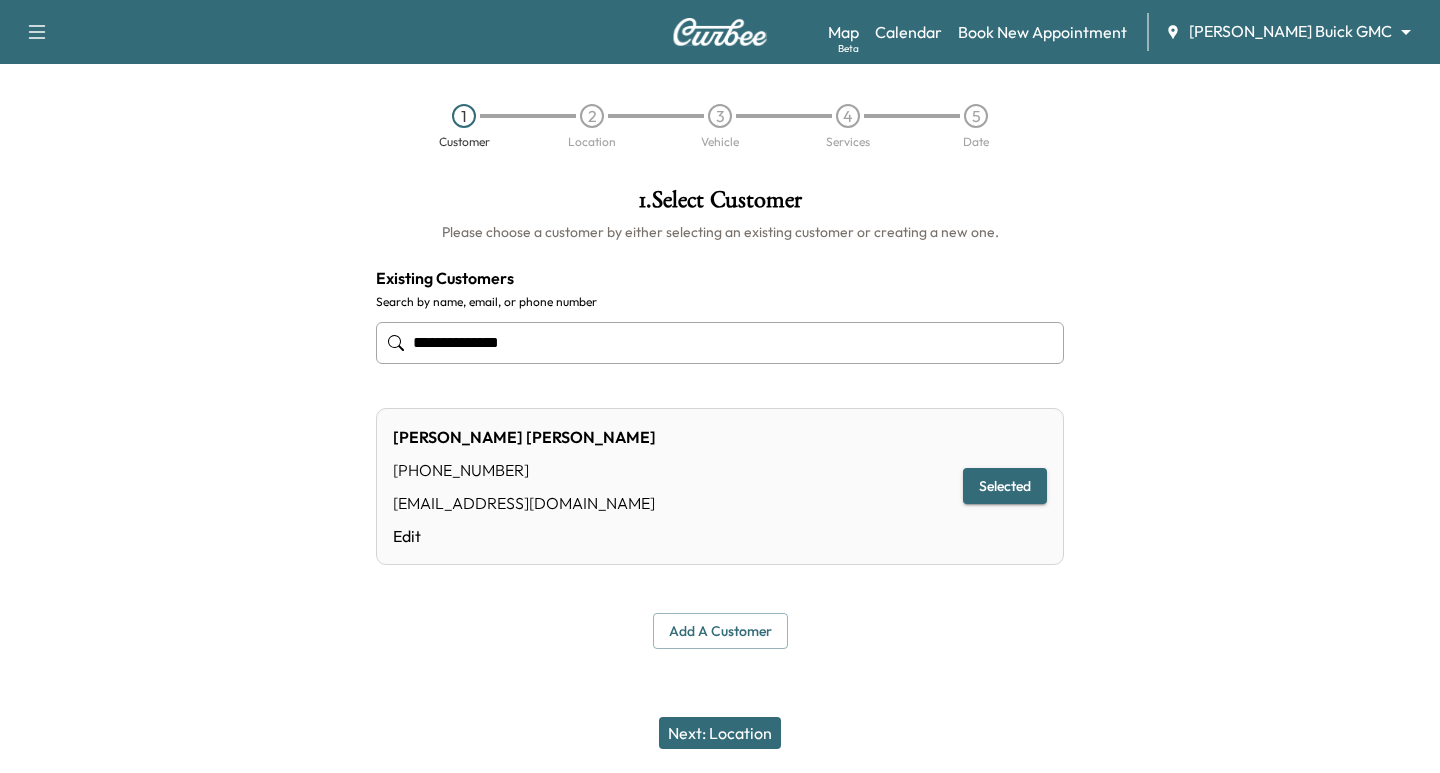 type on "**********" 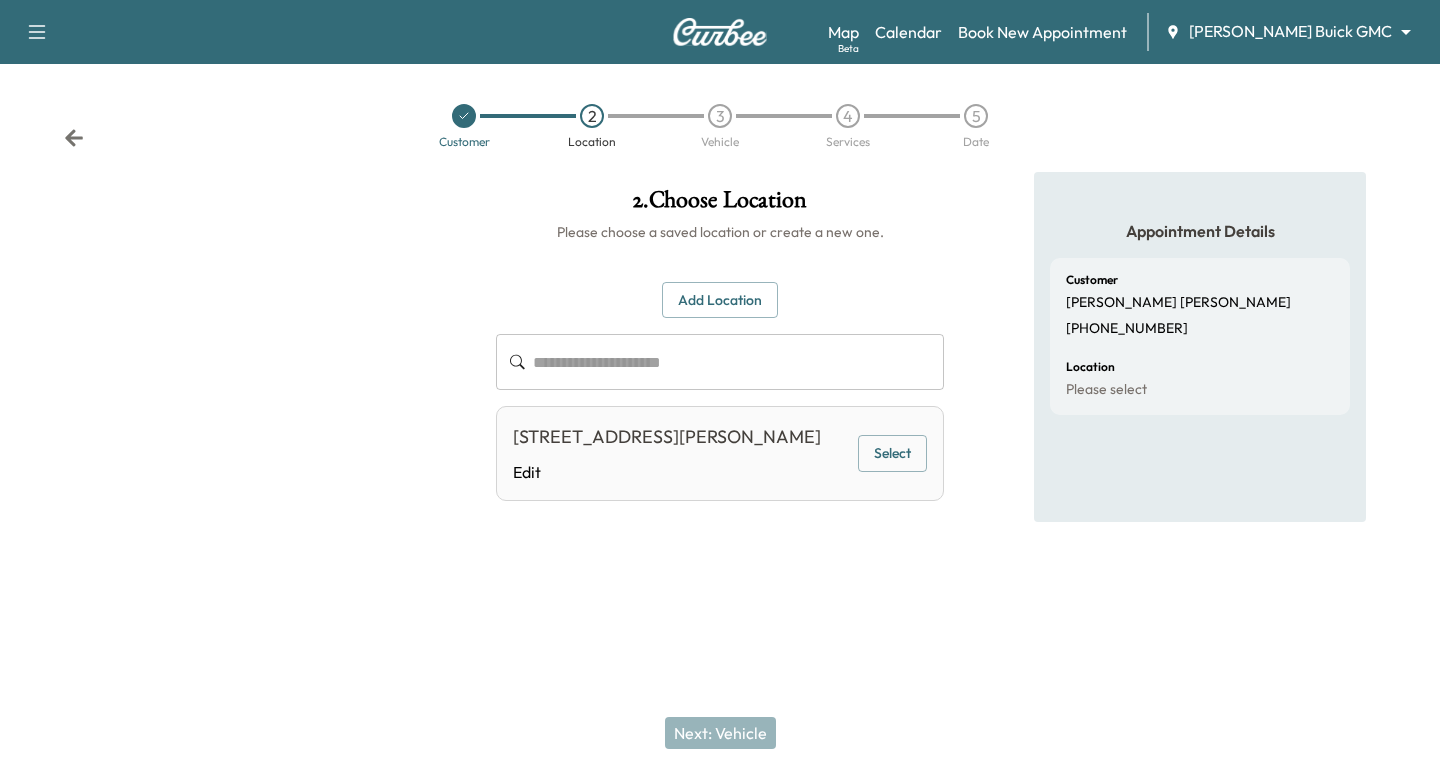 click on "Select" at bounding box center (892, 453) 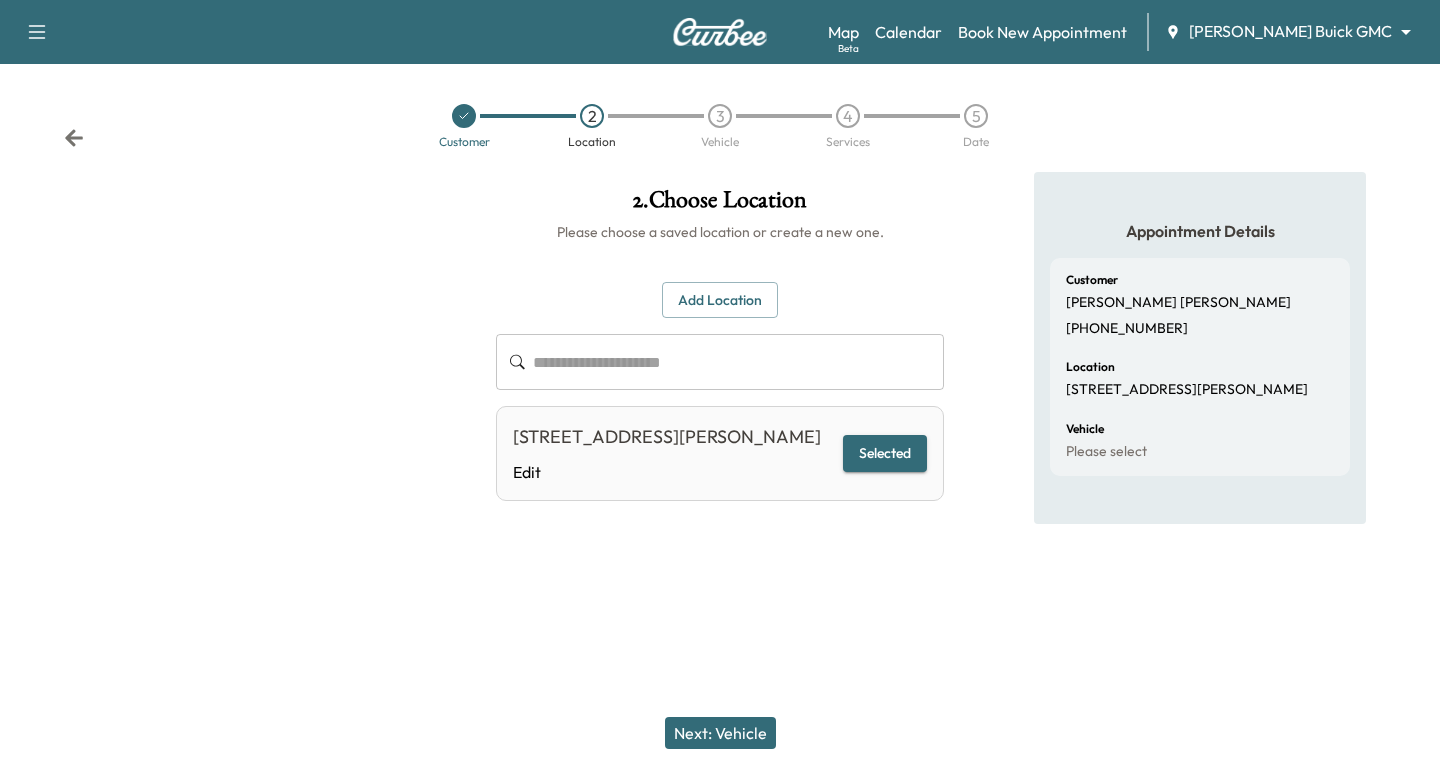 click on "**********" at bounding box center (720, 364) 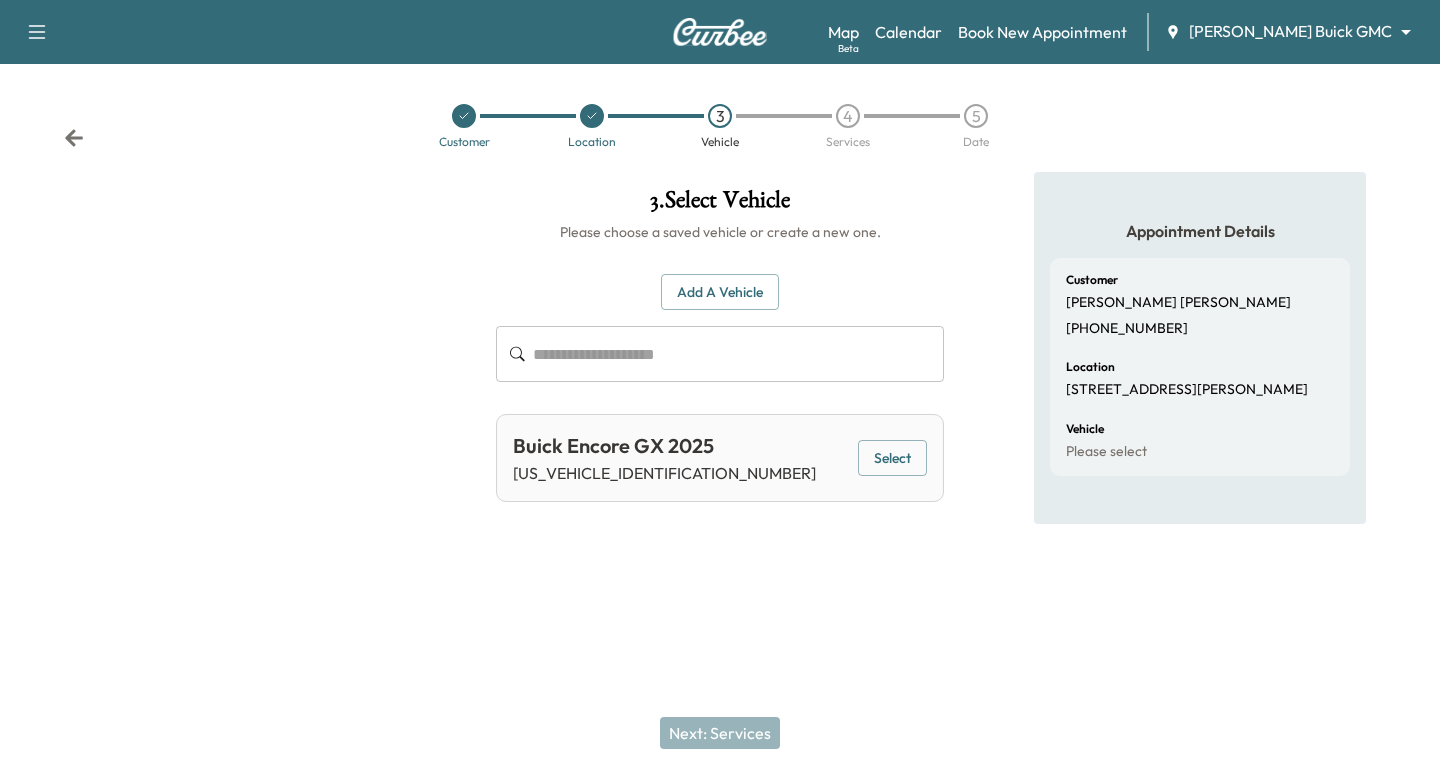 click on "Select" at bounding box center (892, 458) 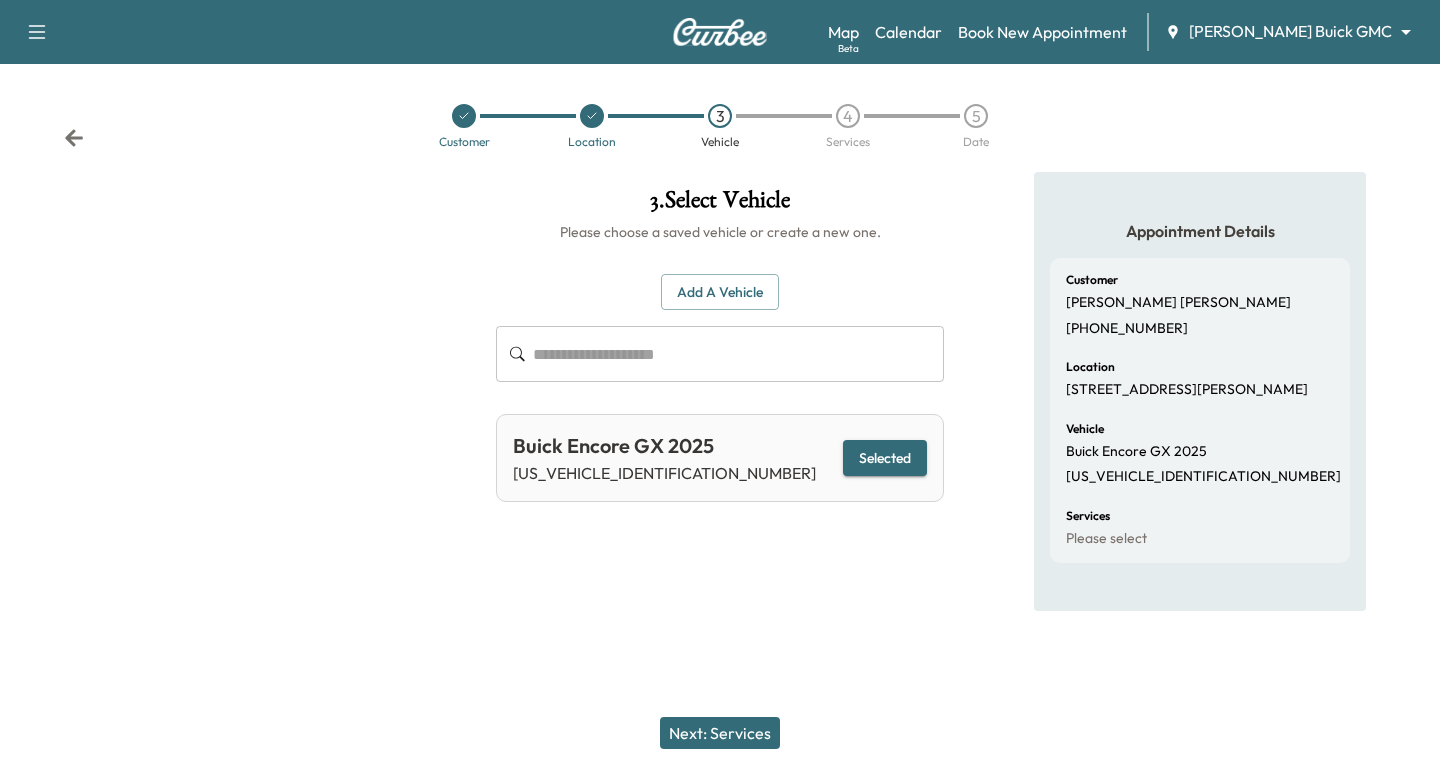 click on "Next: Services" at bounding box center [720, 733] 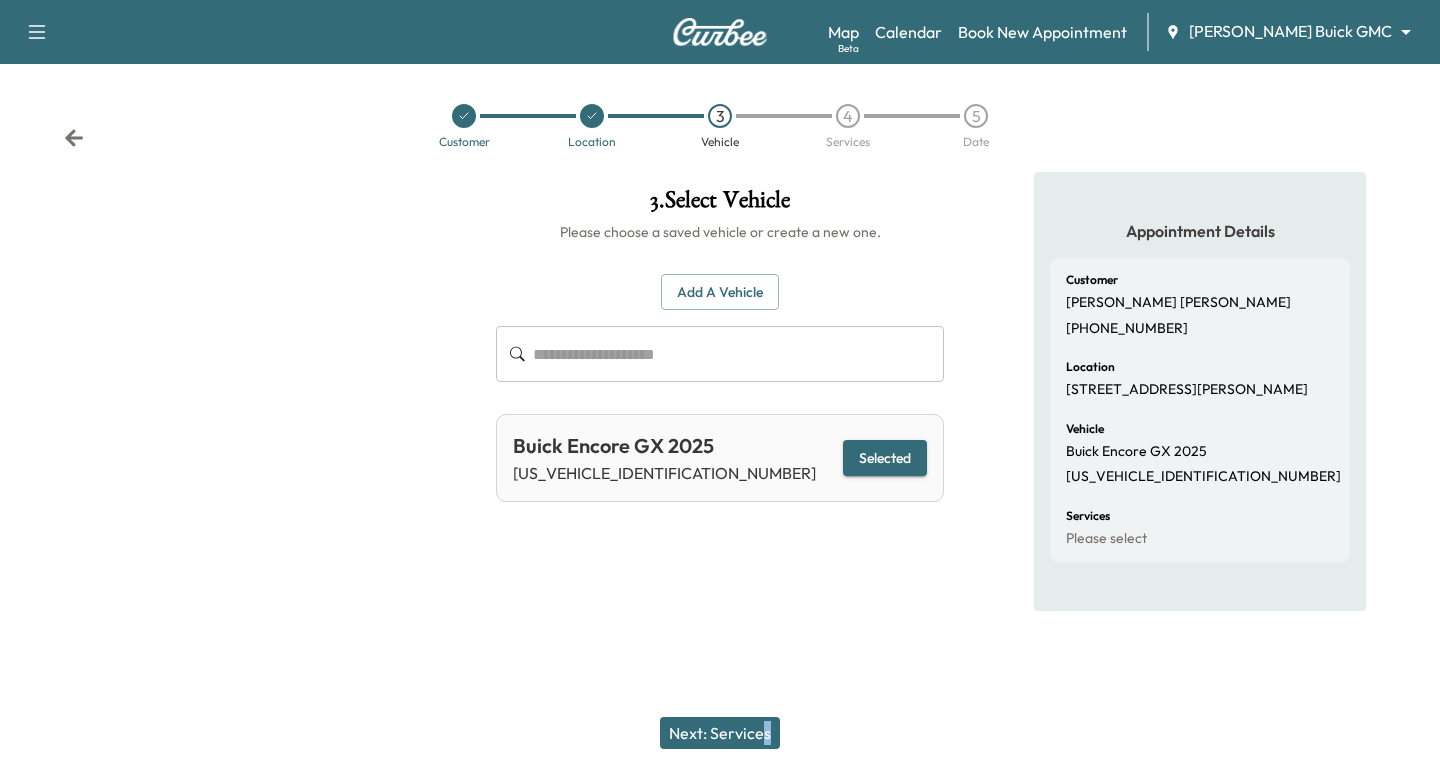 click on "Next: Services" at bounding box center [720, 733] 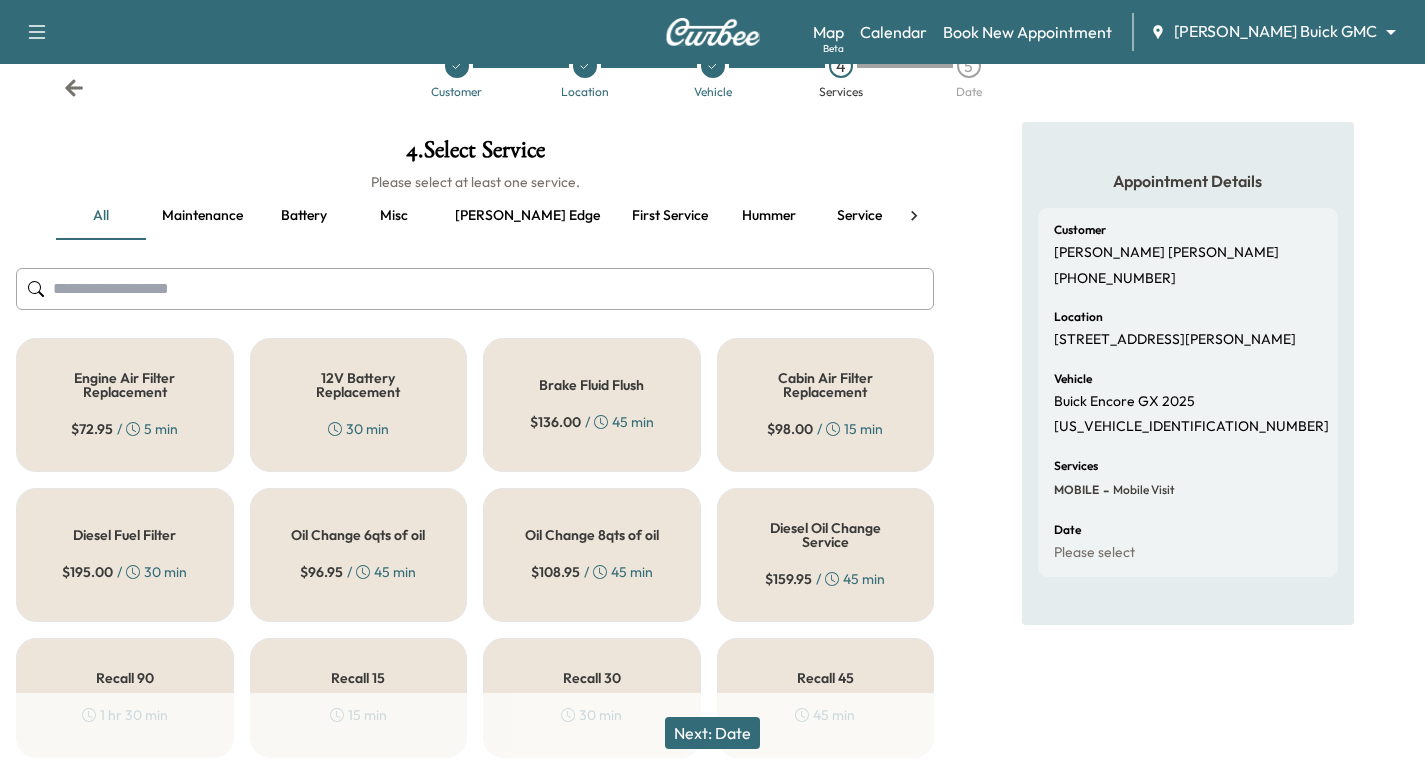 click on "Maintenance" at bounding box center (202, 216) 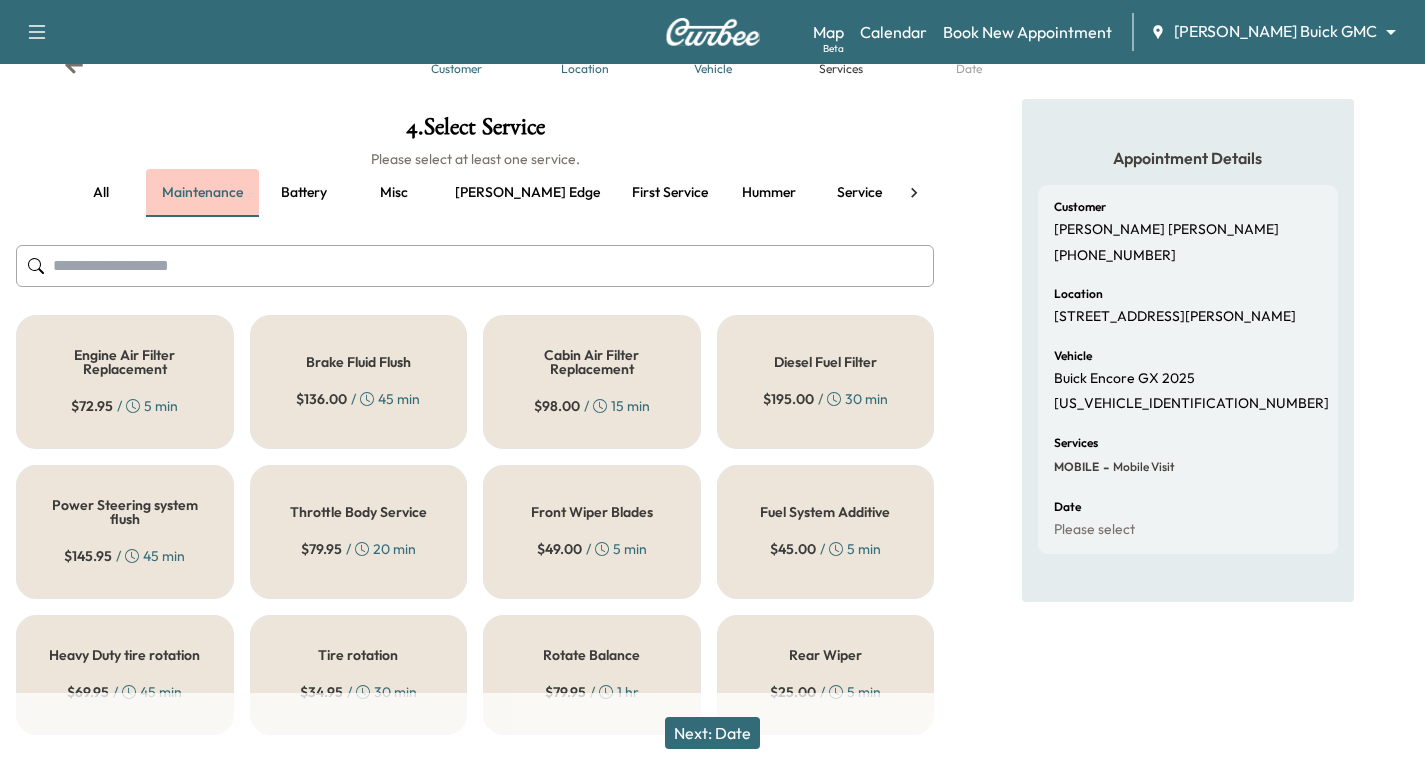 scroll, scrollTop: 54, scrollLeft: 0, axis: vertical 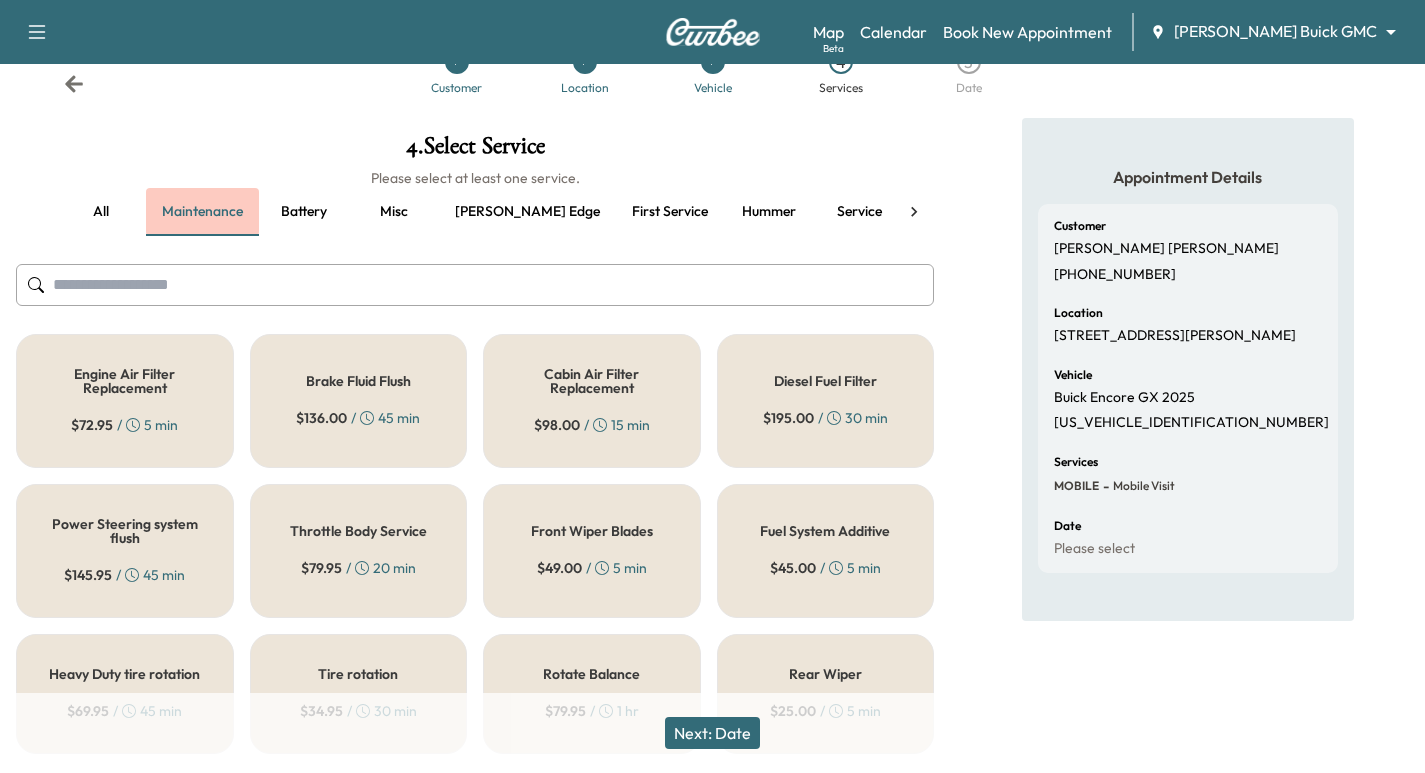 click on "Maintenance" at bounding box center [202, 212] 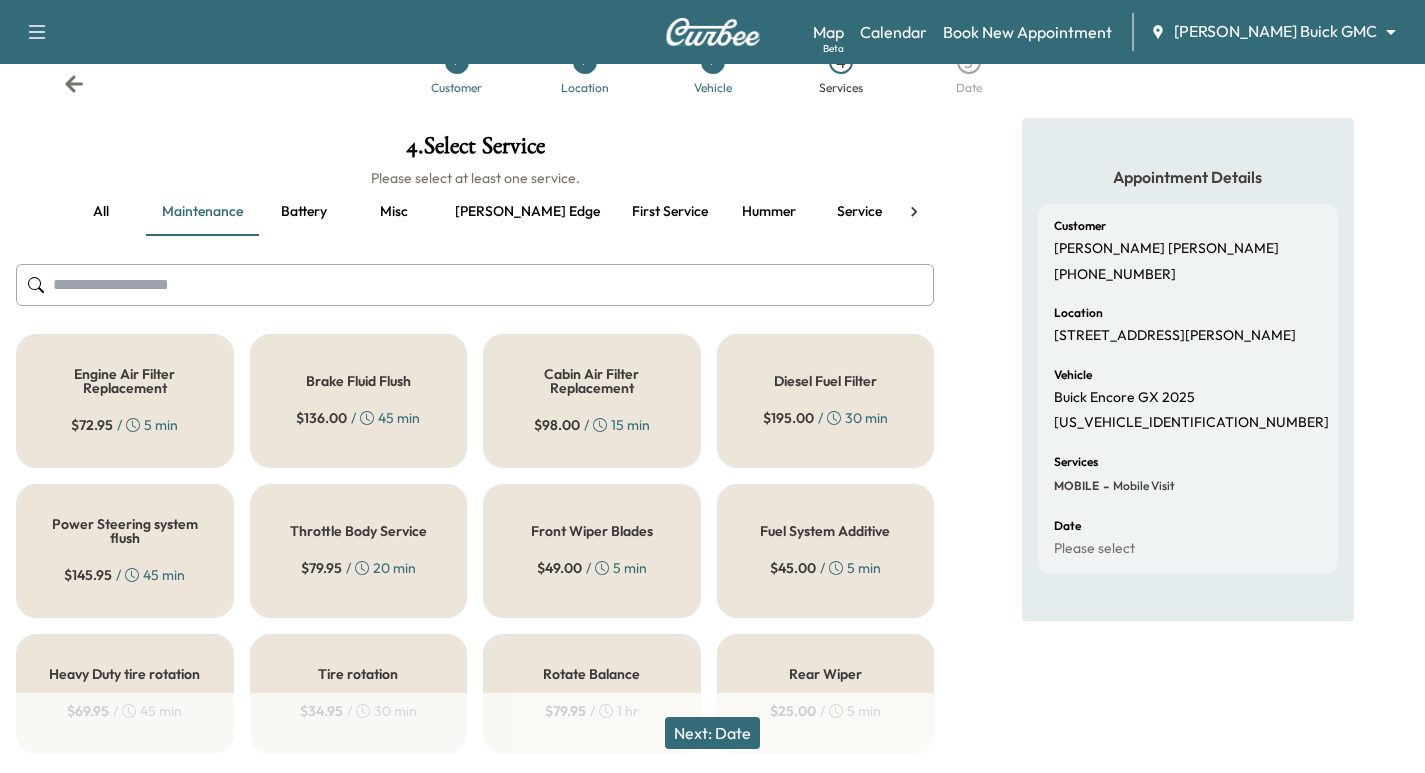 click on "all" at bounding box center [101, 212] 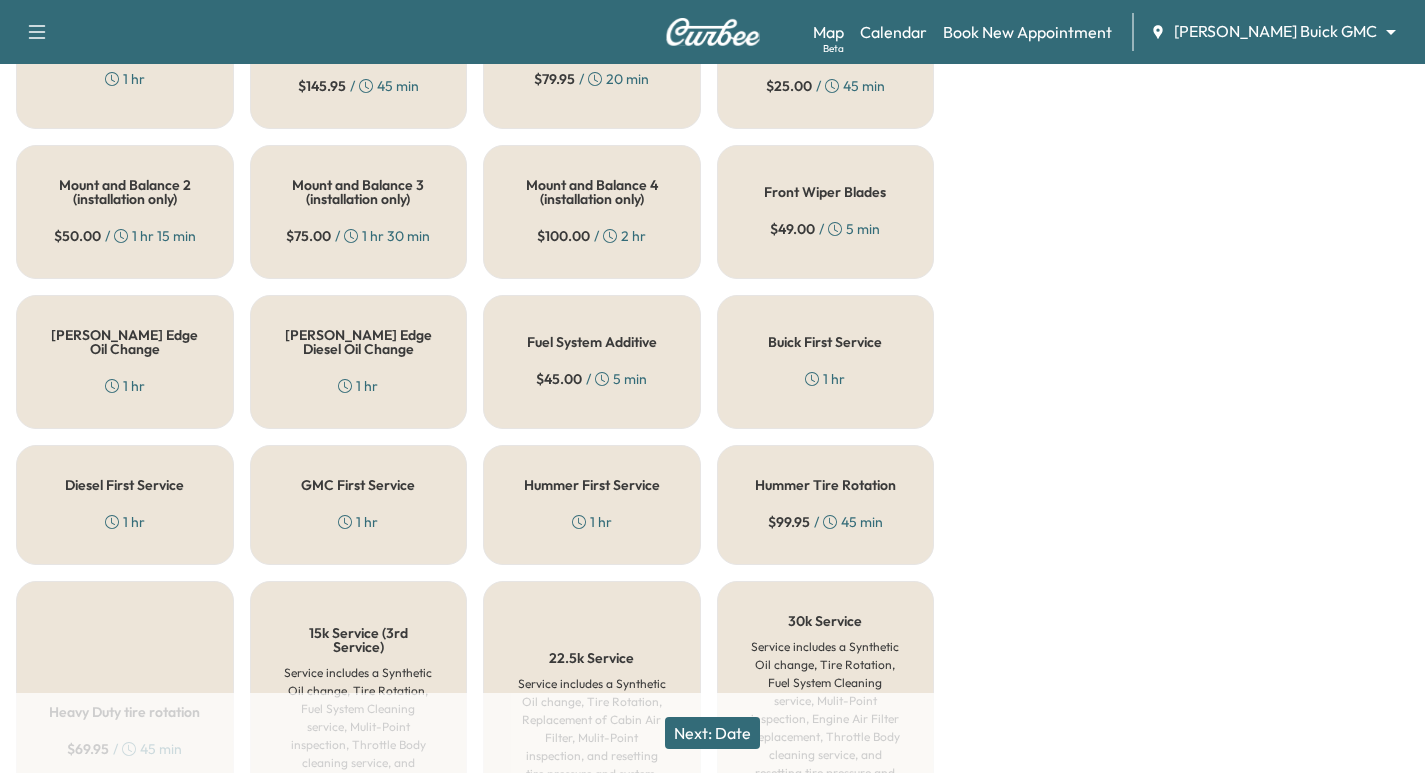click 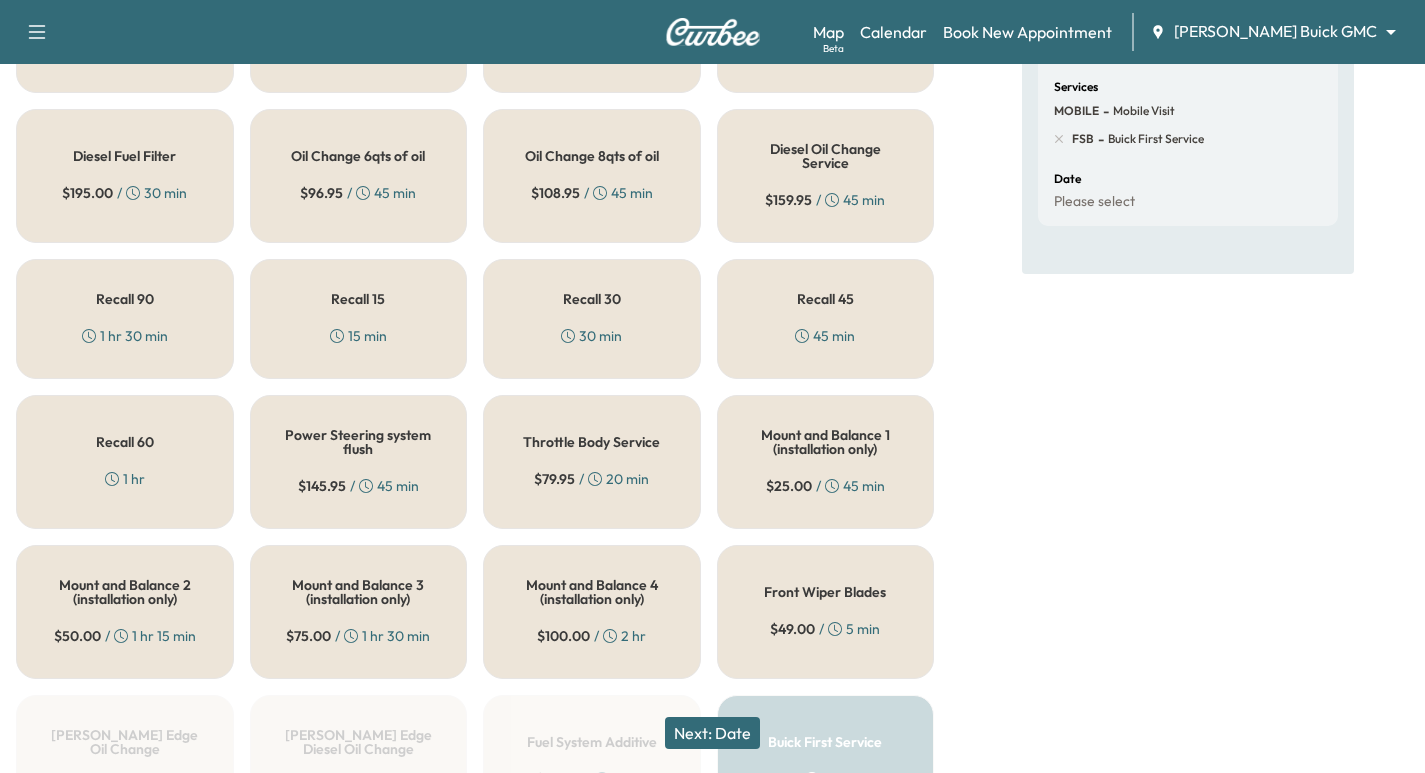 click on "Next: Date" at bounding box center (712, 733) 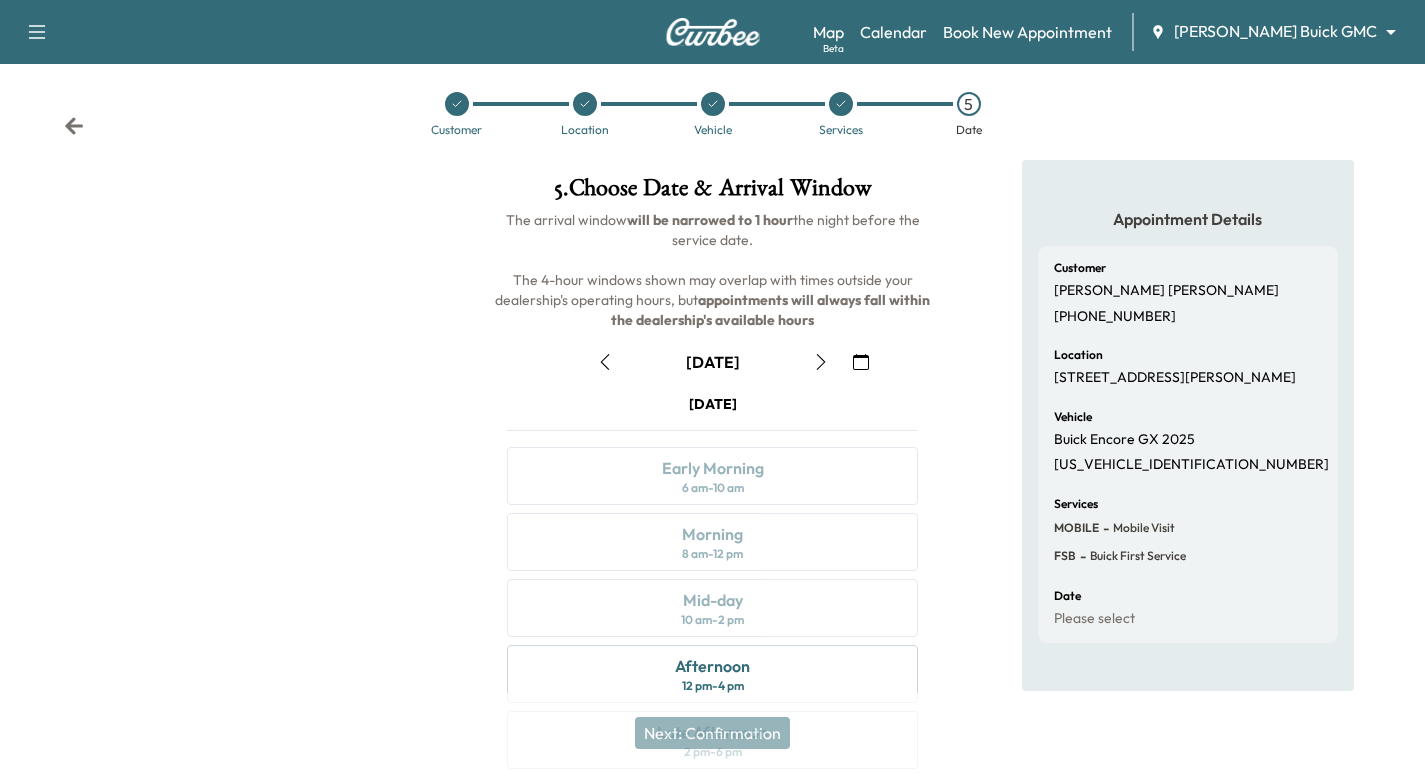 scroll, scrollTop: 228, scrollLeft: 0, axis: vertical 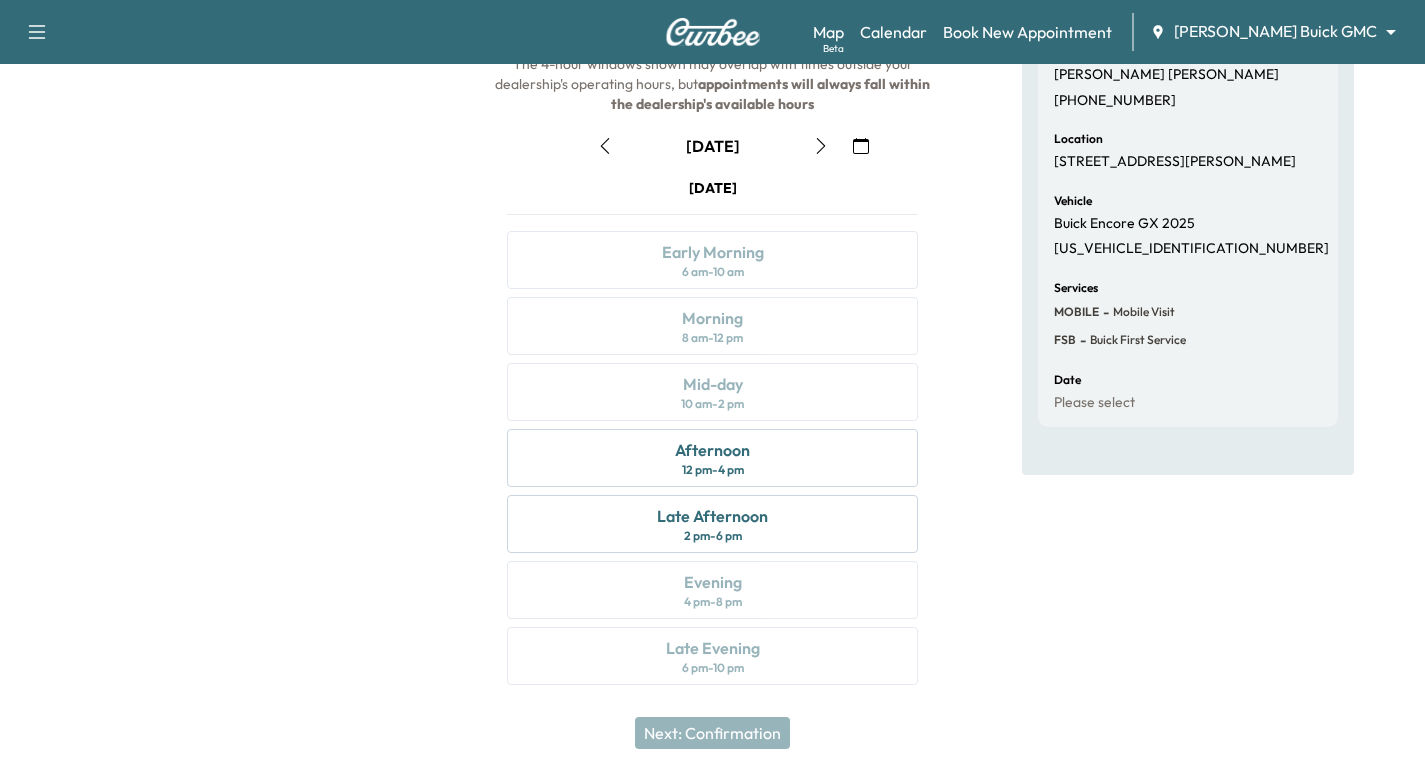 click at bounding box center (861, 146) 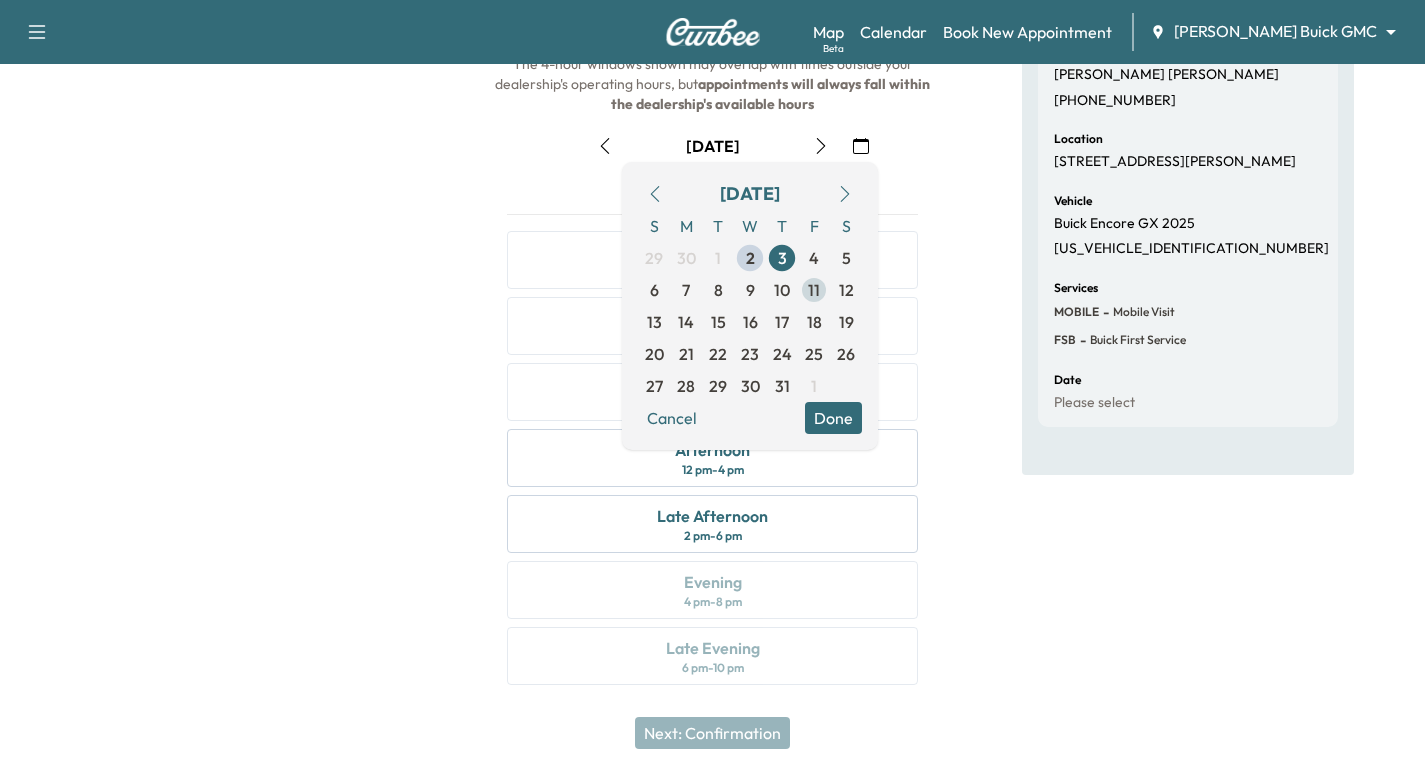click on "11" at bounding box center (814, 290) 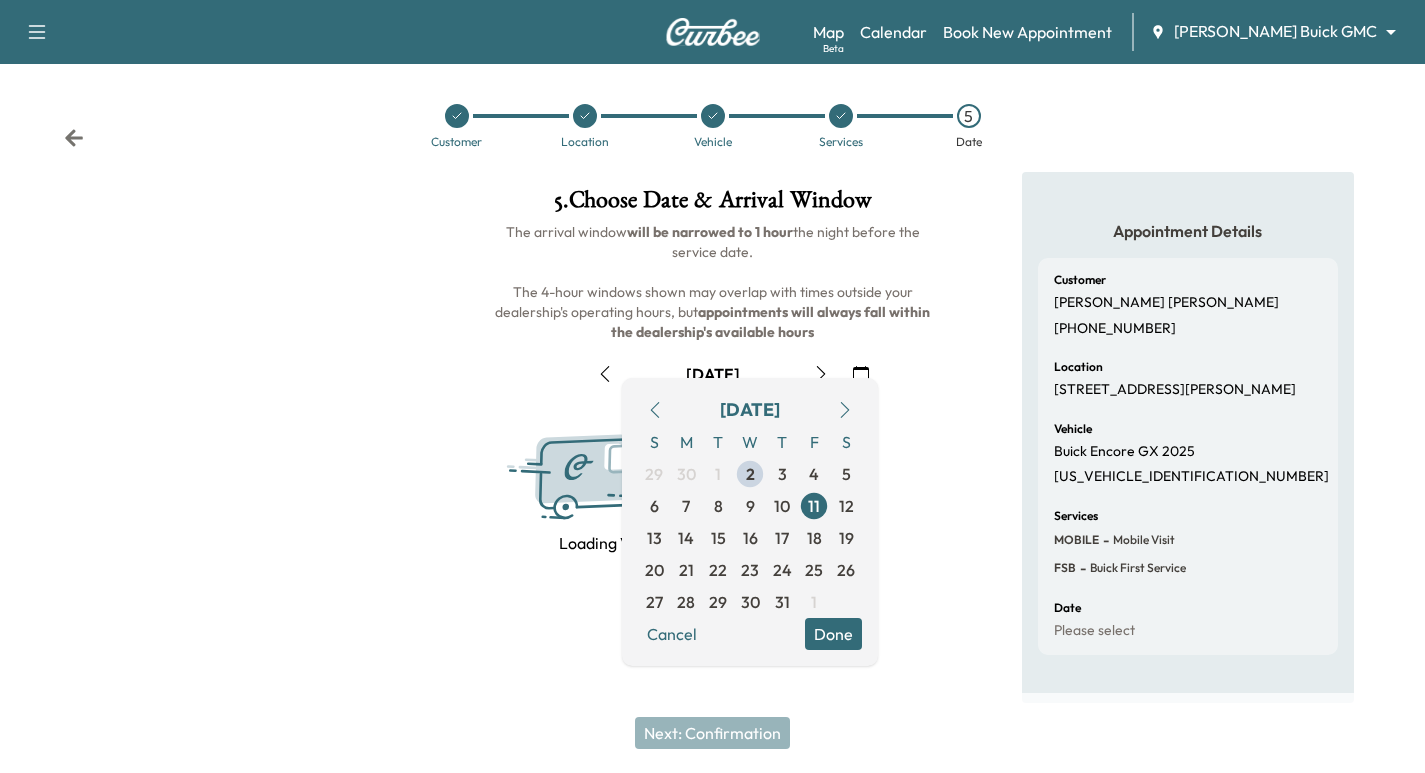 scroll, scrollTop: 228, scrollLeft: 0, axis: vertical 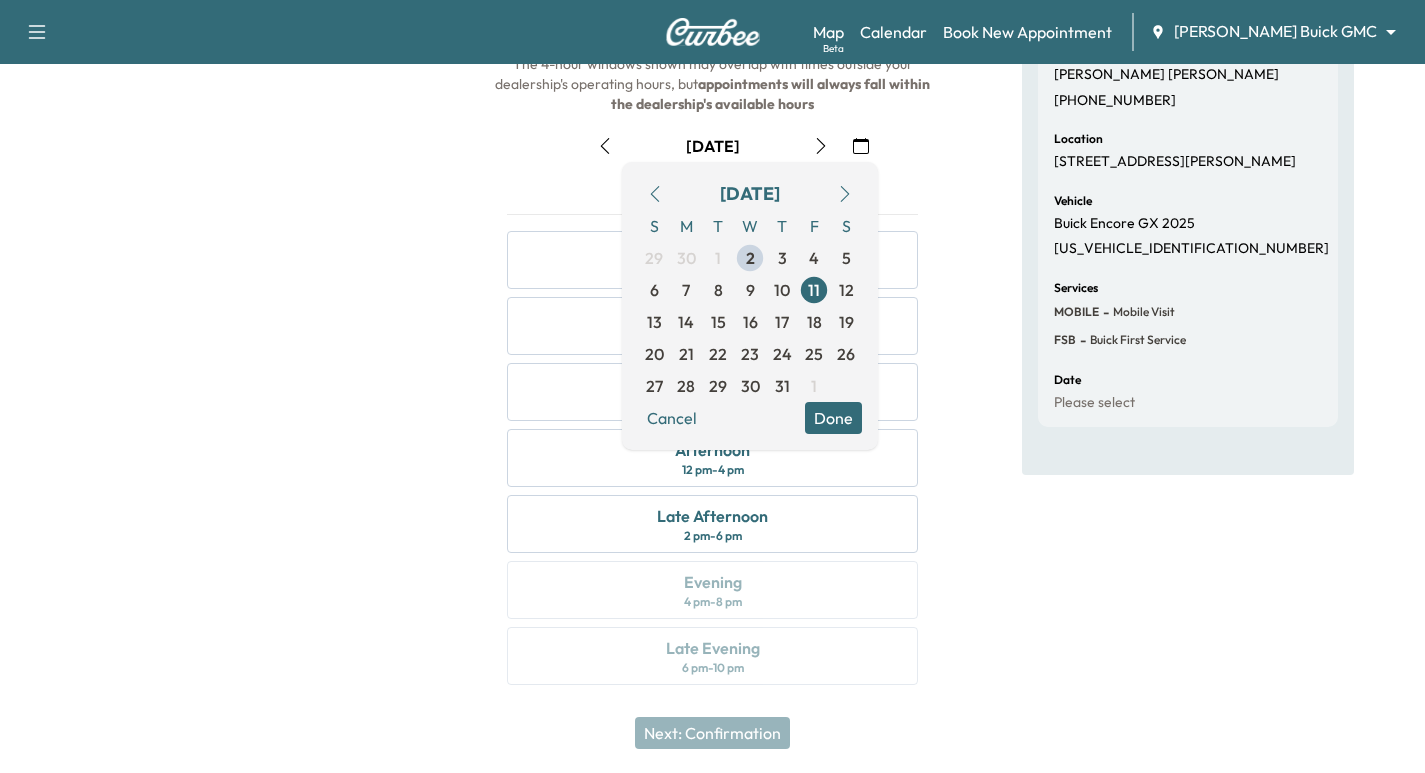 click at bounding box center (237, 326) 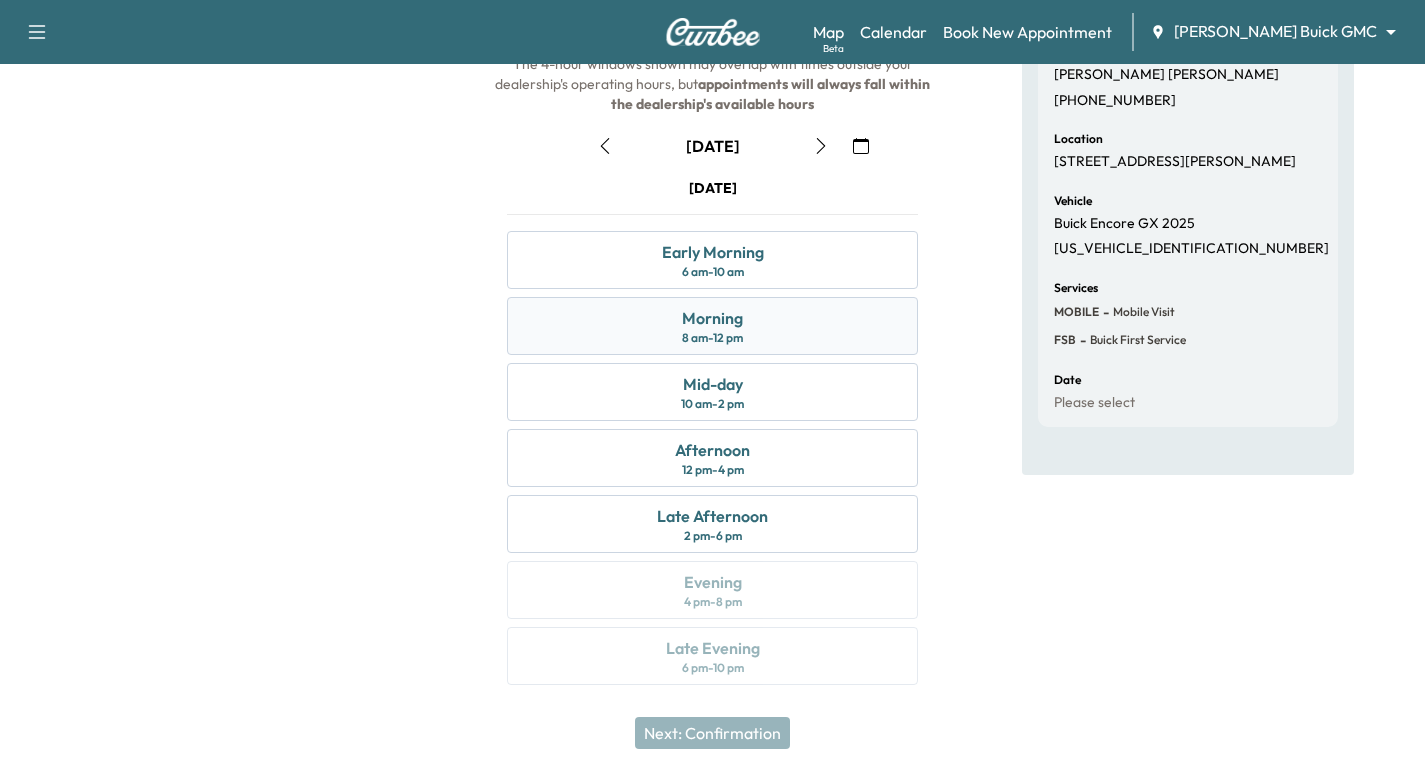 click on "Morning" at bounding box center [712, 318] 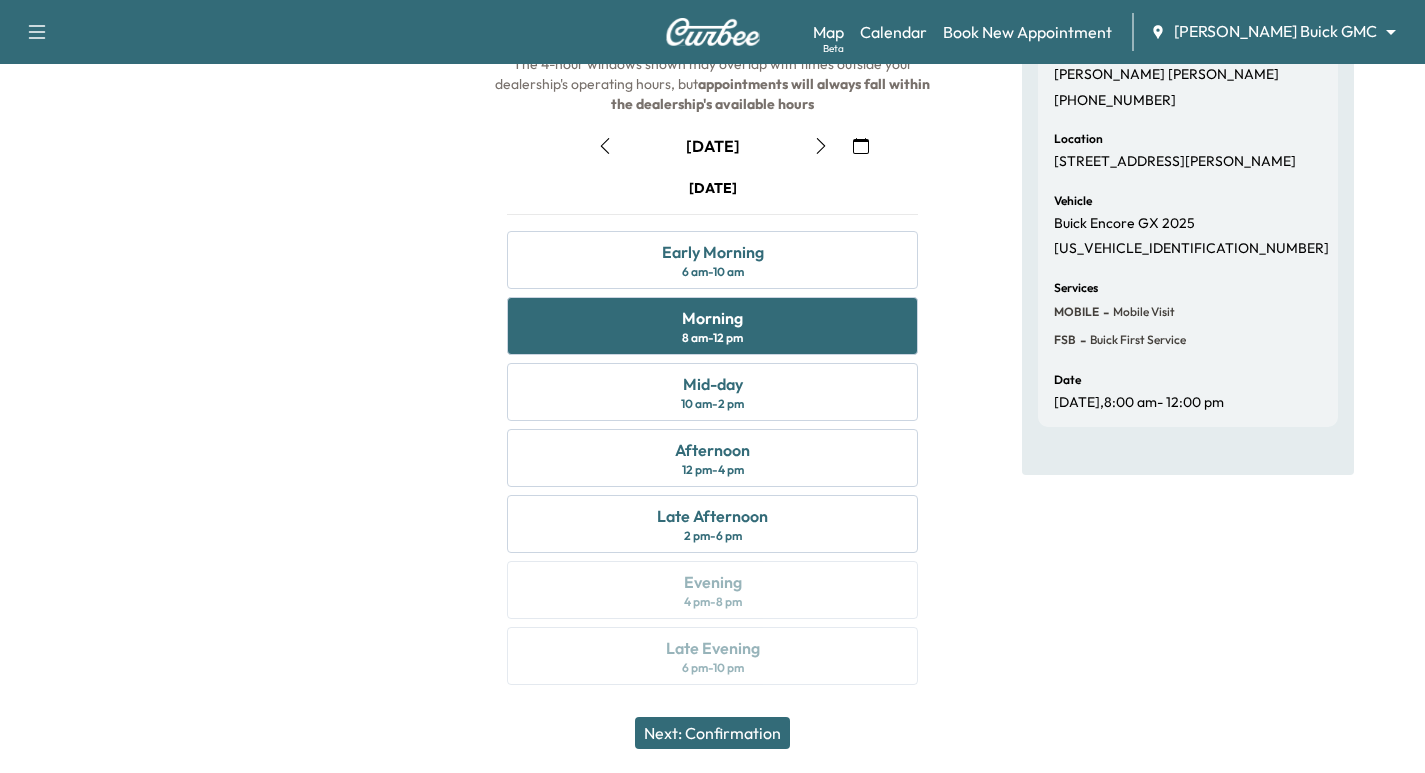 click on "Next: Confirmation" at bounding box center (712, 733) 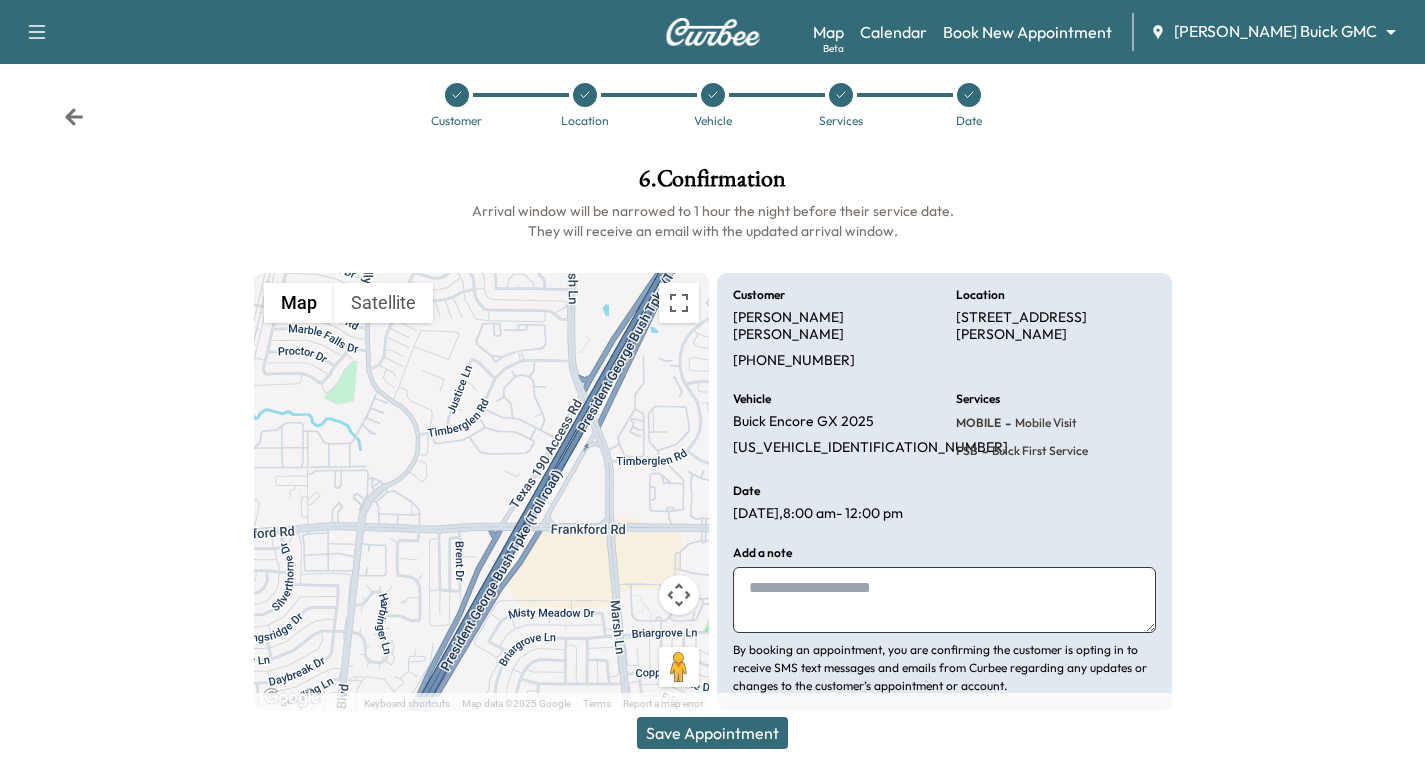 click at bounding box center (944, 600) 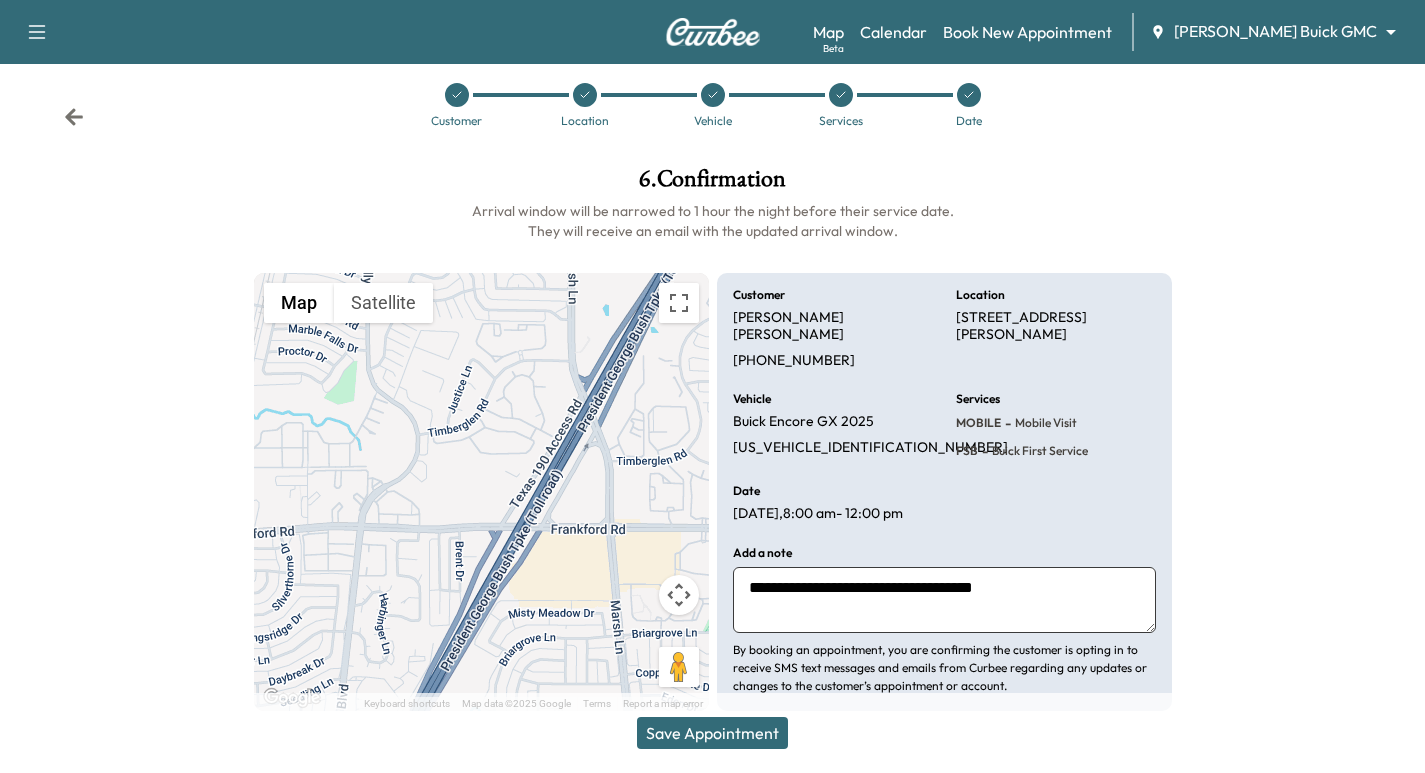 type on "**********" 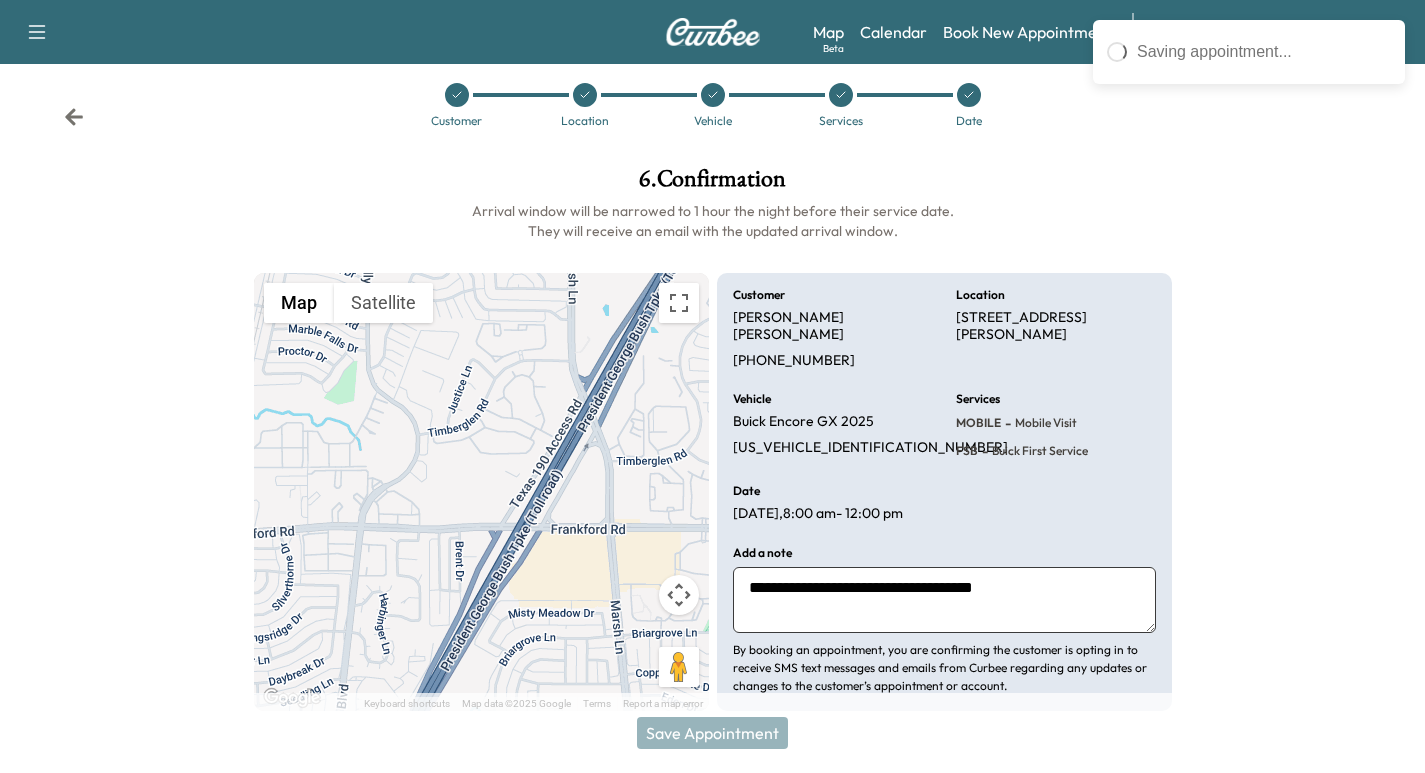 scroll, scrollTop: 0, scrollLeft: 0, axis: both 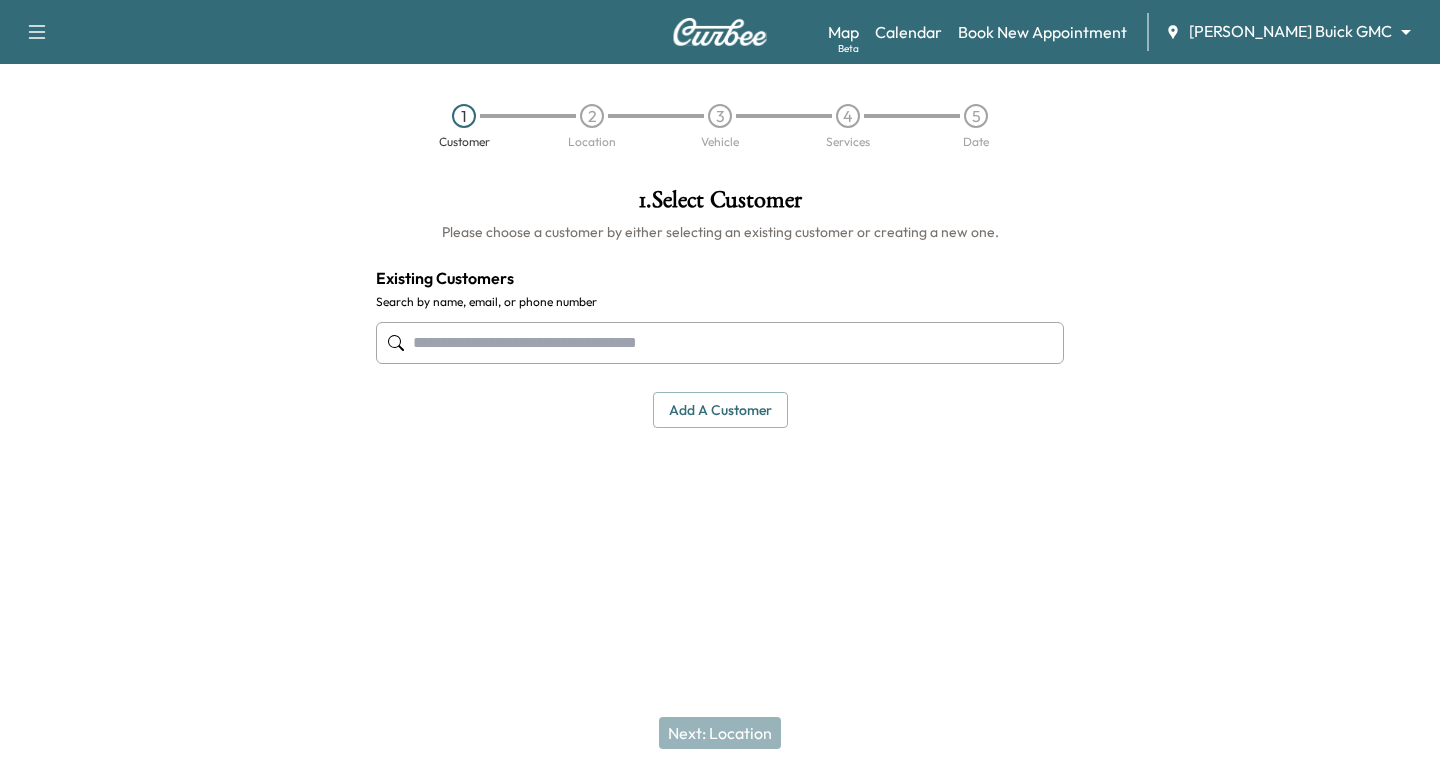 click at bounding box center (720, 343) 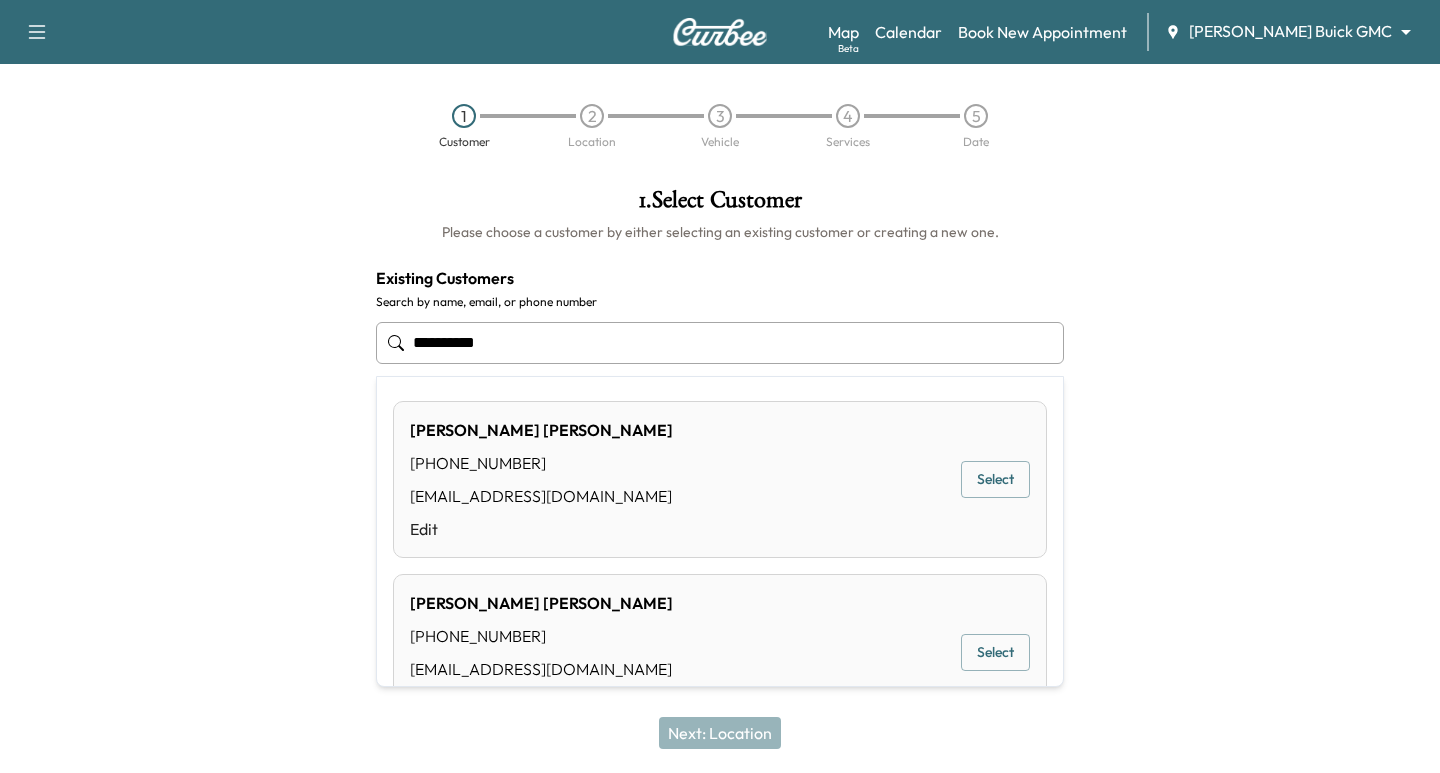 type on "**********" 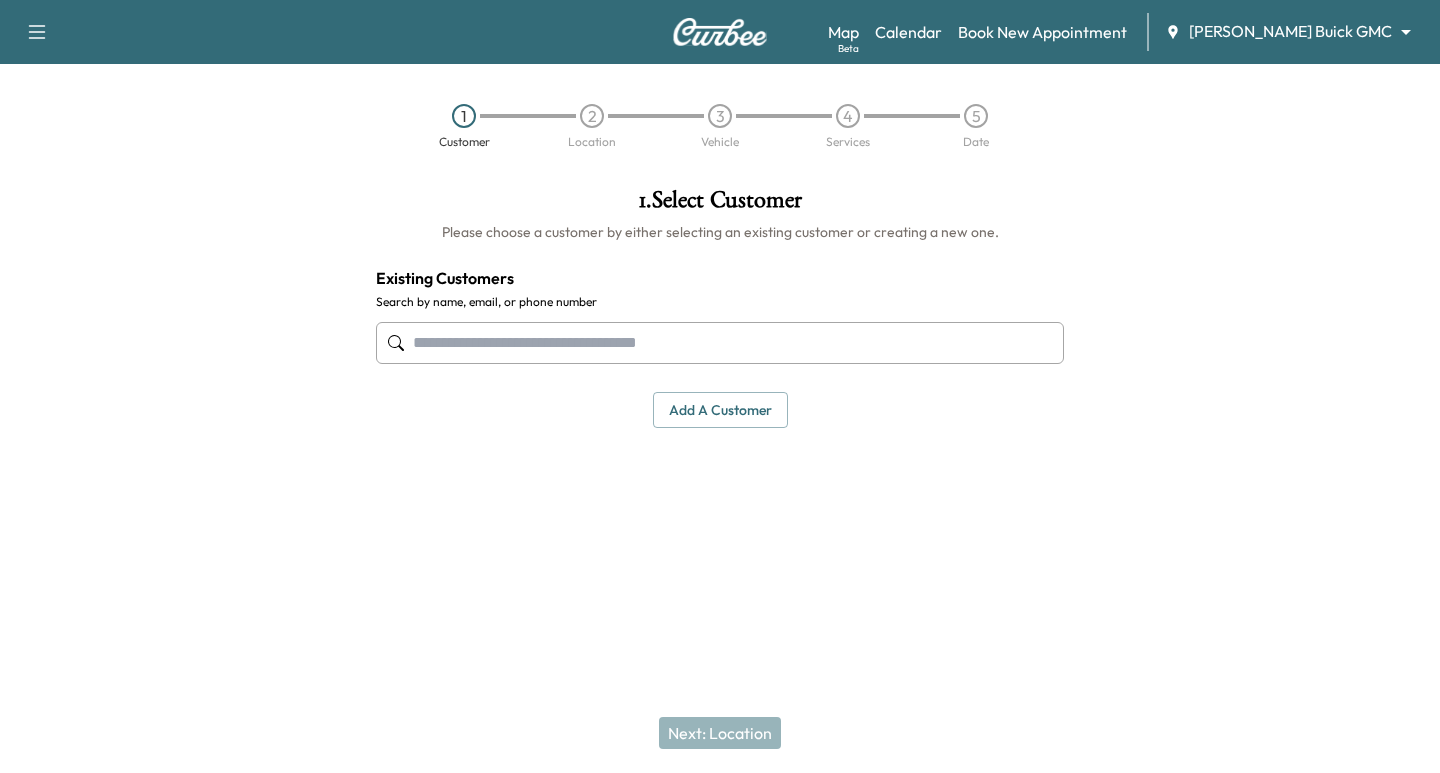 paste on "**********" 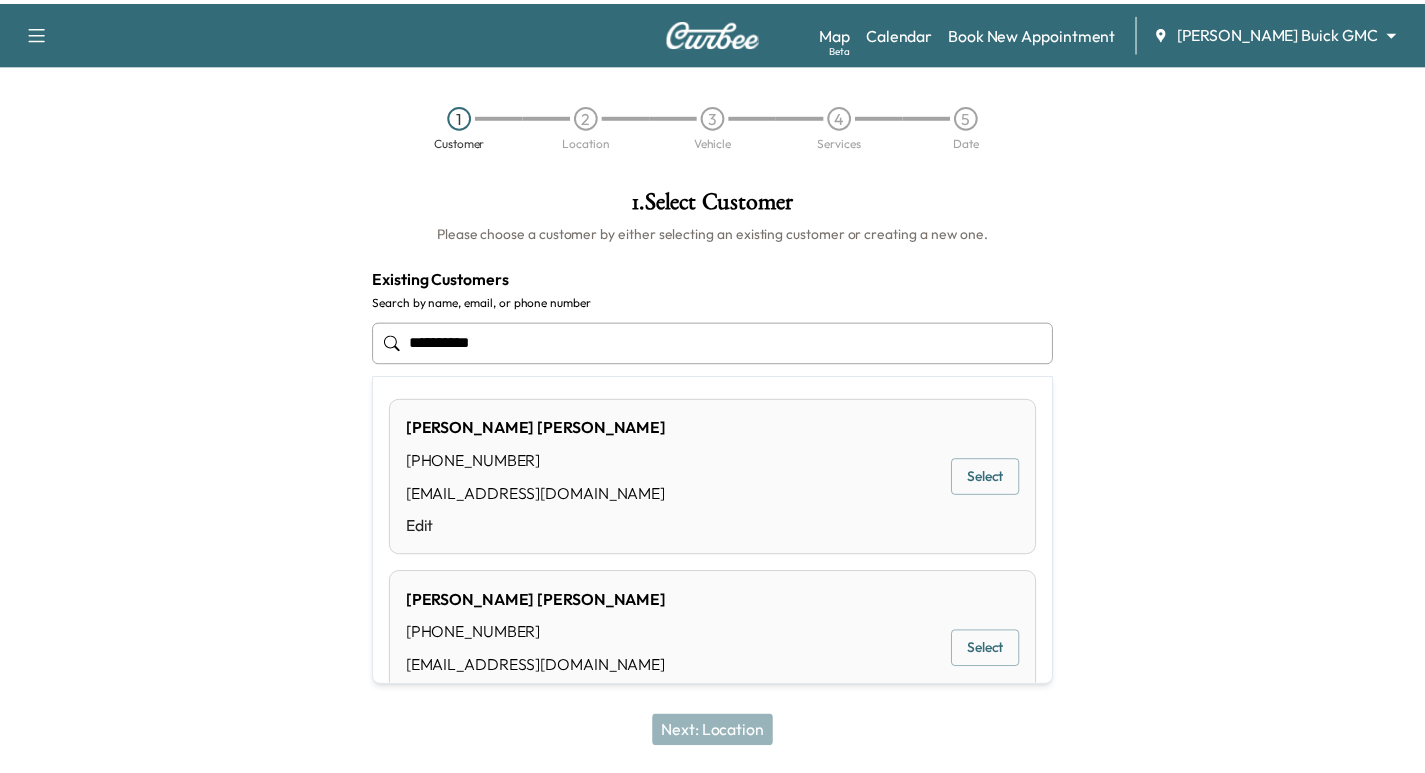 scroll, scrollTop: 0, scrollLeft: 0, axis: both 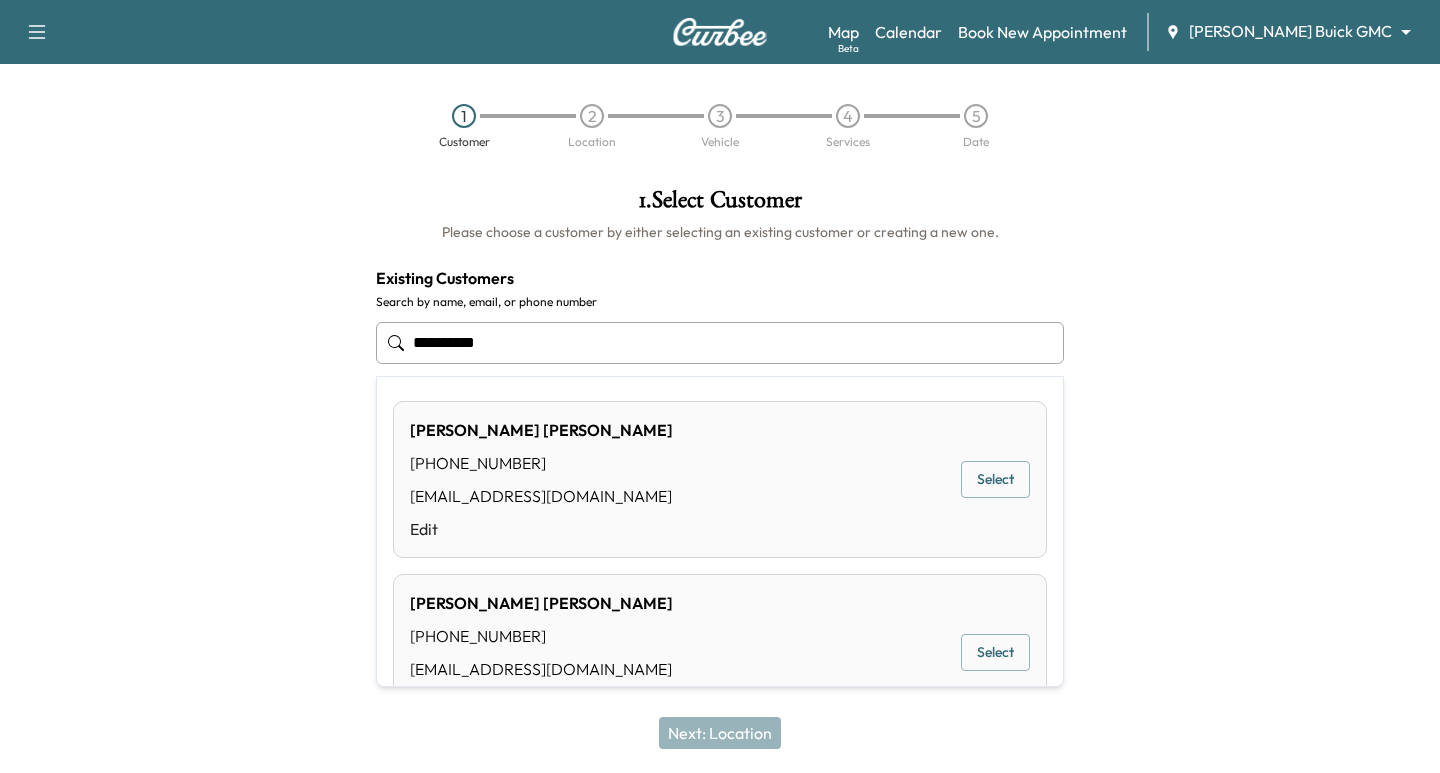 click on "Select" at bounding box center (995, 479) 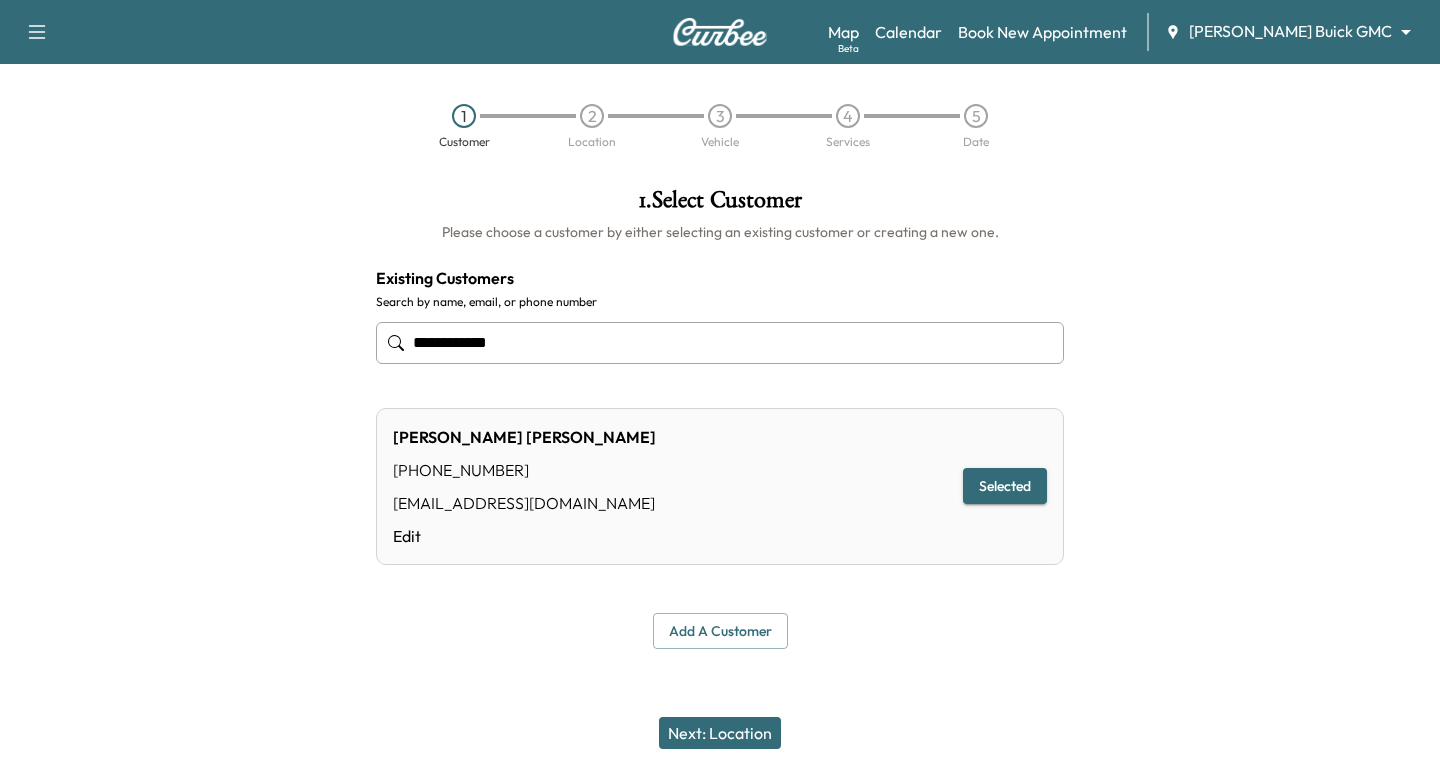 click on "Next: Location" at bounding box center [720, 733] 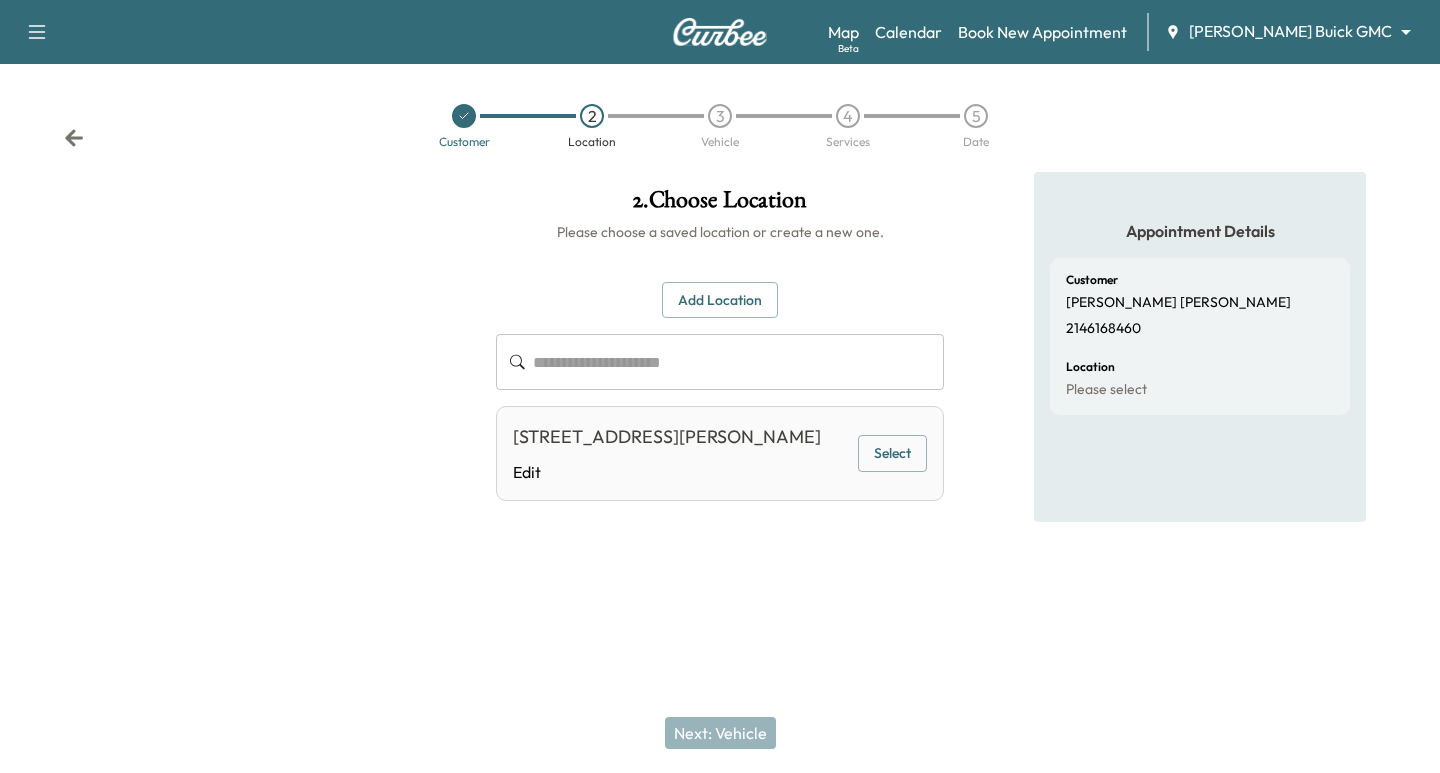 click on "Select" at bounding box center [892, 453] 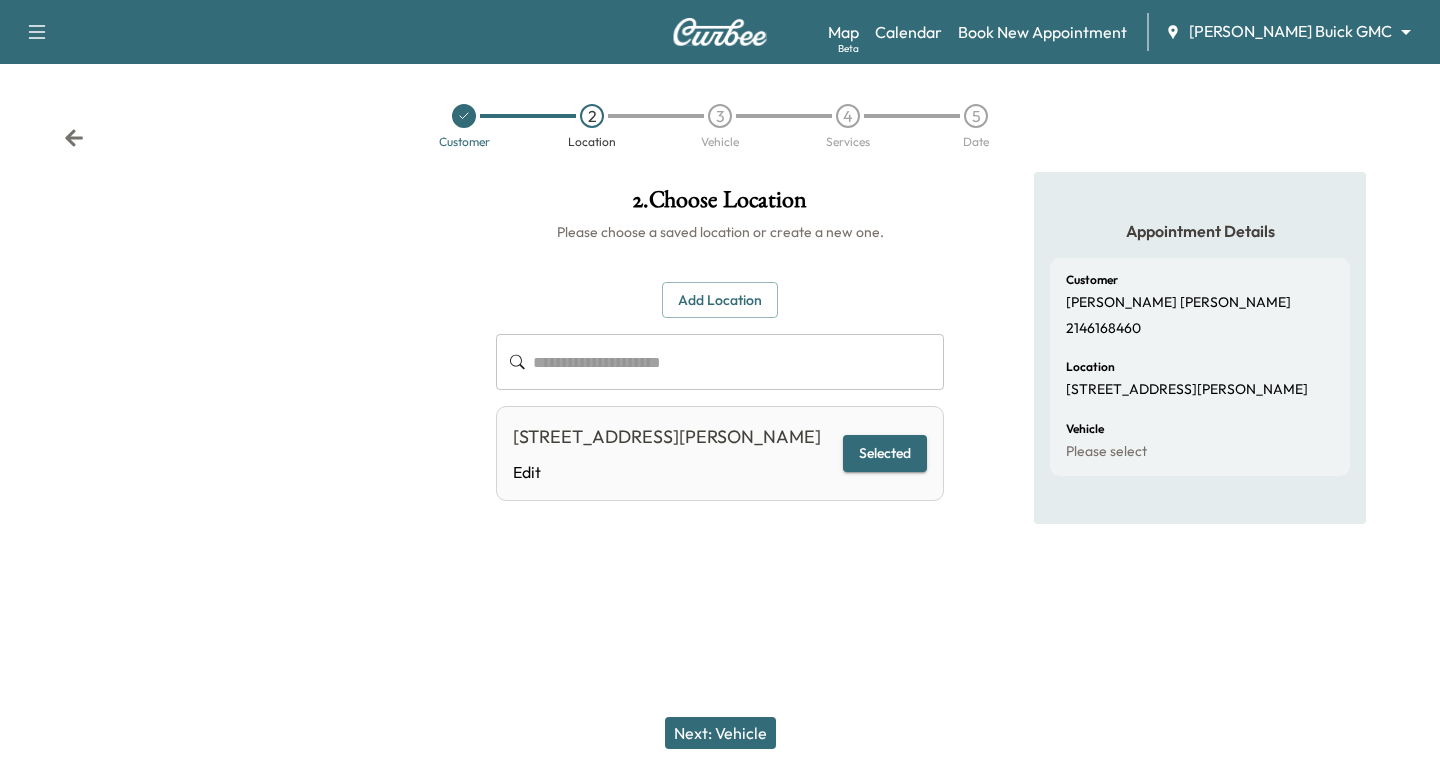 click on "Next: Vehicle" at bounding box center [720, 733] 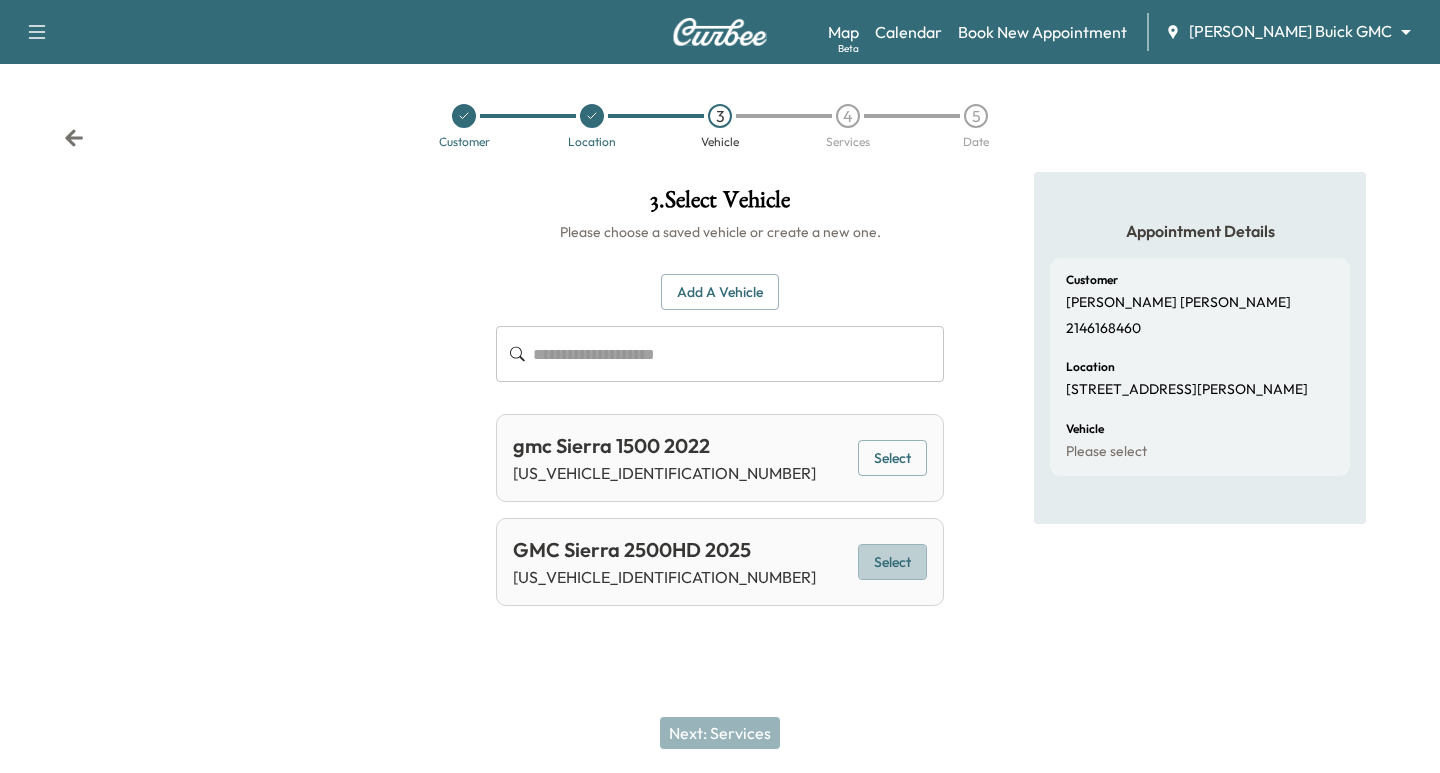 click on "Select" at bounding box center (892, 562) 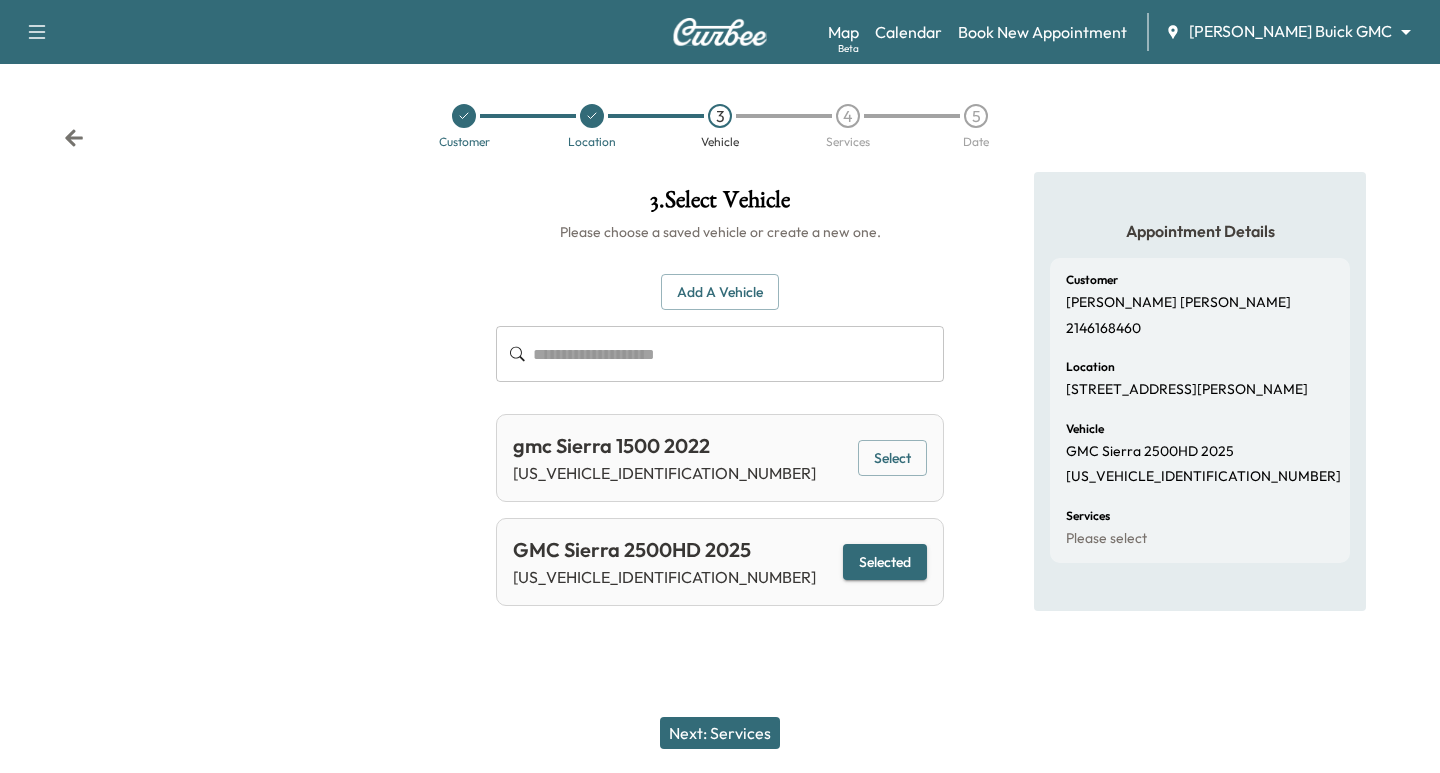 click on "Next: Services" at bounding box center [720, 733] 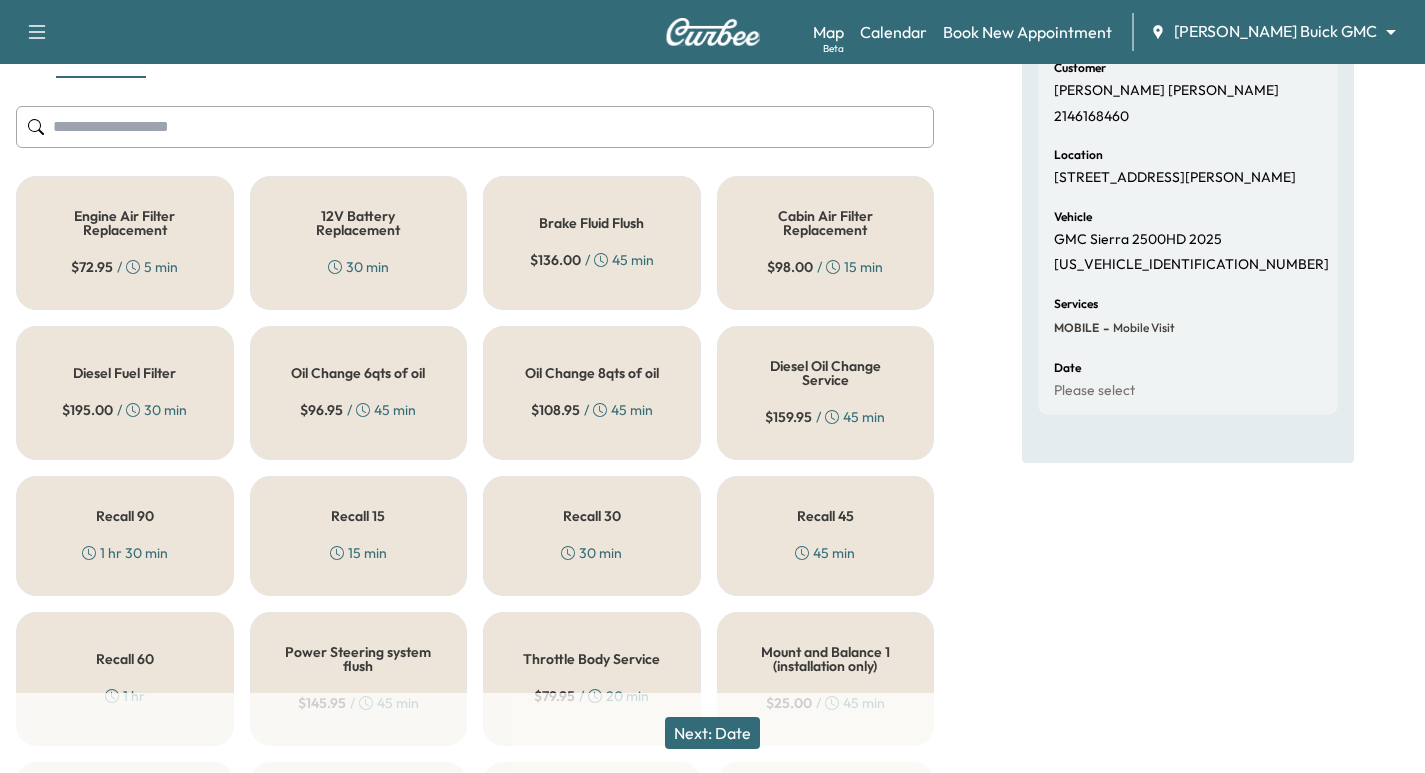scroll, scrollTop: 425, scrollLeft: 0, axis: vertical 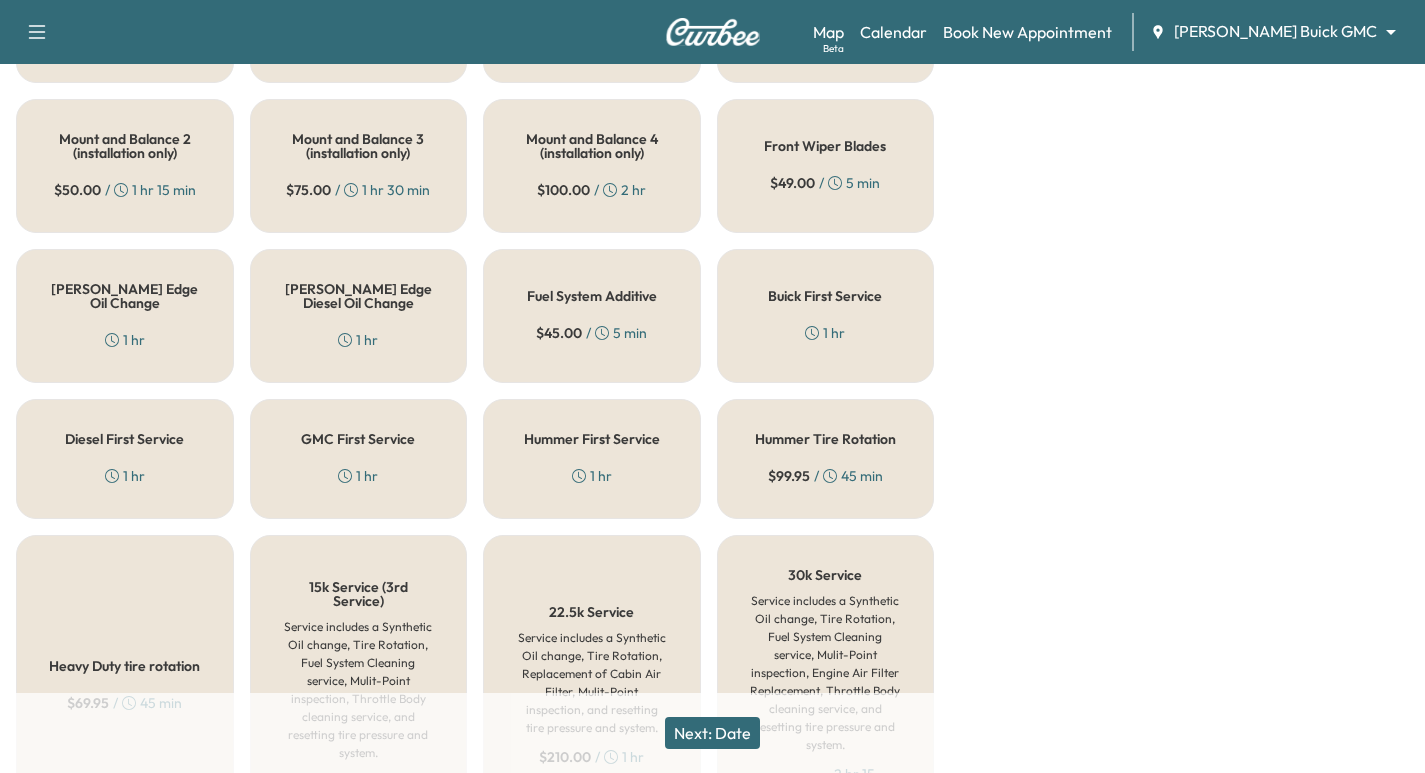 click on "GMC First Service" at bounding box center (358, 439) 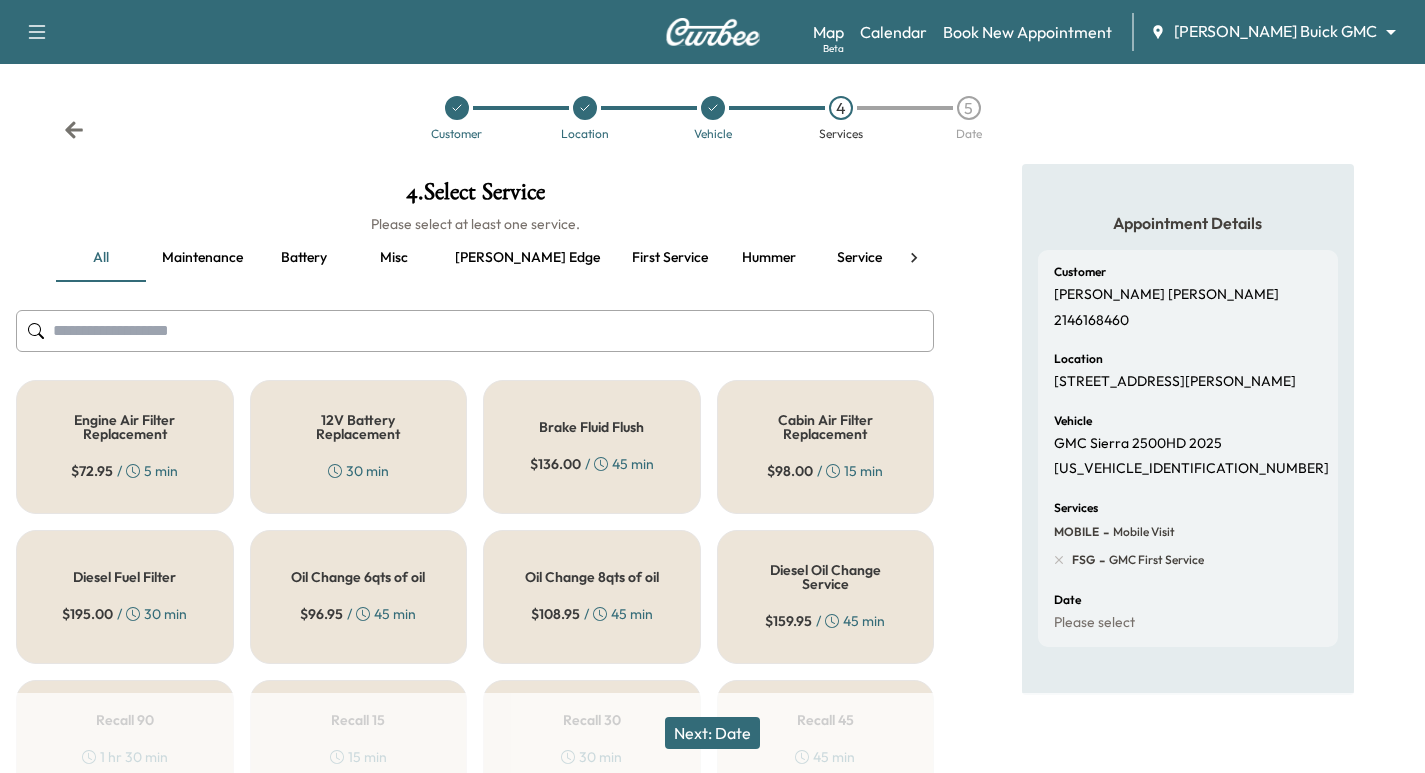 scroll, scrollTop: 0, scrollLeft: 0, axis: both 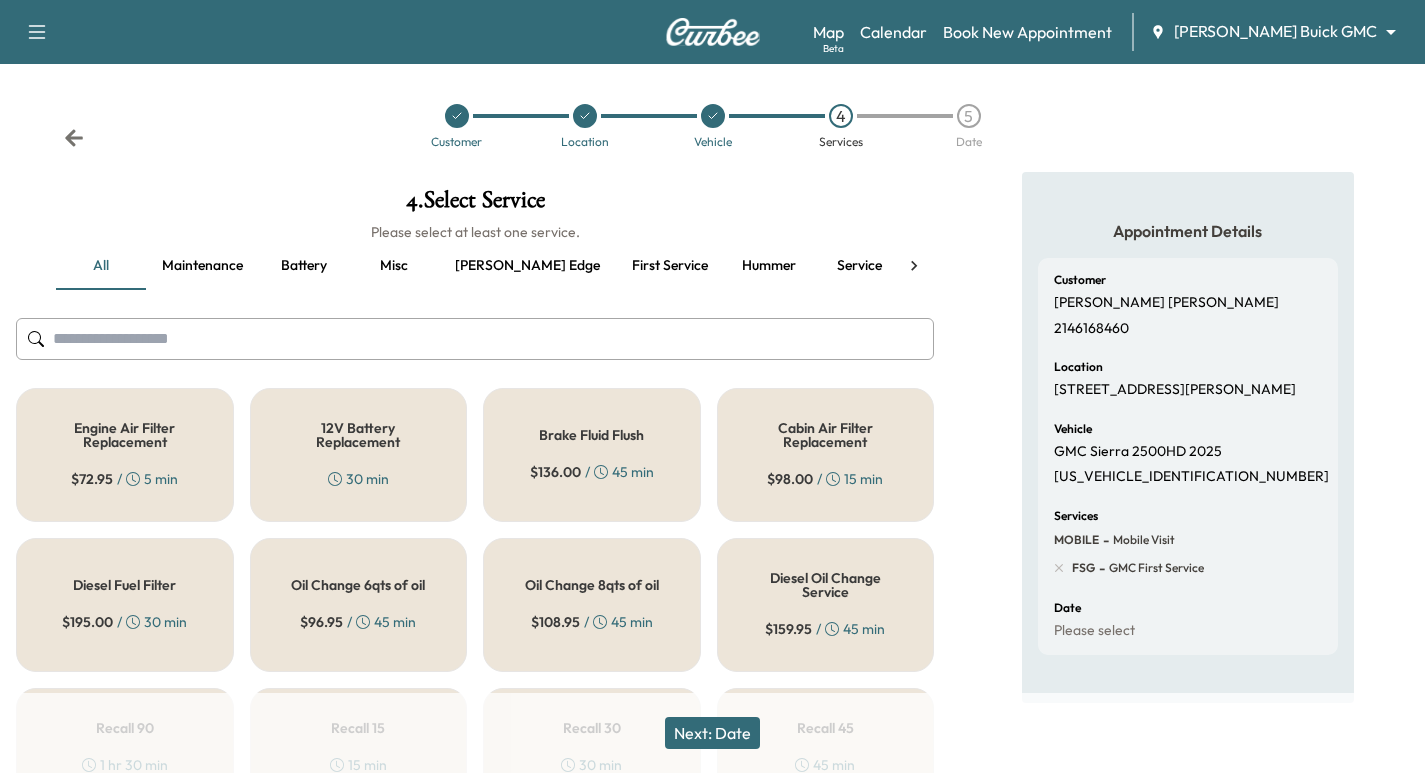 click on "Maintenance" at bounding box center (202, 266) 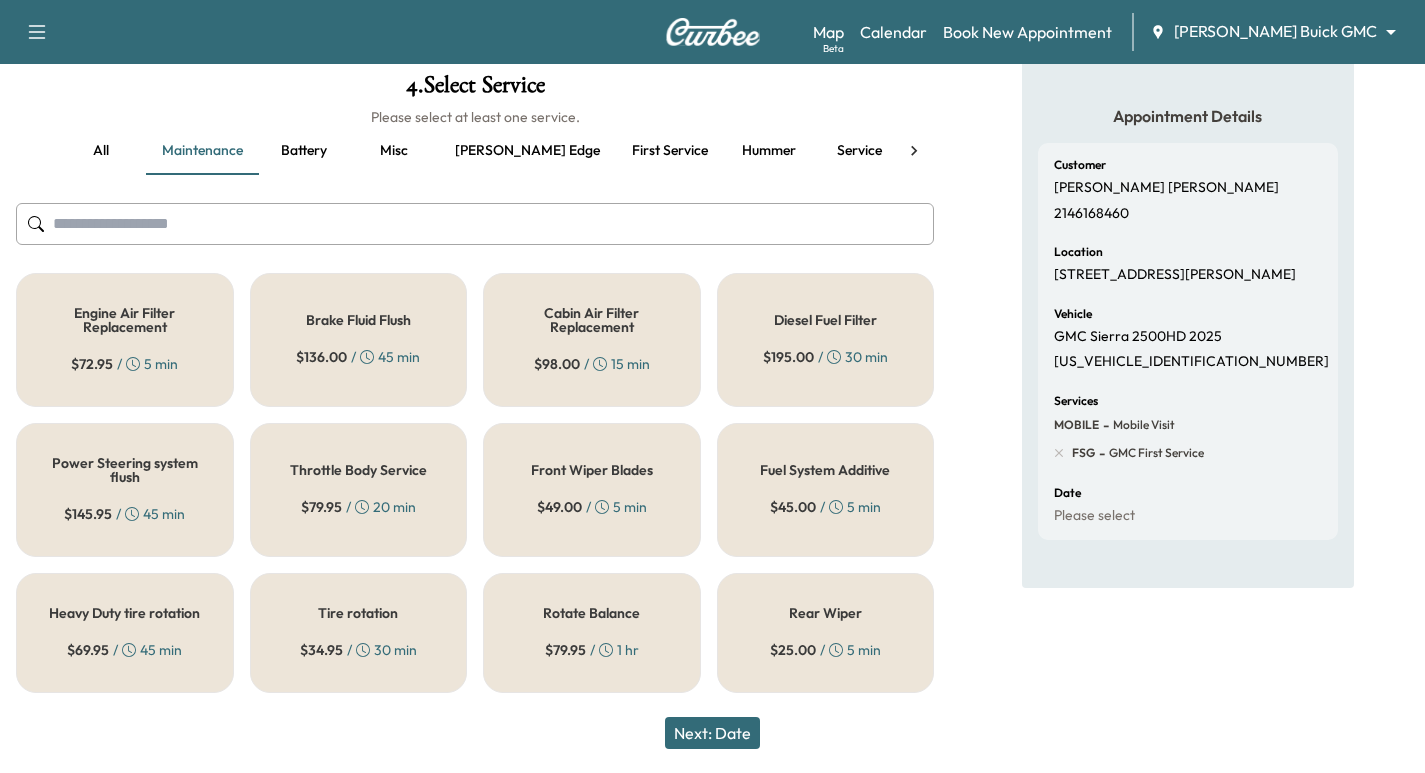 scroll, scrollTop: 129, scrollLeft: 0, axis: vertical 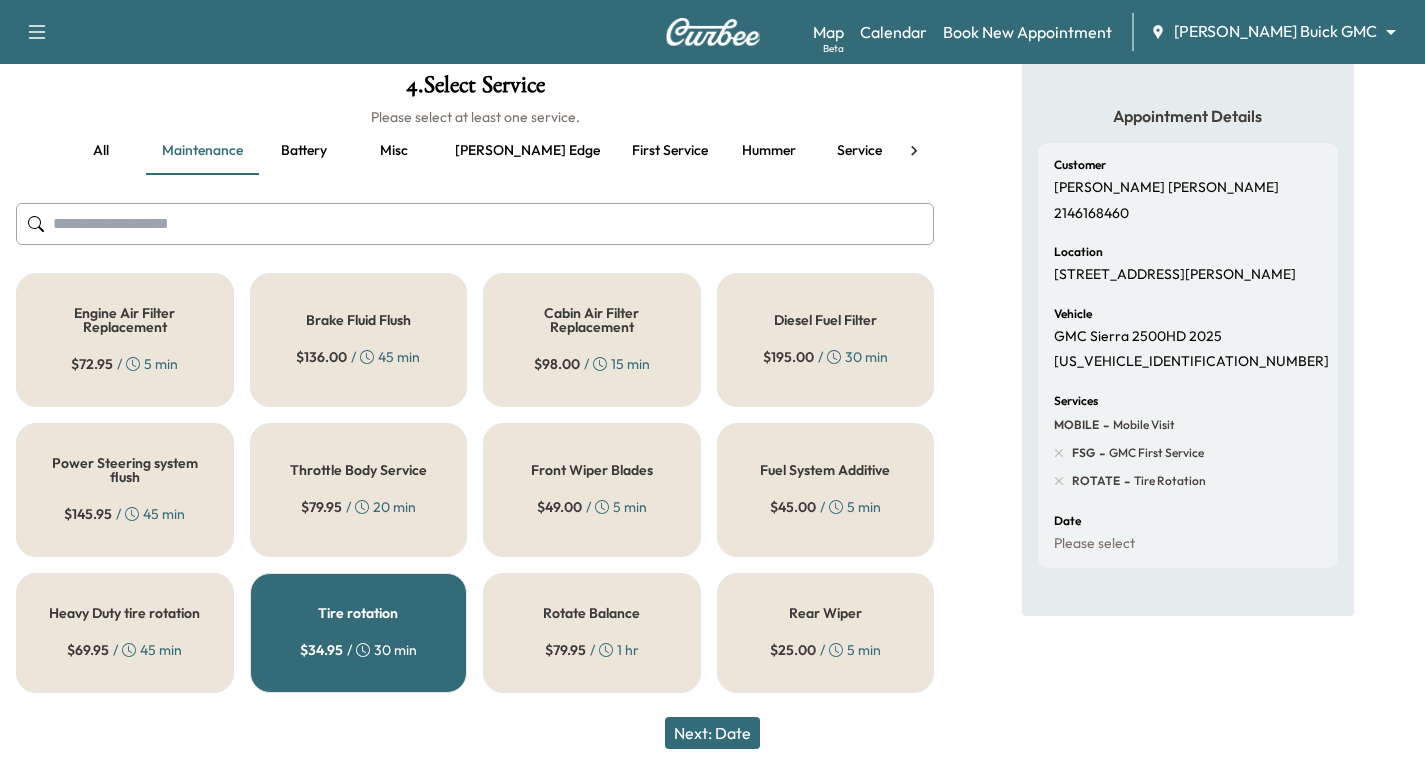 click on "Next: Date" at bounding box center [712, 733] 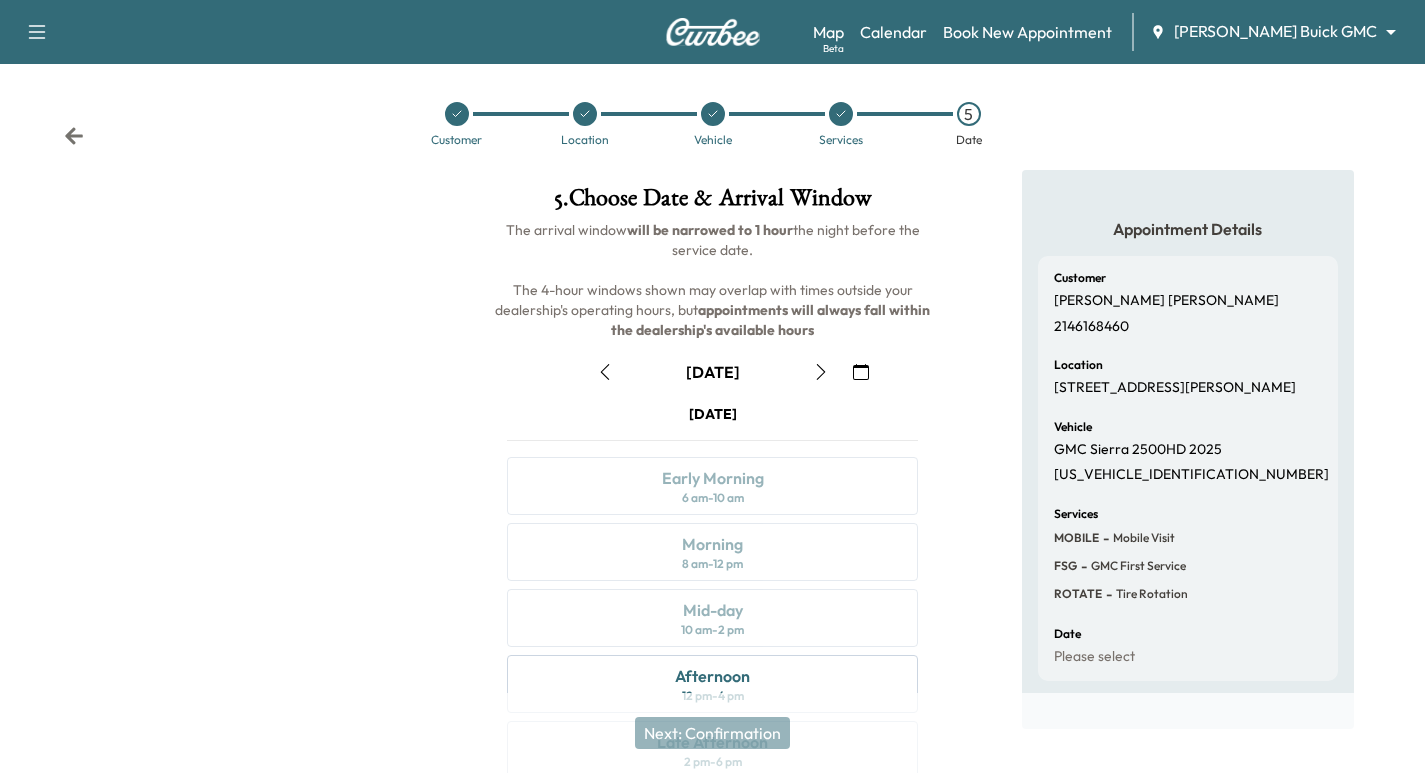 scroll, scrollTop: 0, scrollLeft: 0, axis: both 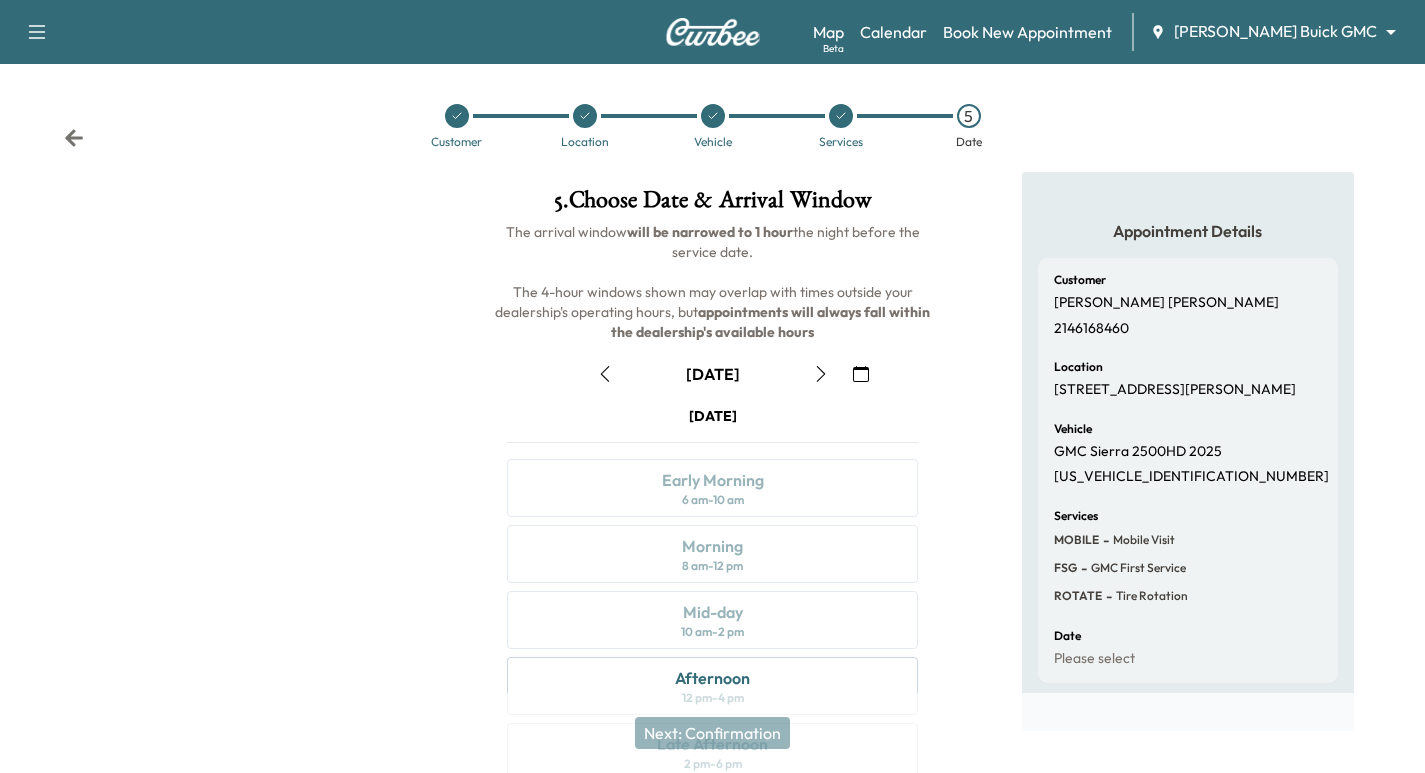 drag, startPoint x: 458, startPoint y: 116, endPoint x: 447, endPoint y: 126, distance: 14.866069 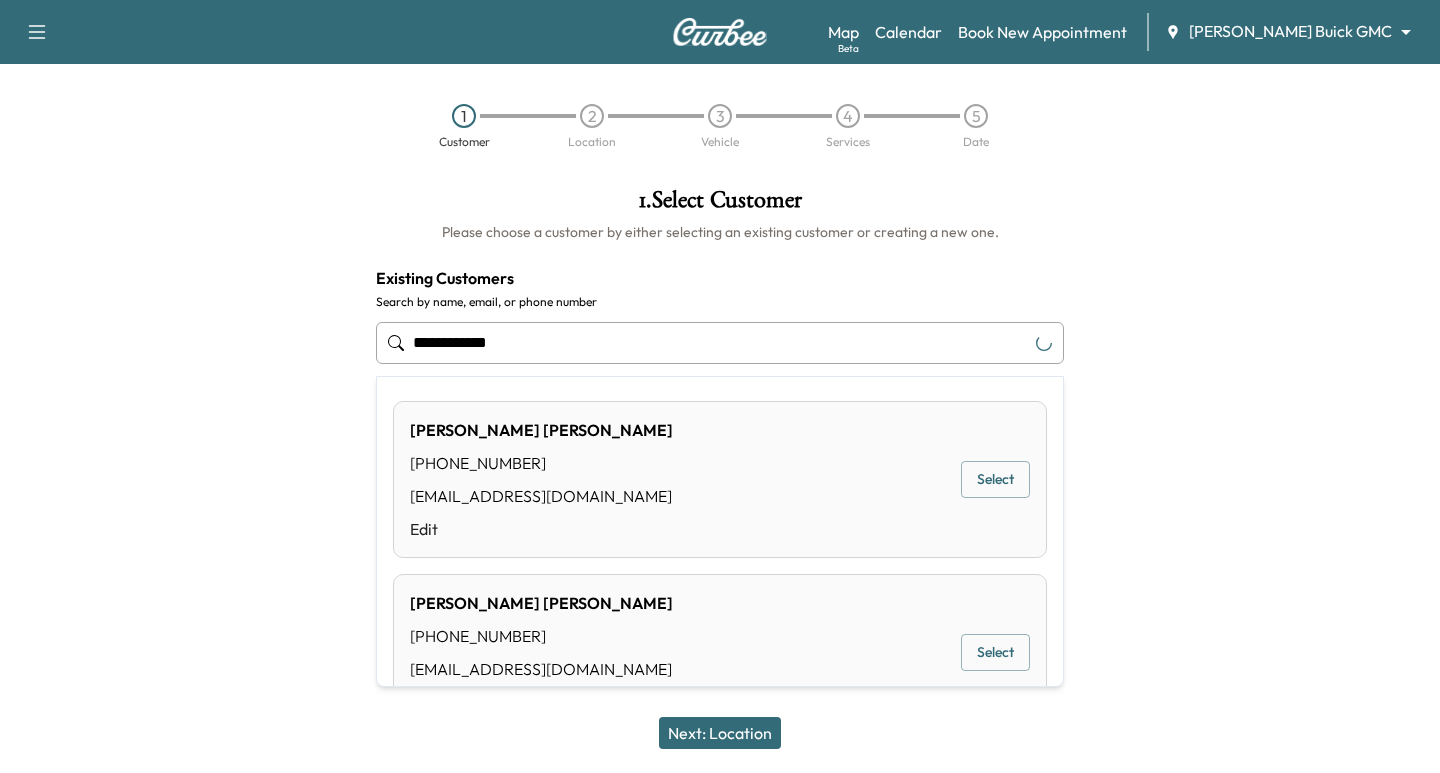 drag, startPoint x: 699, startPoint y: 337, endPoint x: 2, endPoint y: 371, distance: 697.8288 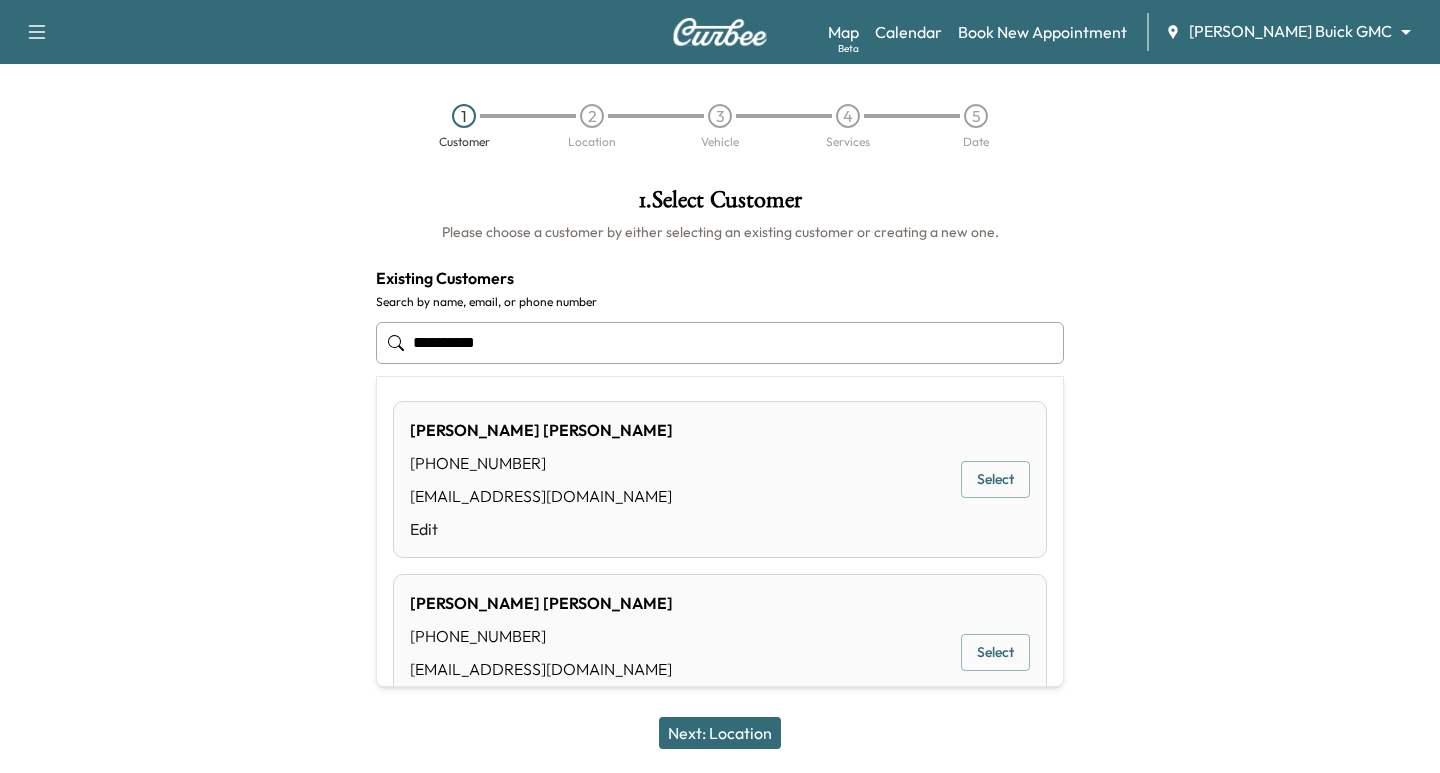 click on "Select" at bounding box center [995, 479] 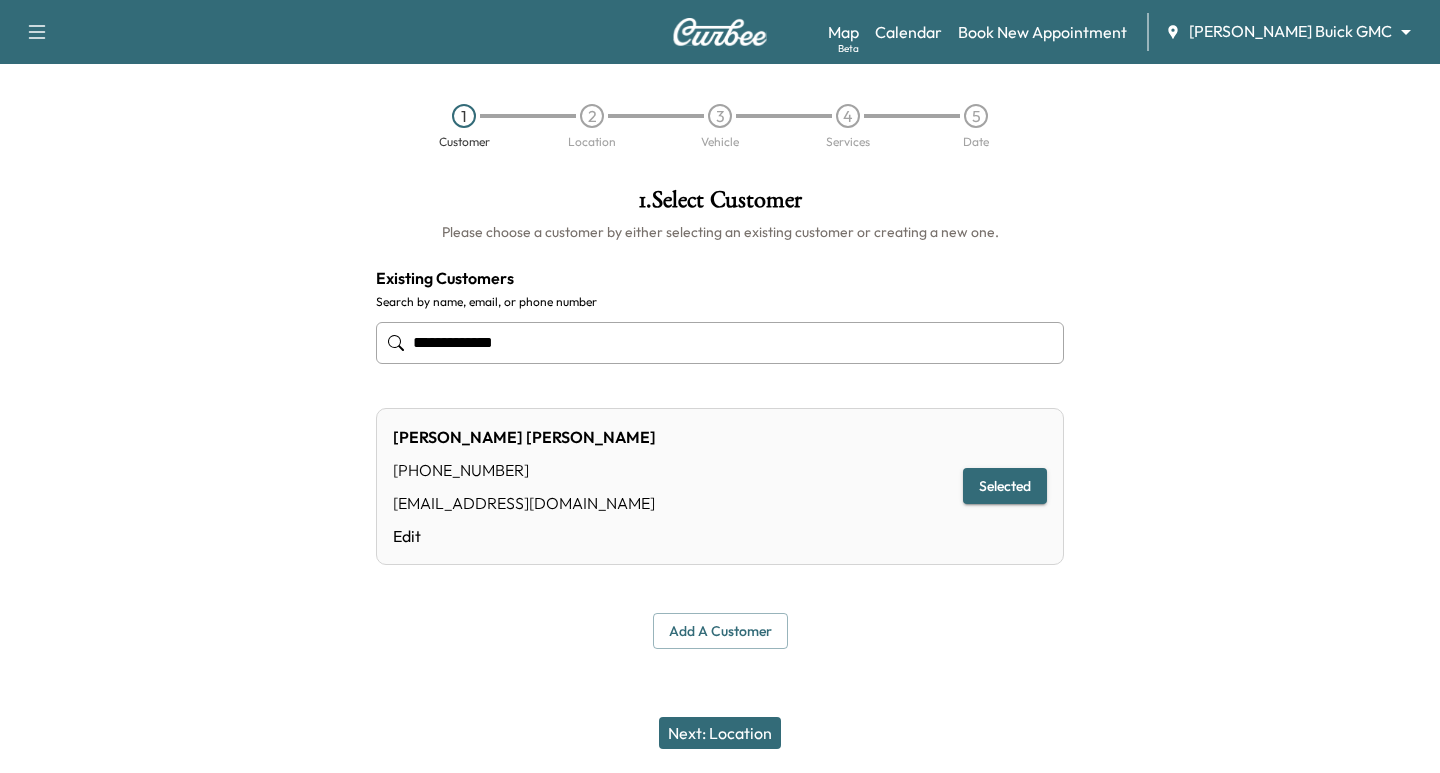 type on "**********" 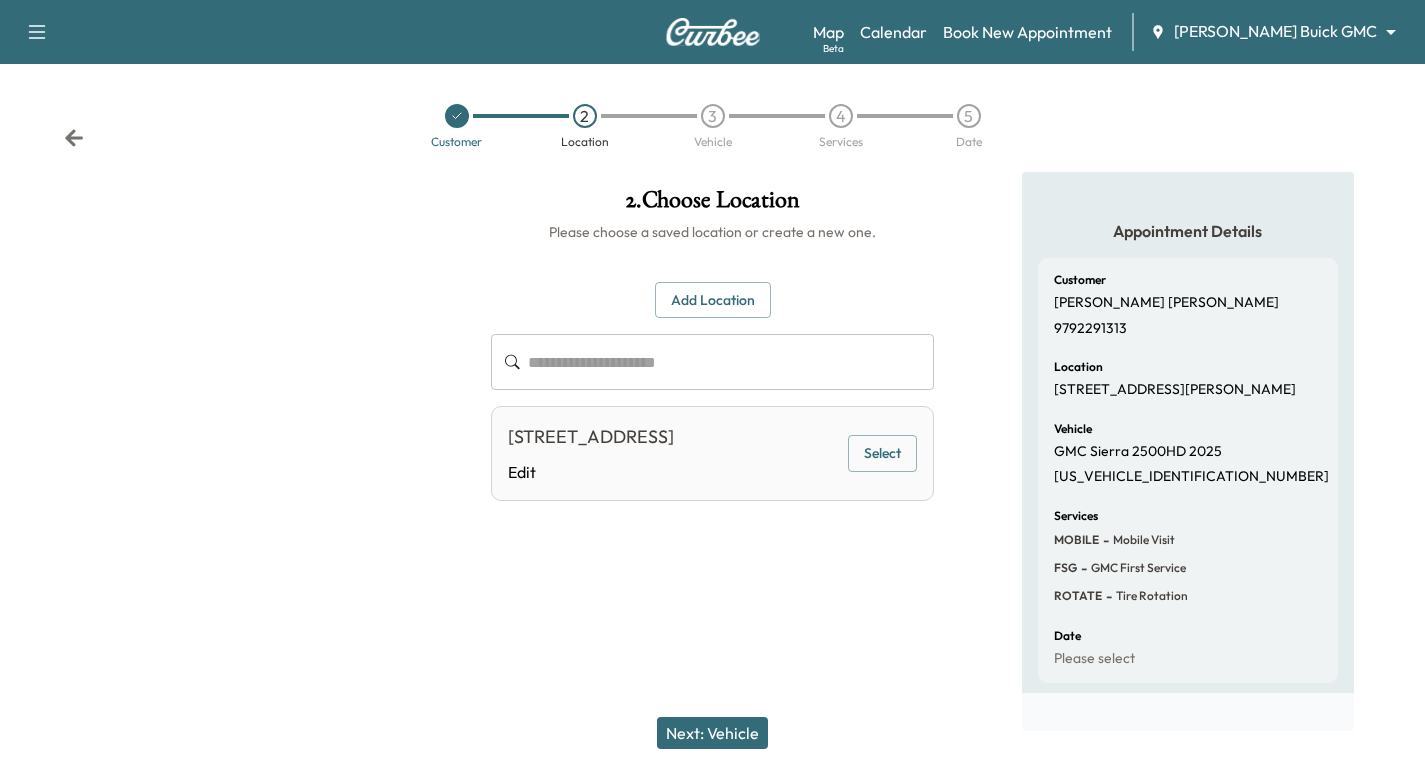 click on "Select" at bounding box center (882, 453) 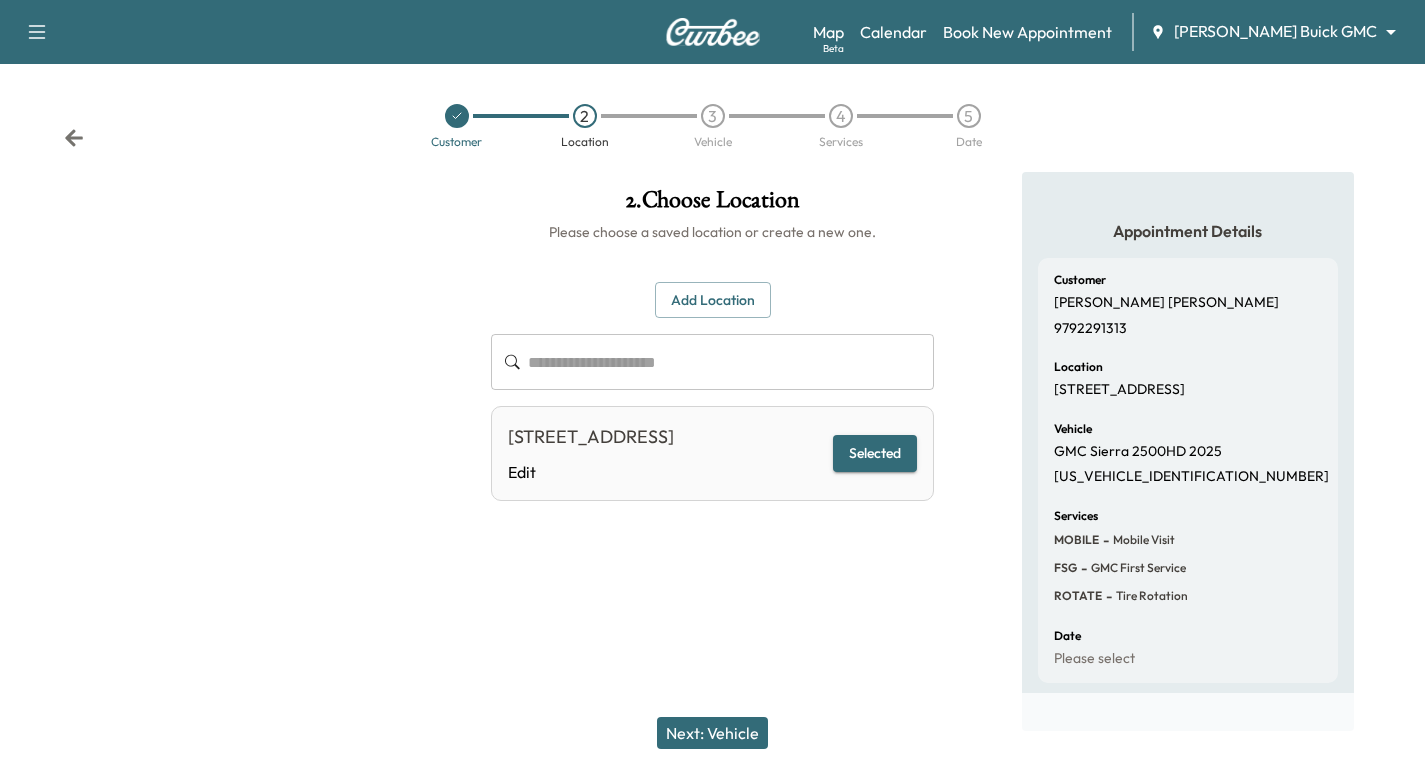 click on "Next: Vehicle" at bounding box center (712, 733) 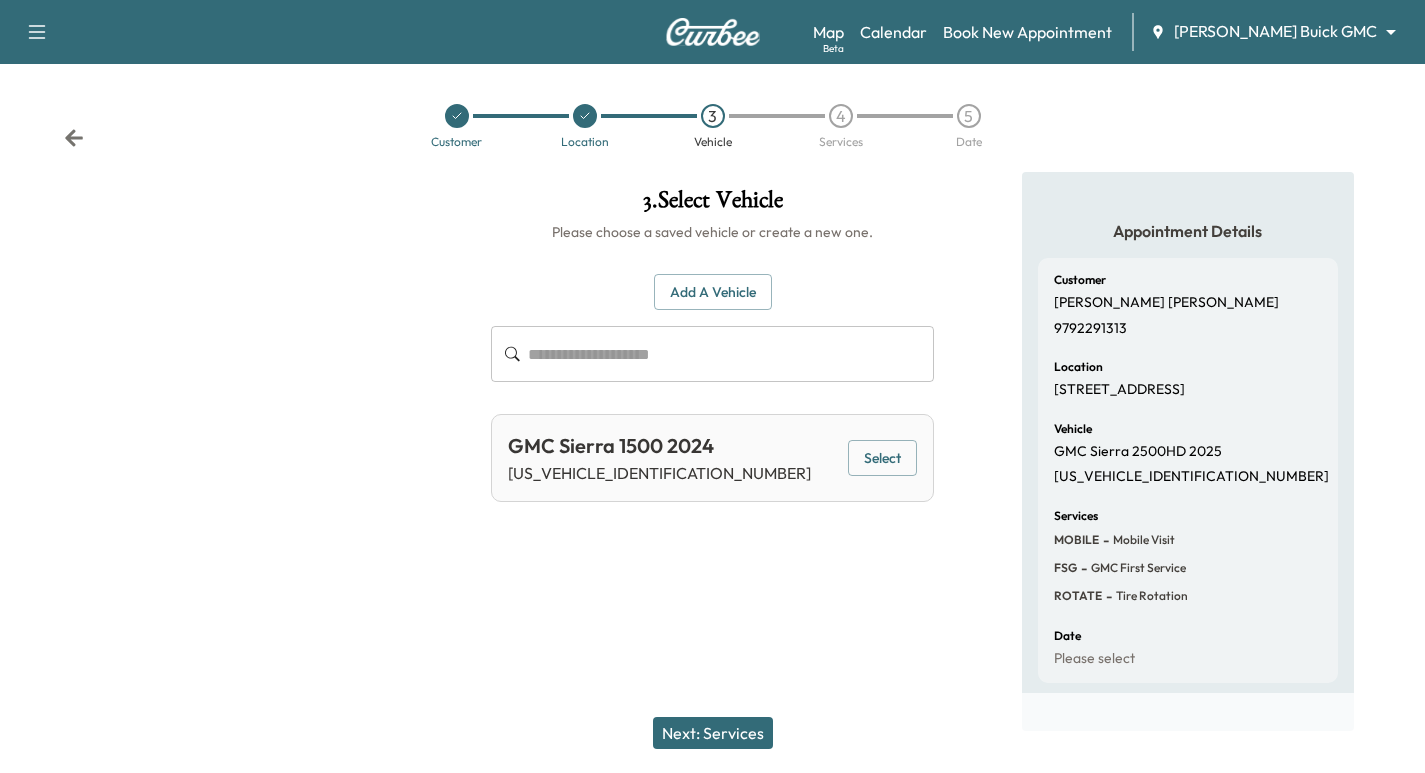 click on "Select" at bounding box center [882, 458] 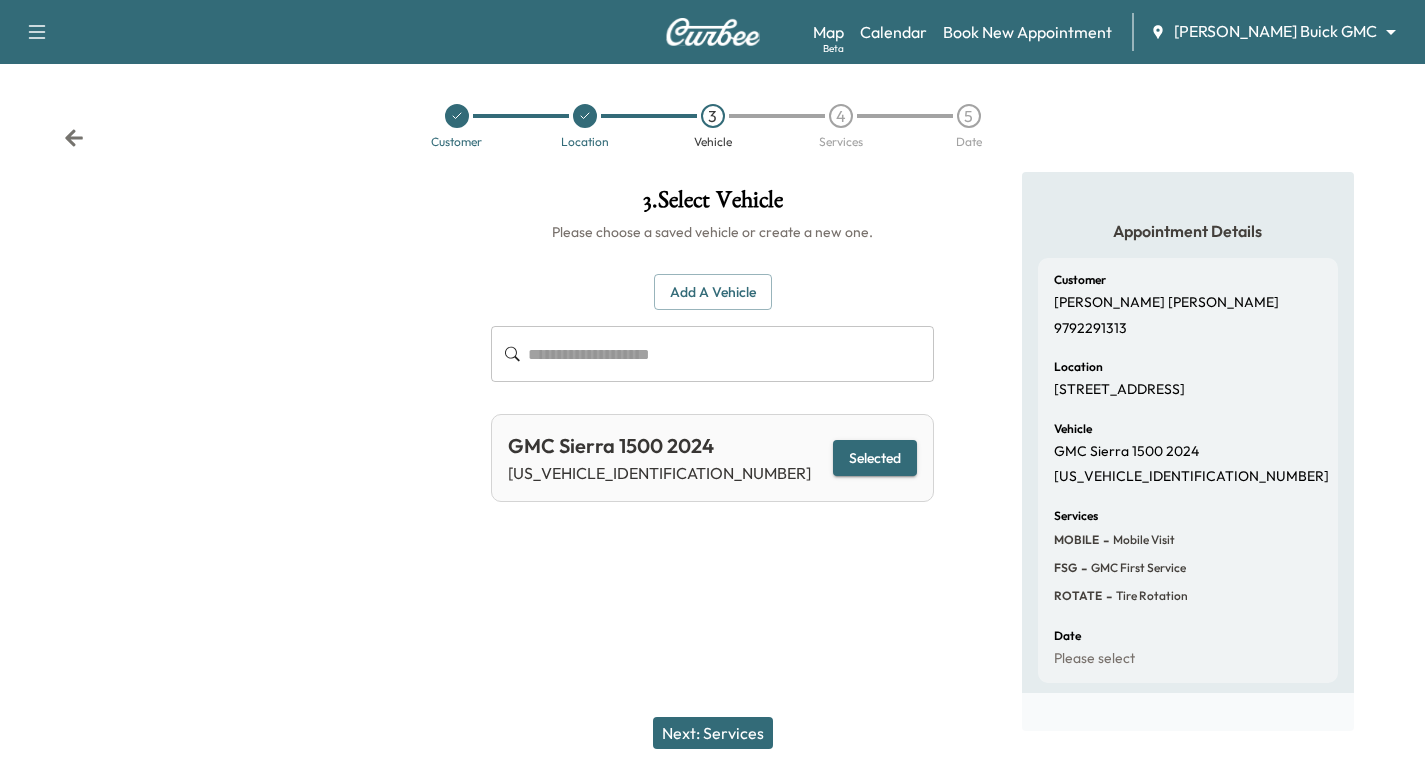 click on "Next: Services" at bounding box center [713, 733] 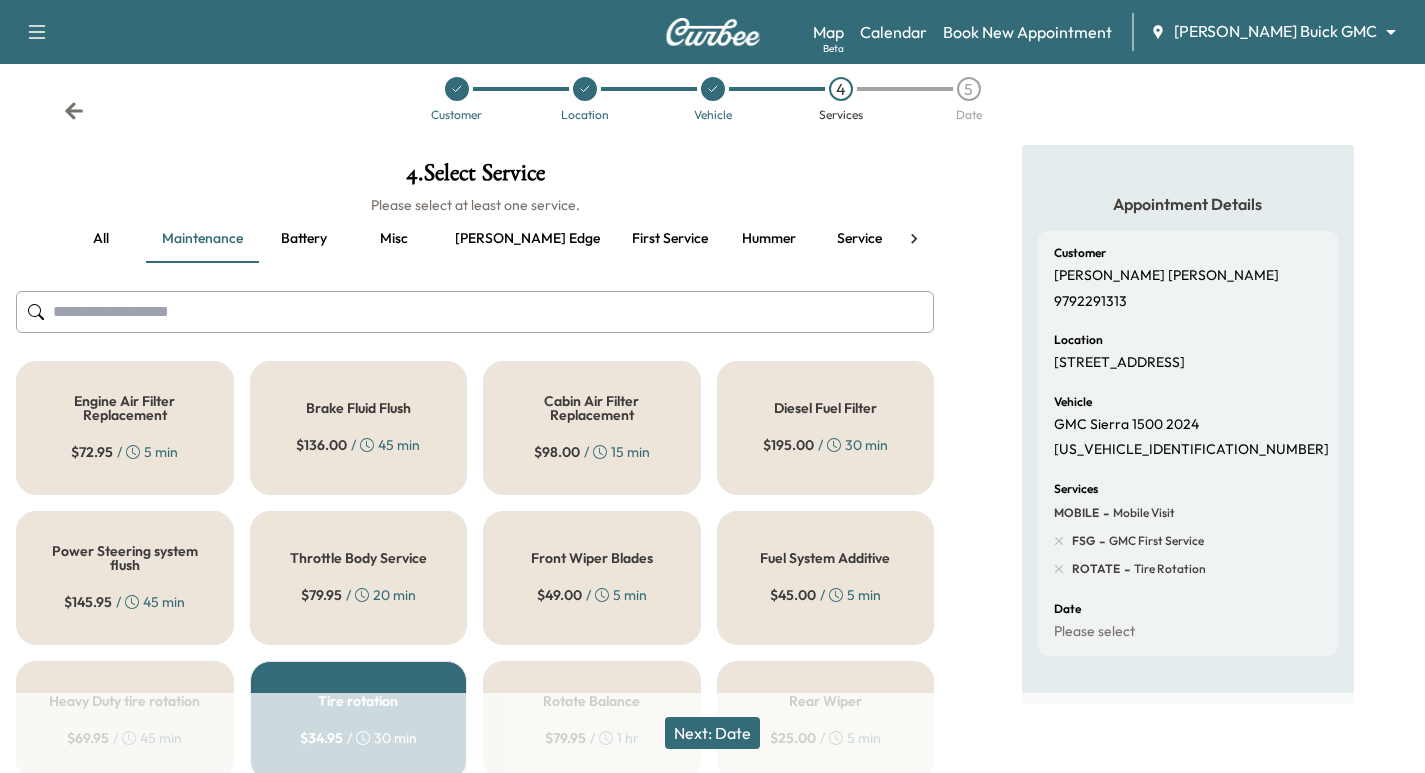 scroll, scrollTop: 0, scrollLeft: 0, axis: both 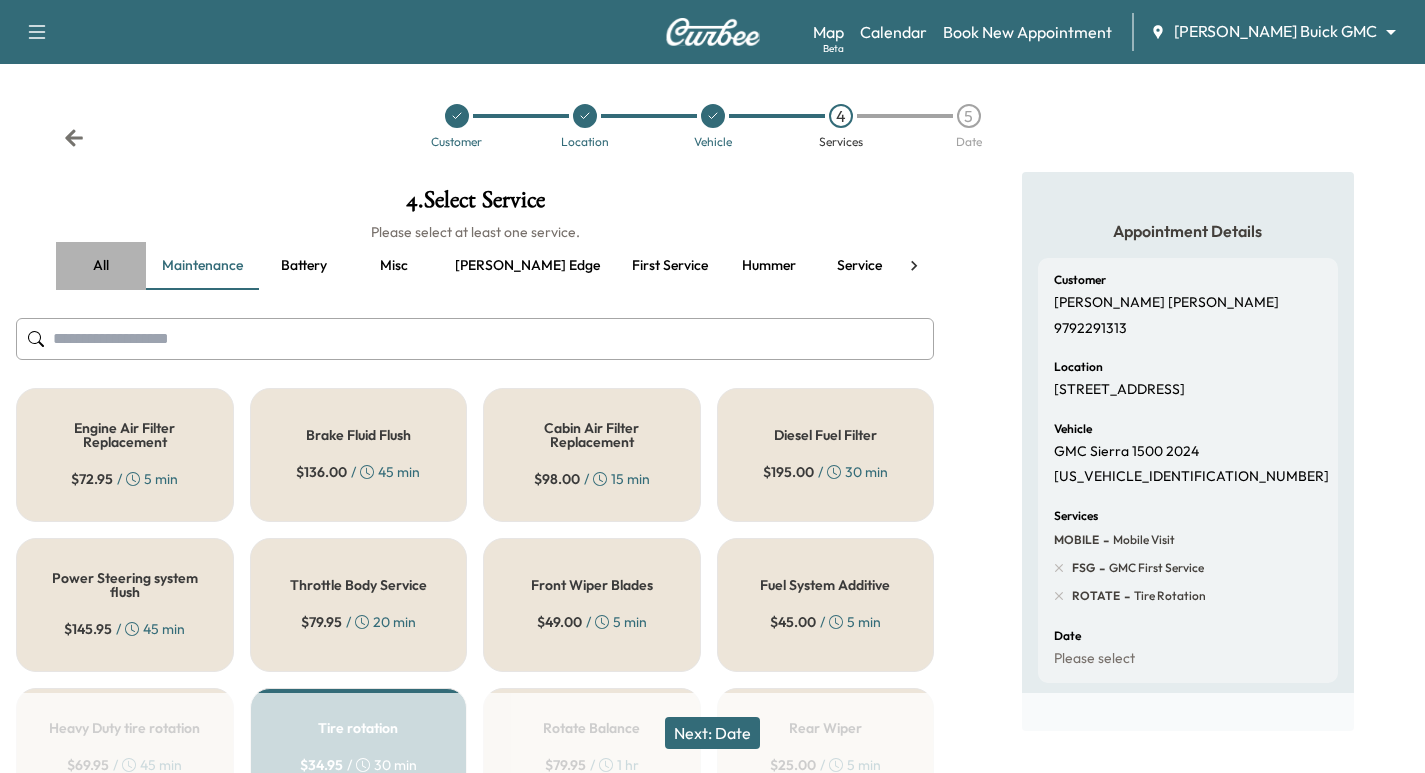 drag, startPoint x: 110, startPoint y: 257, endPoint x: 117, endPoint y: 272, distance: 16.552946 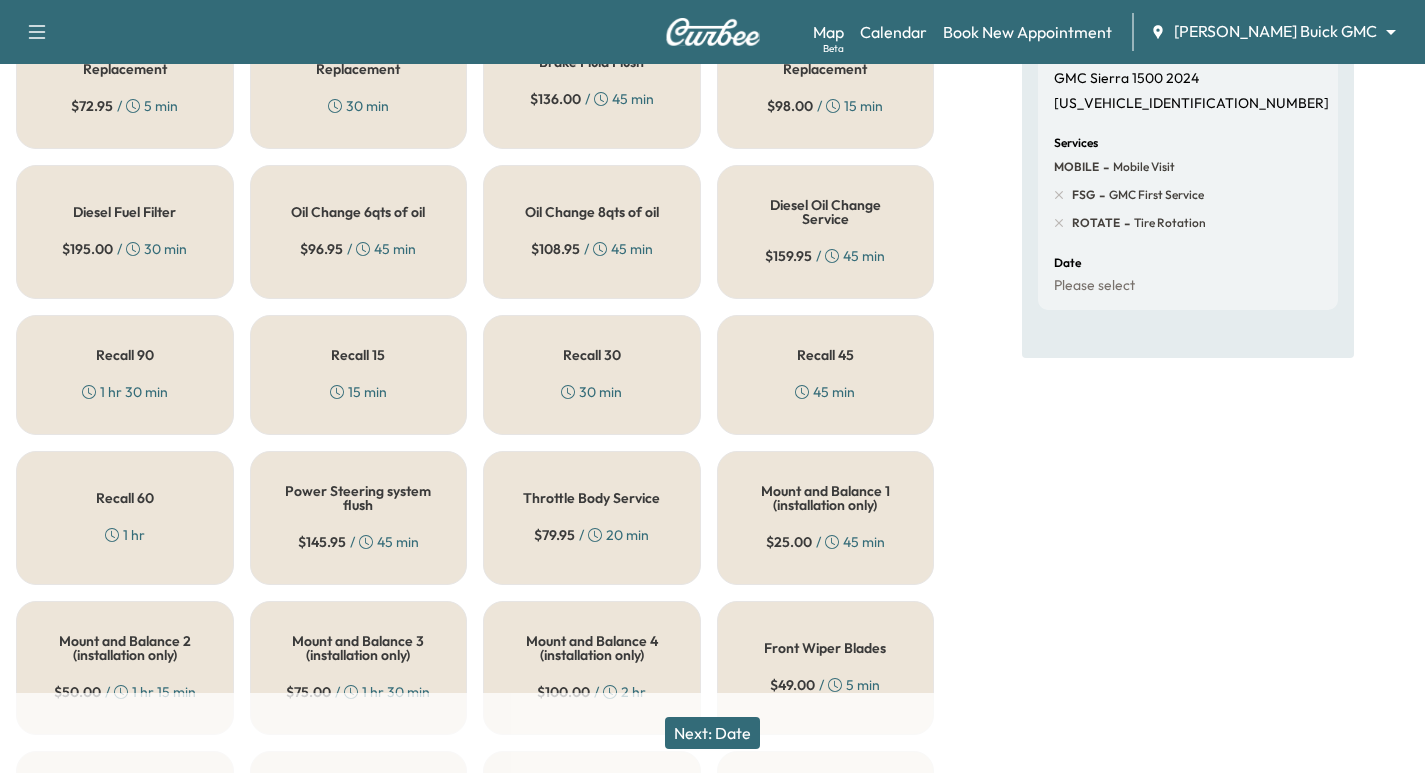 scroll, scrollTop: 375, scrollLeft: 0, axis: vertical 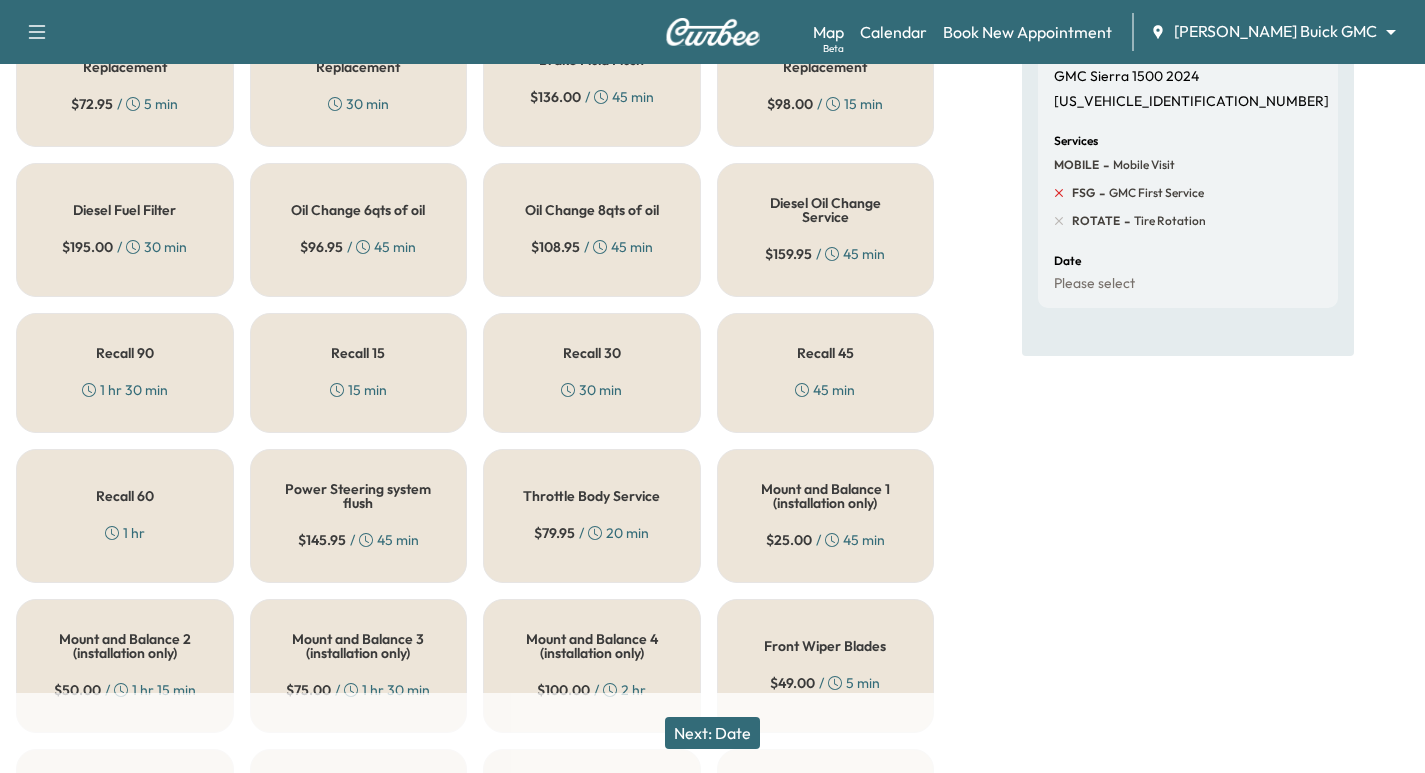 click 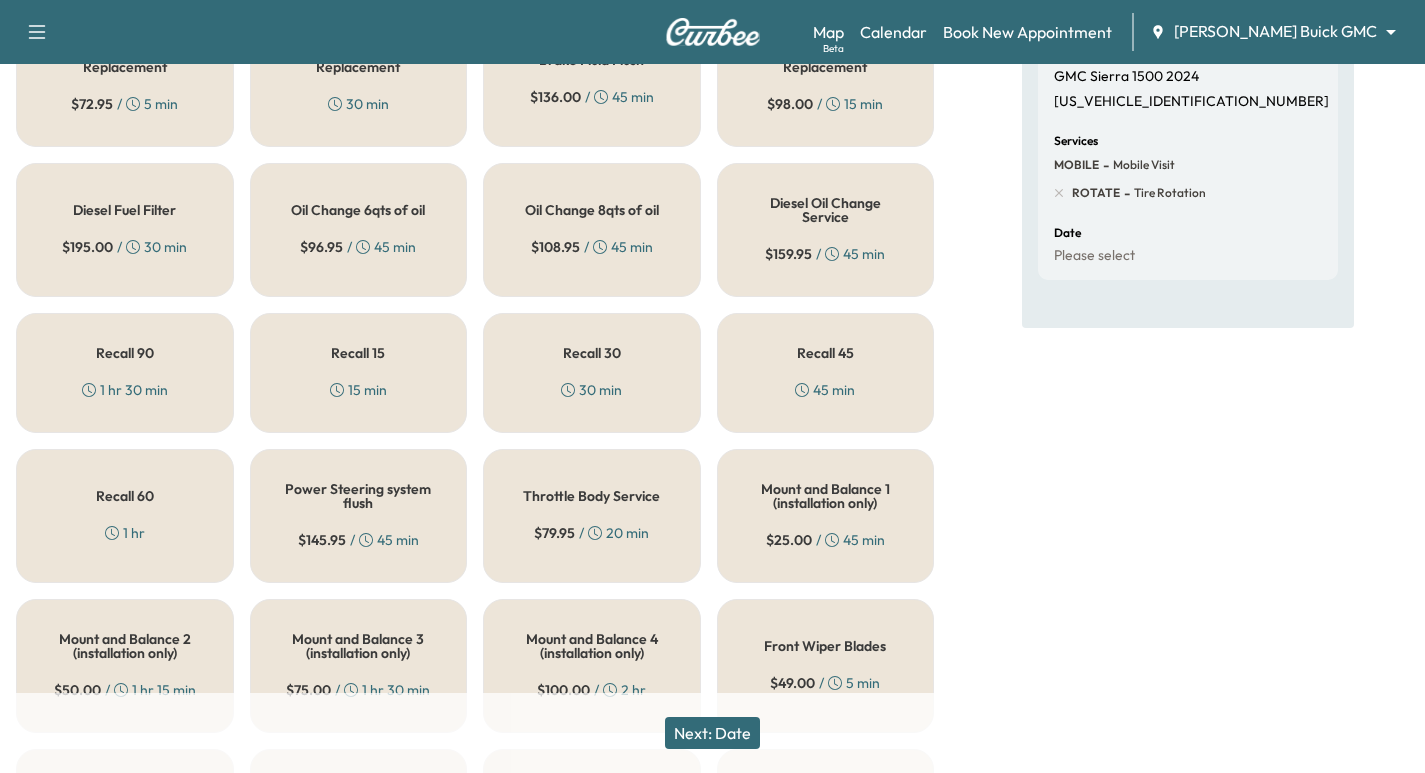 click 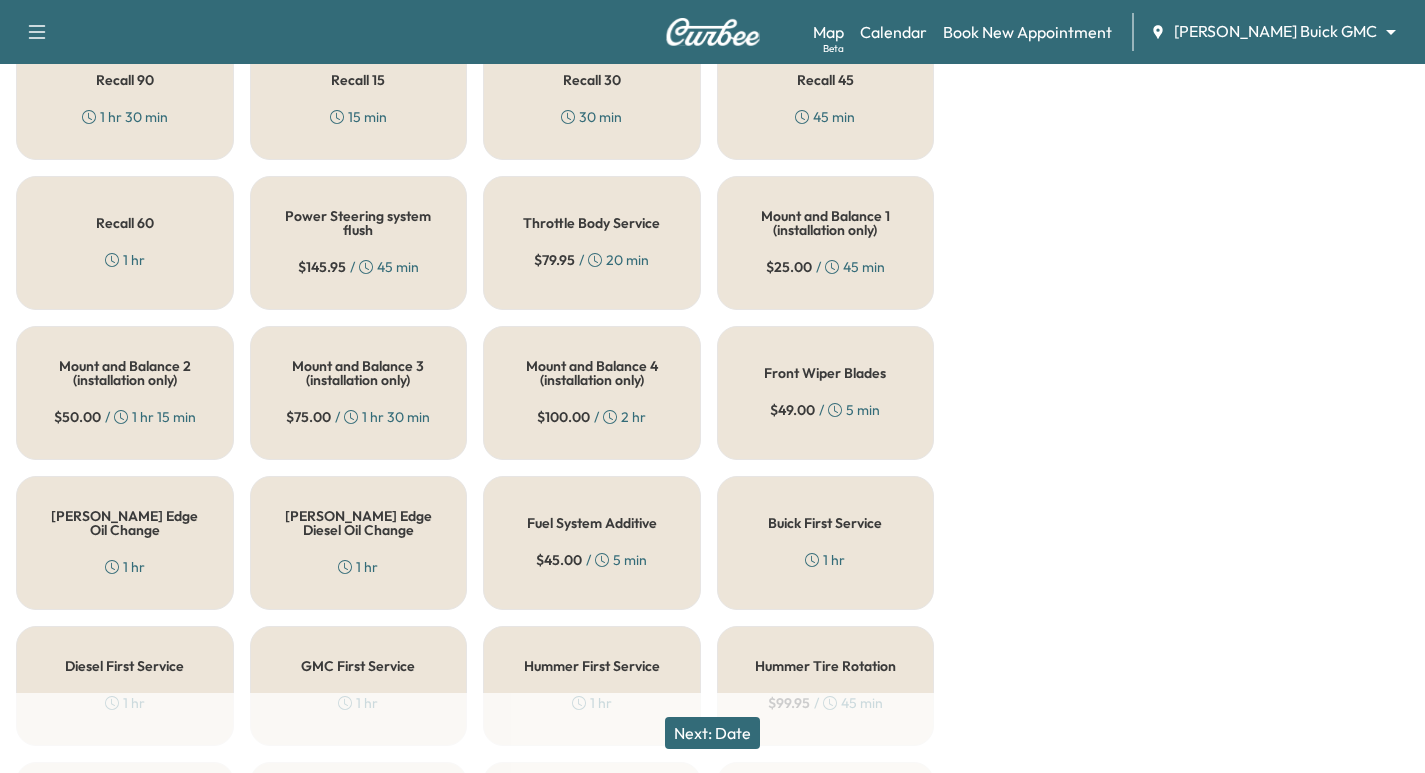 scroll, scrollTop: 650, scrollLeft: 0, axis: vertical 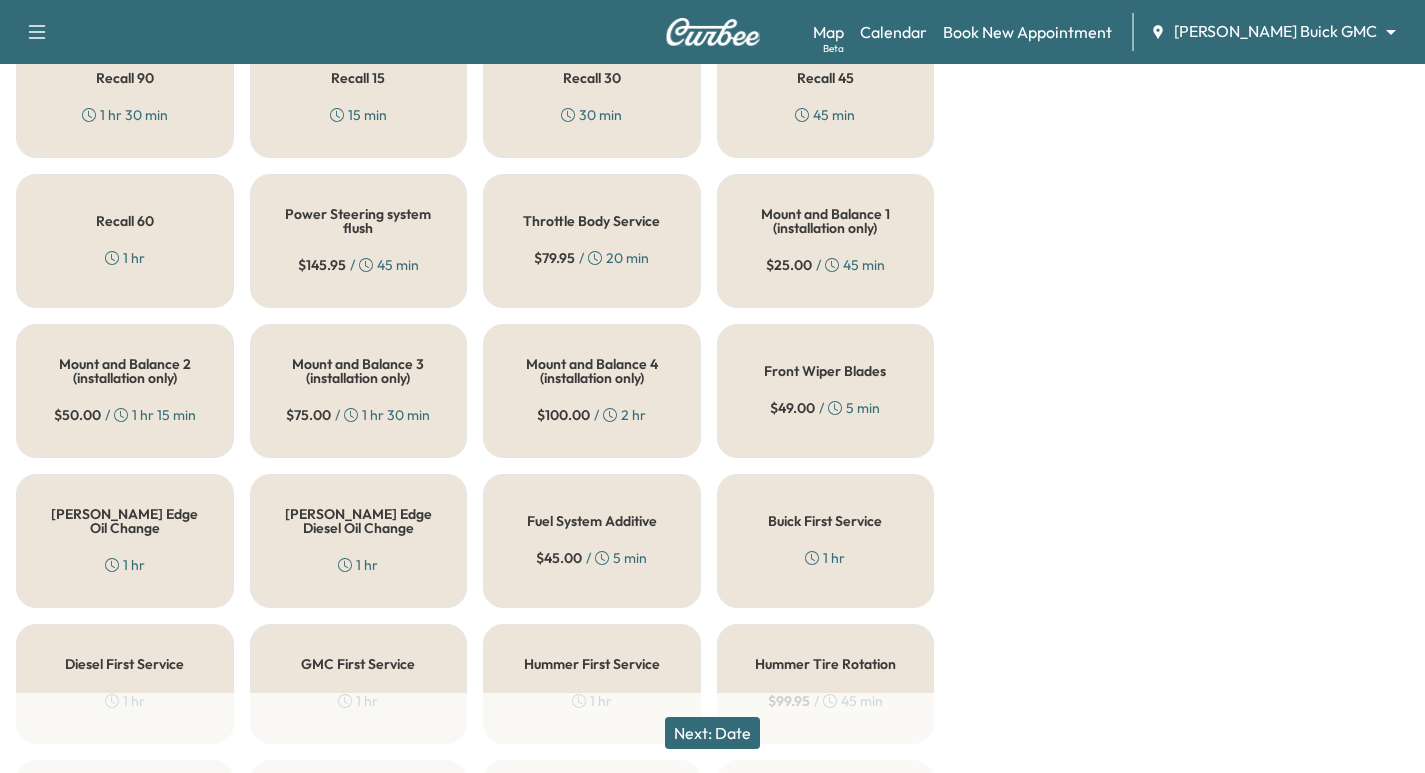 click on "[PERSON_NAME] Edge Oil Change 1 hr" at bounding box center (125, 541) 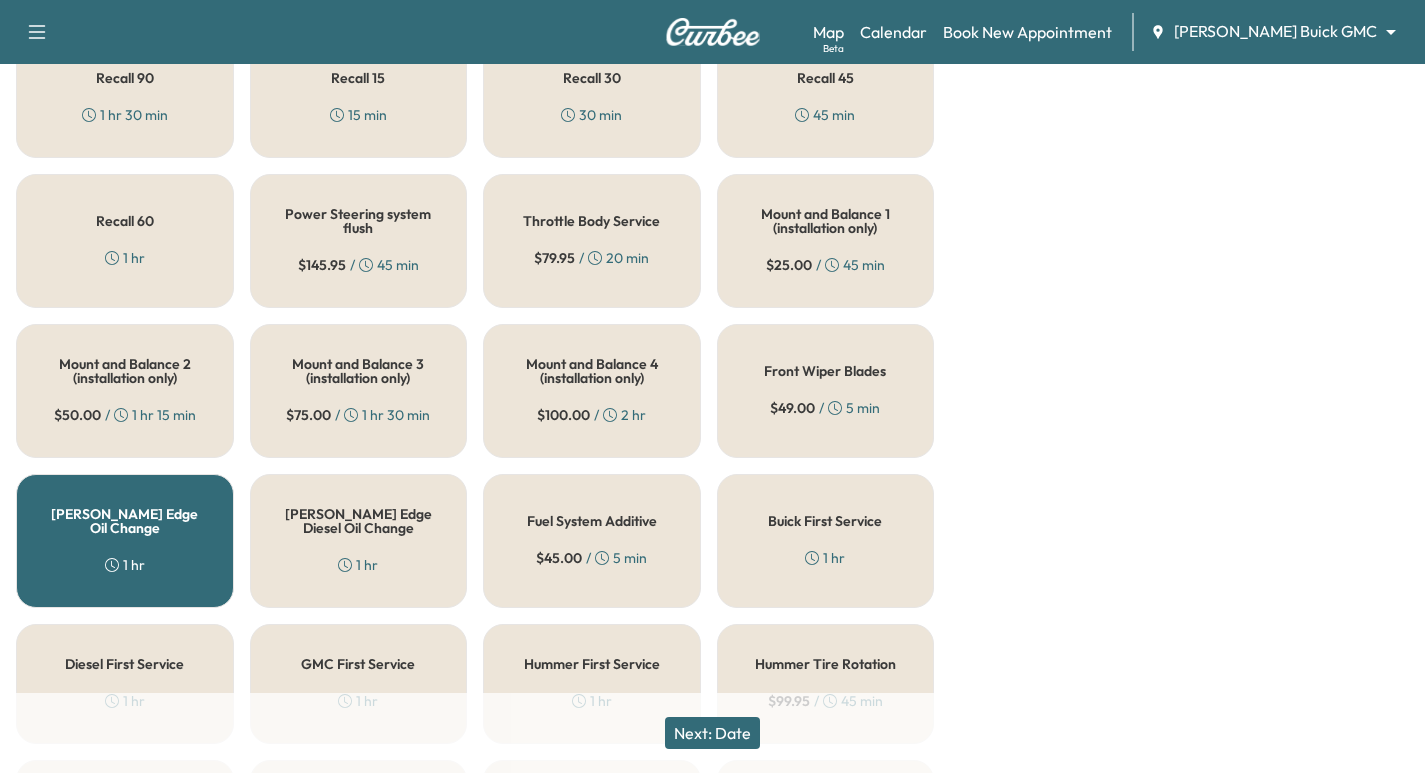 click on "Next: Date" at bounding box center (712, 733) 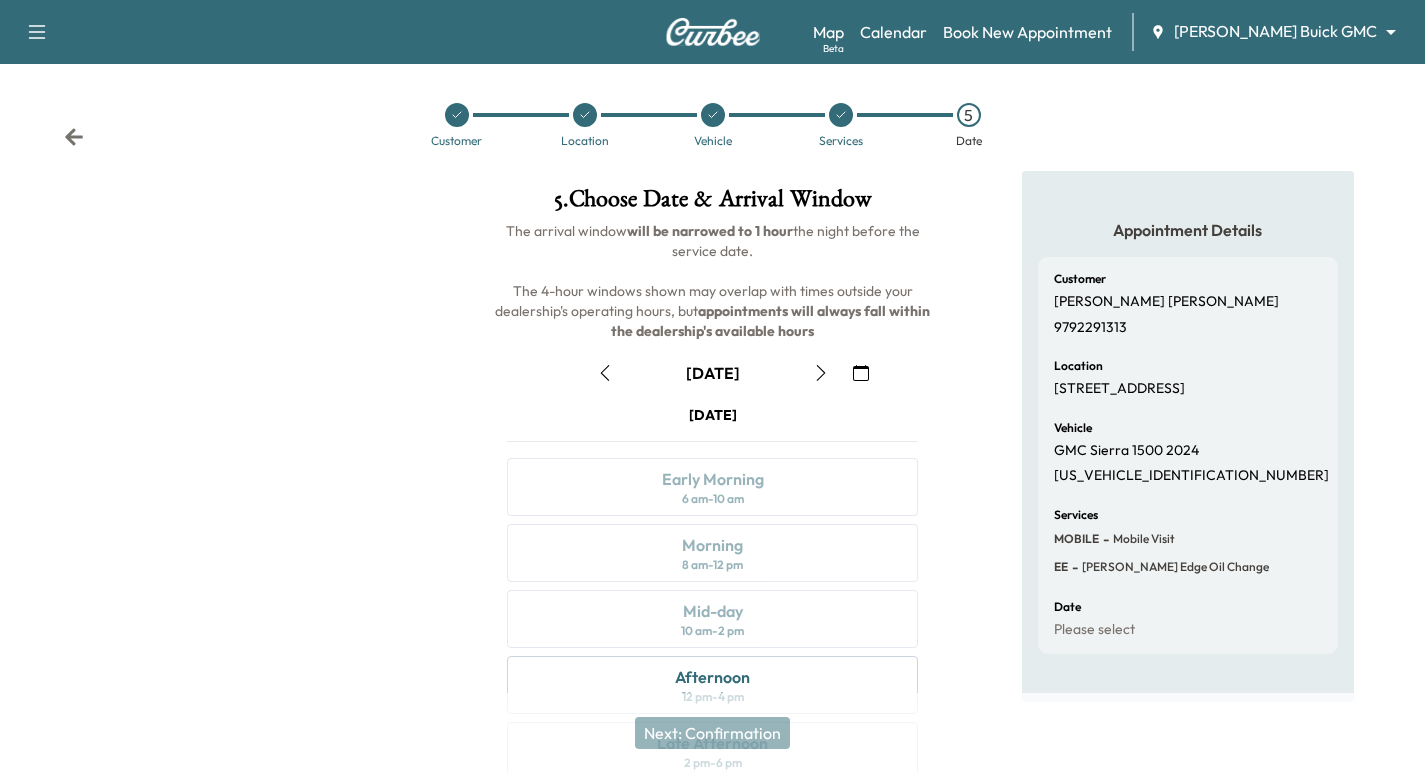 scroll, scrollTop: 0, scrollLeft: 0, axis: both 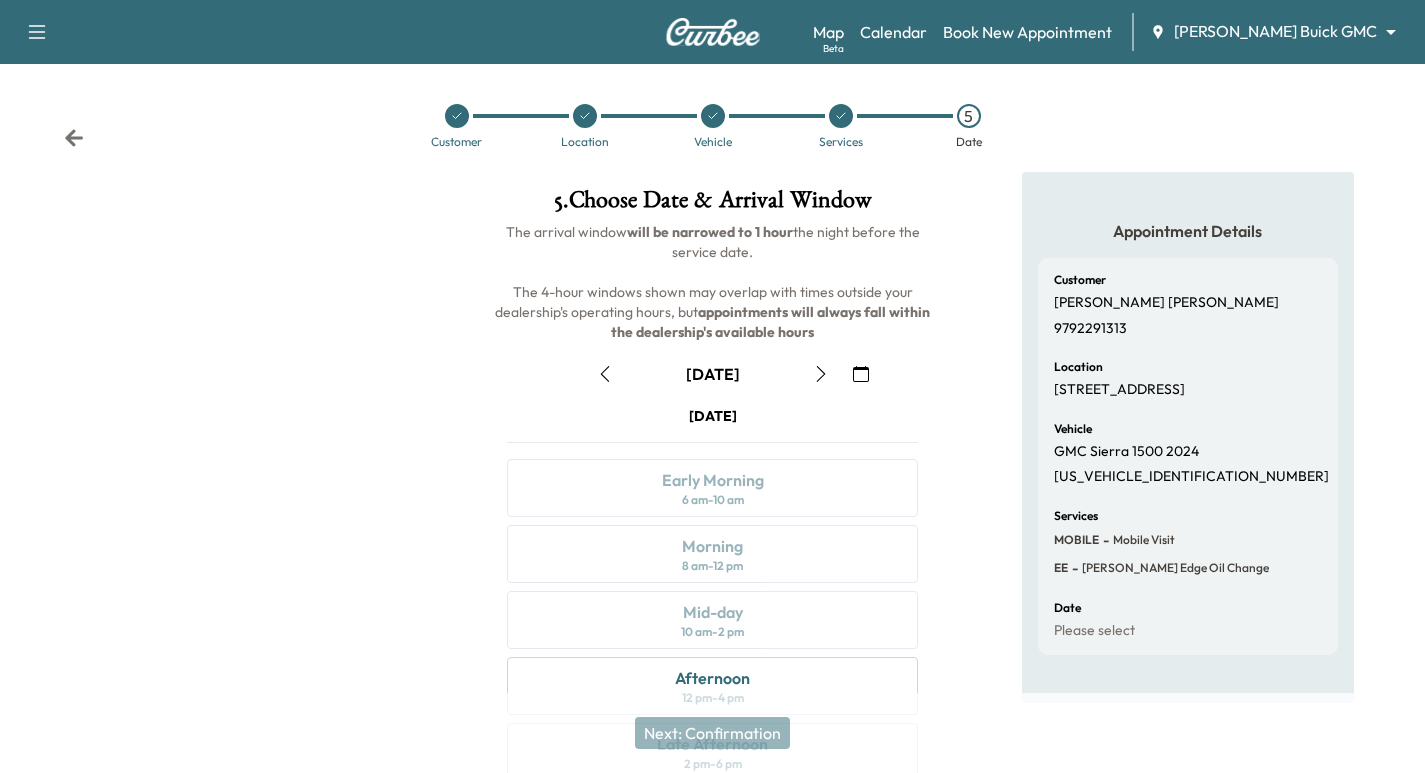 click 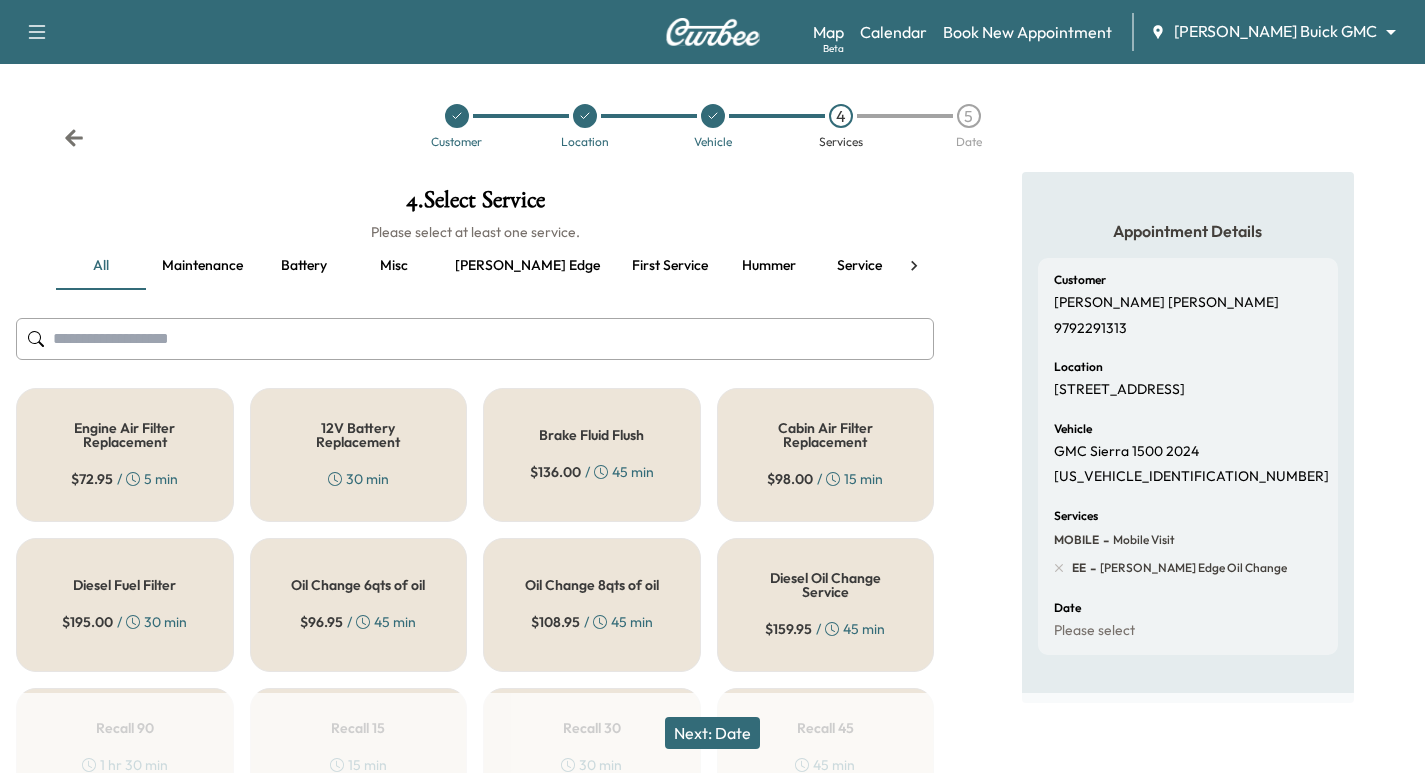 click on "Recall" at bounding box center (949, 266) 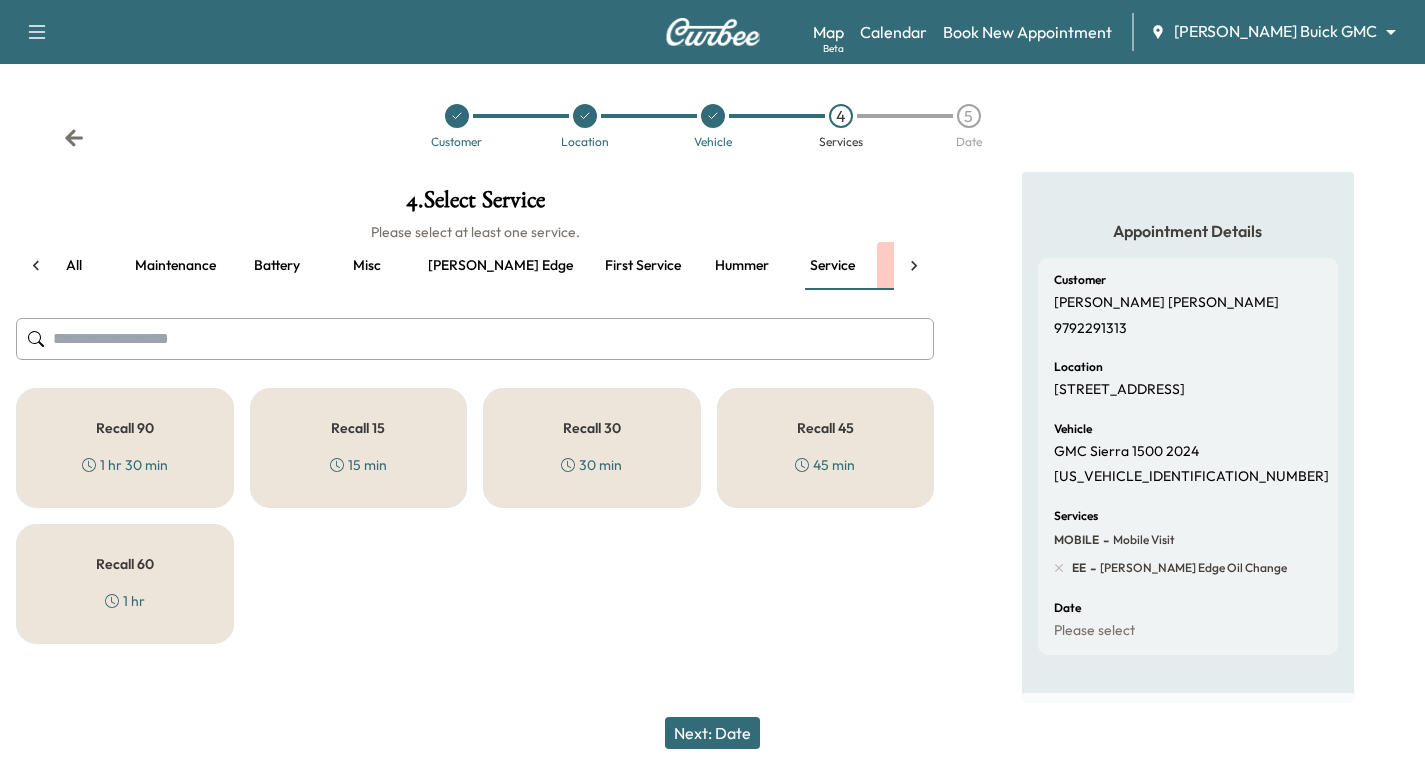 scroll, scrollTop: 0, scrollLeft: 28, axis: horizontal 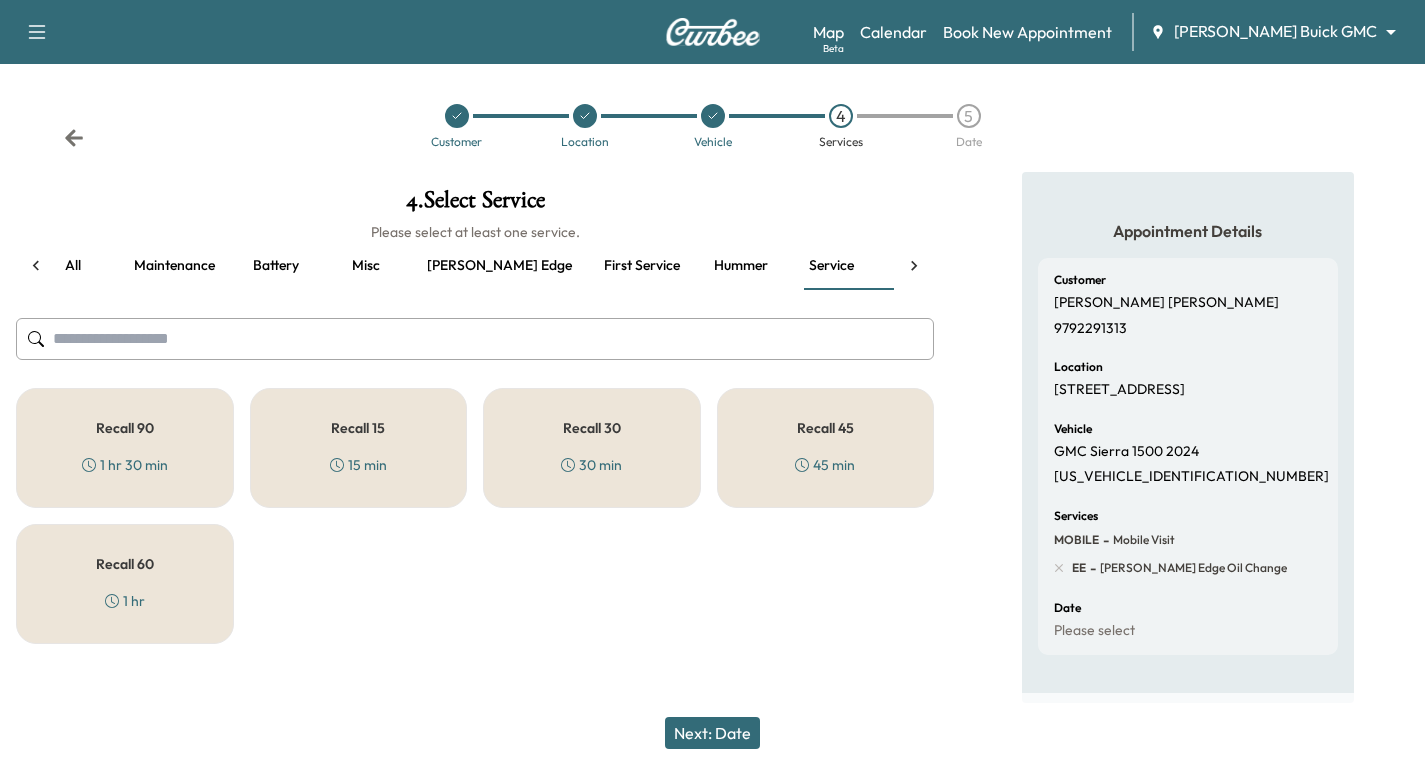 click on "[US_VEHICLE_IDENTIFICATION_NUMBER]" at bounding box center (1191, 477) 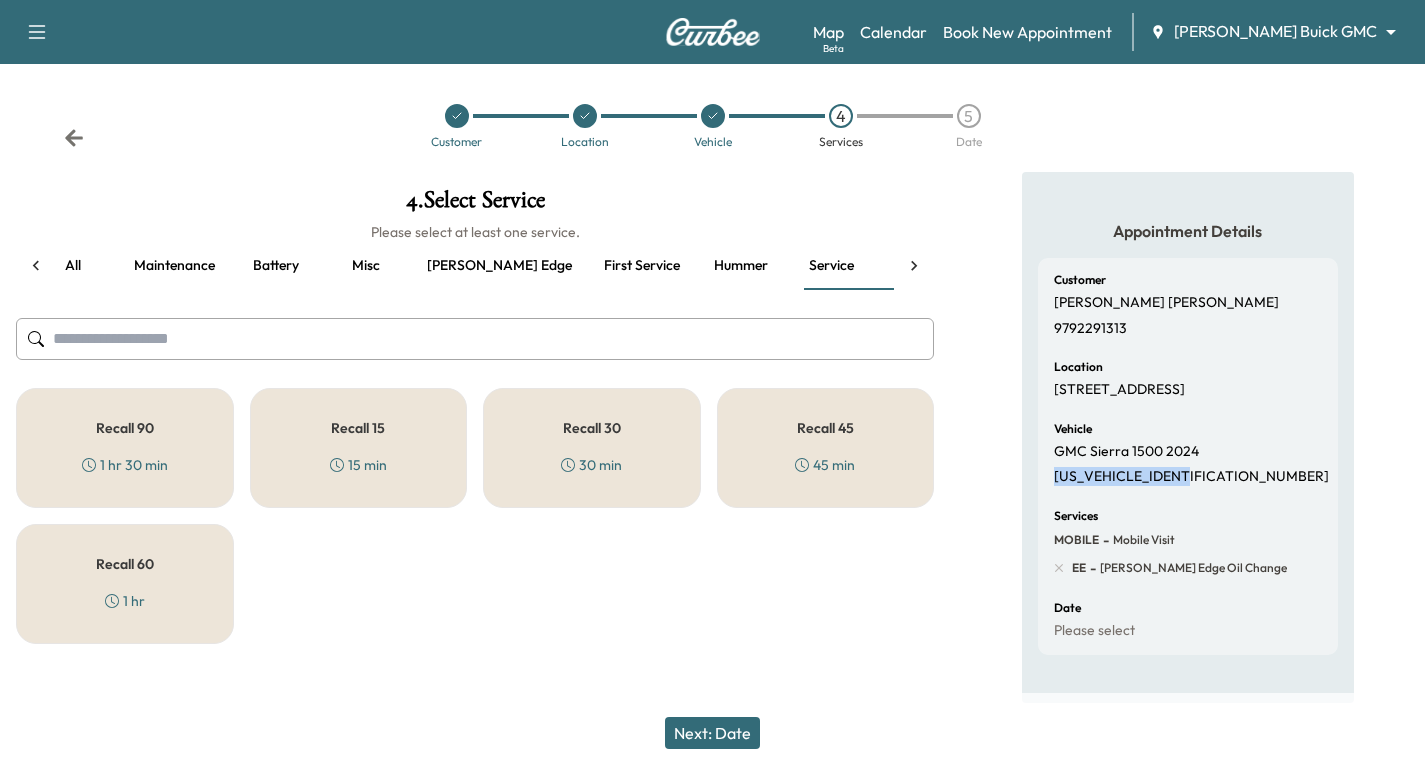 click on "[US_VEHICLE_IDENTIFICATION_NUMBER]" at bounding box center [1191, 477] 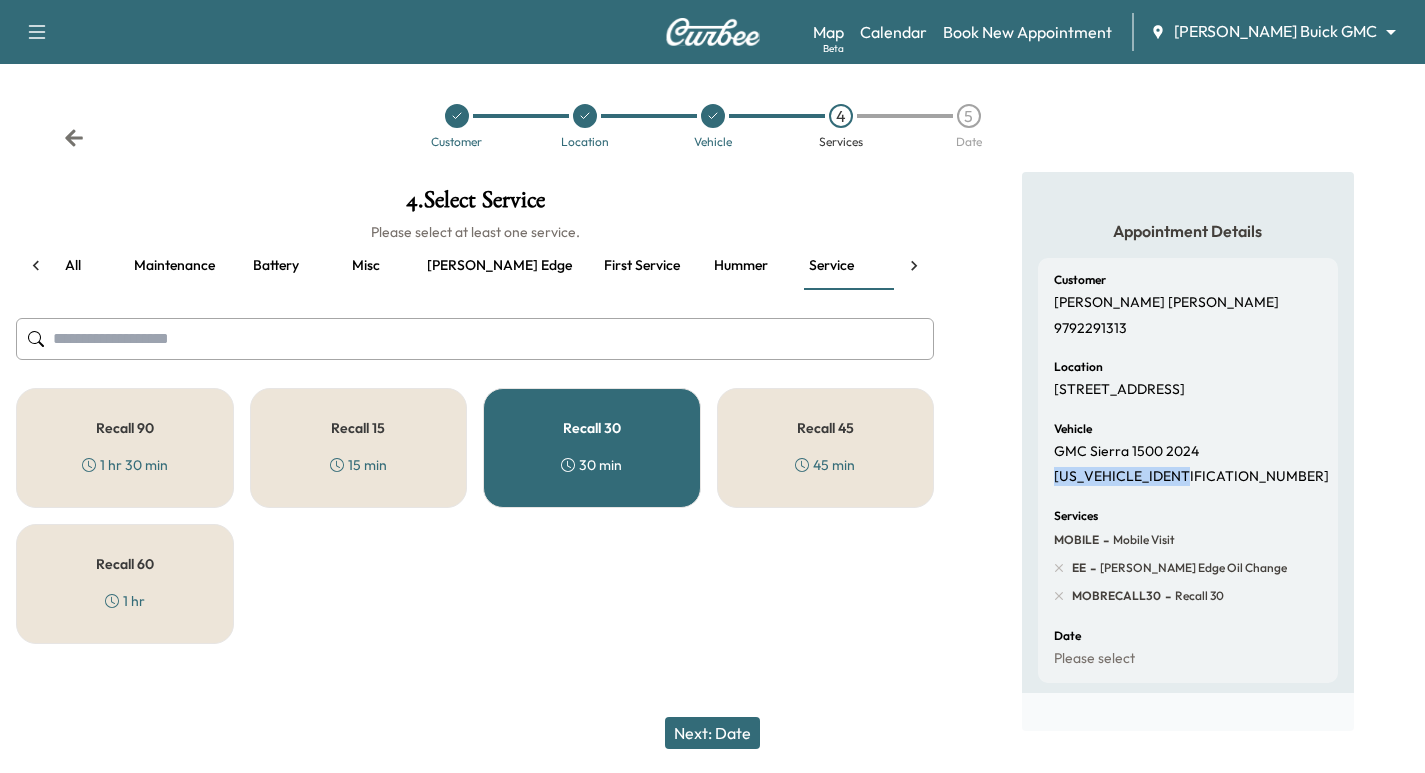 click on "Recall 45 45 min" at bounding box center (826, 448) 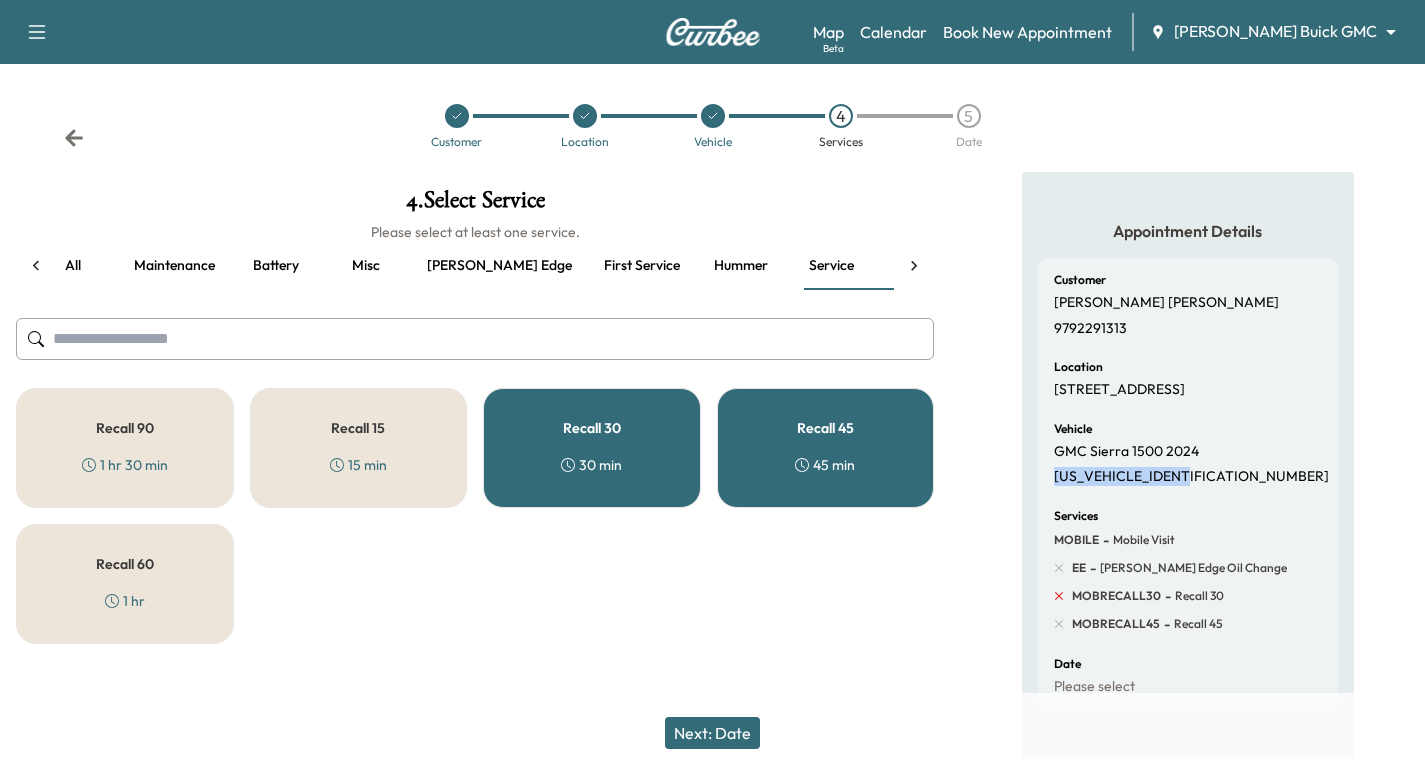 click 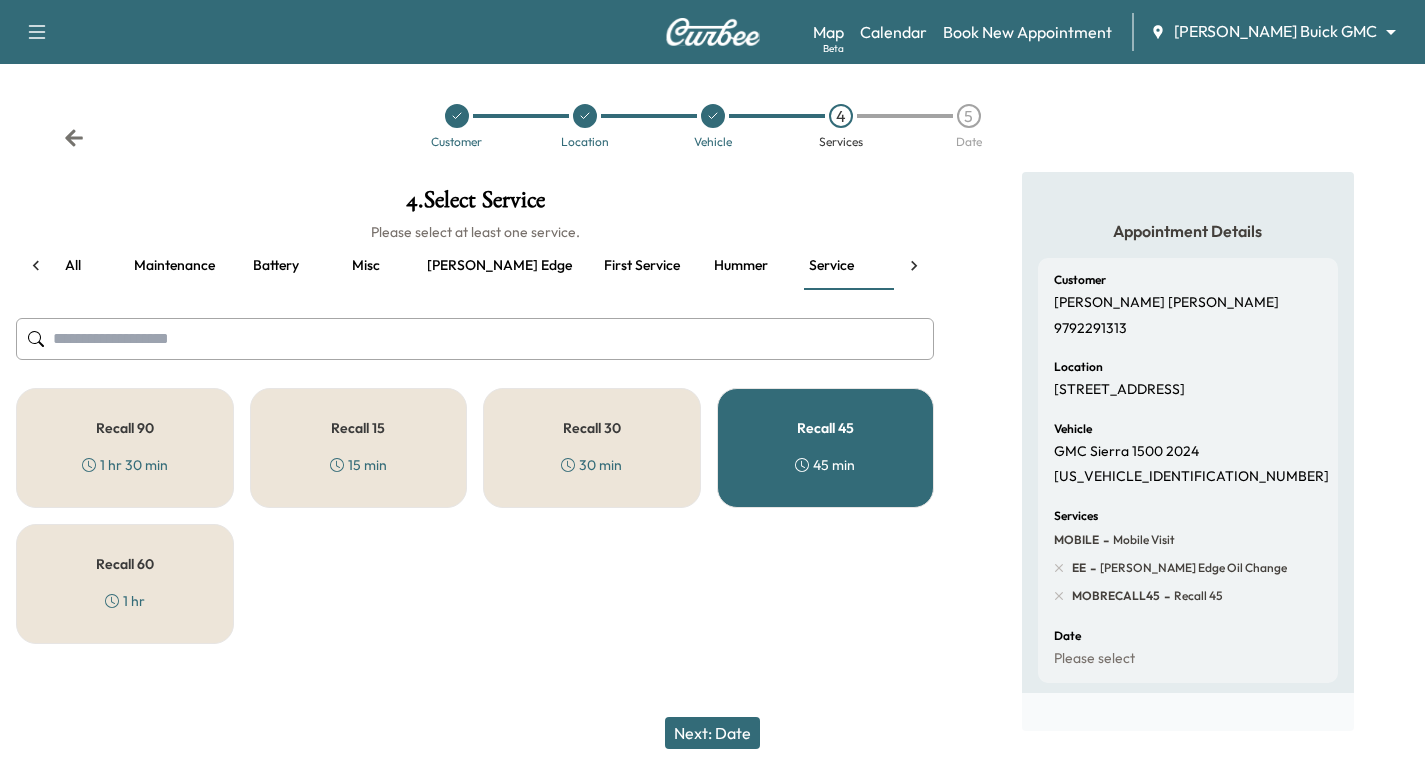 click on "5" at bounding box center (969, 116) 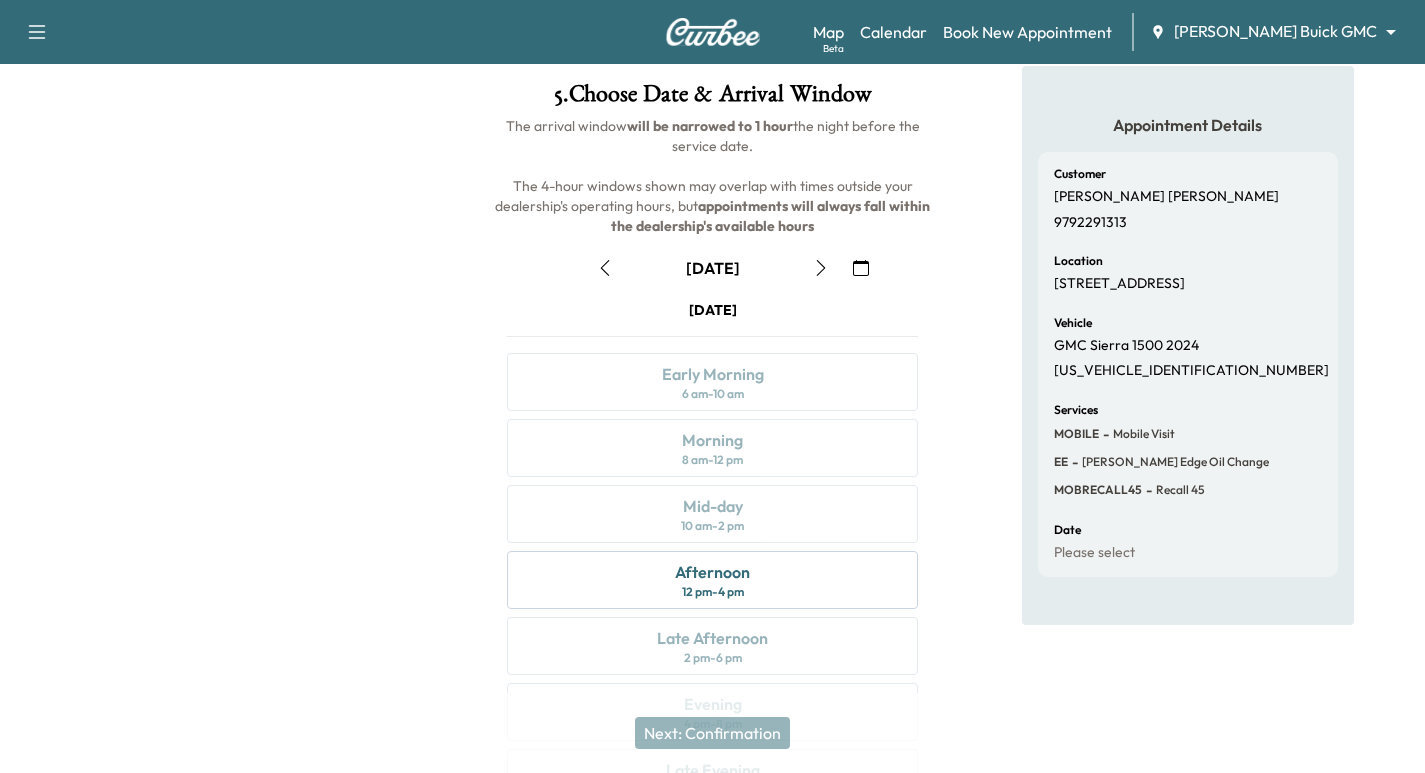 scroll, scrollTop: 228, scrollLeft: 0, axis: vertical 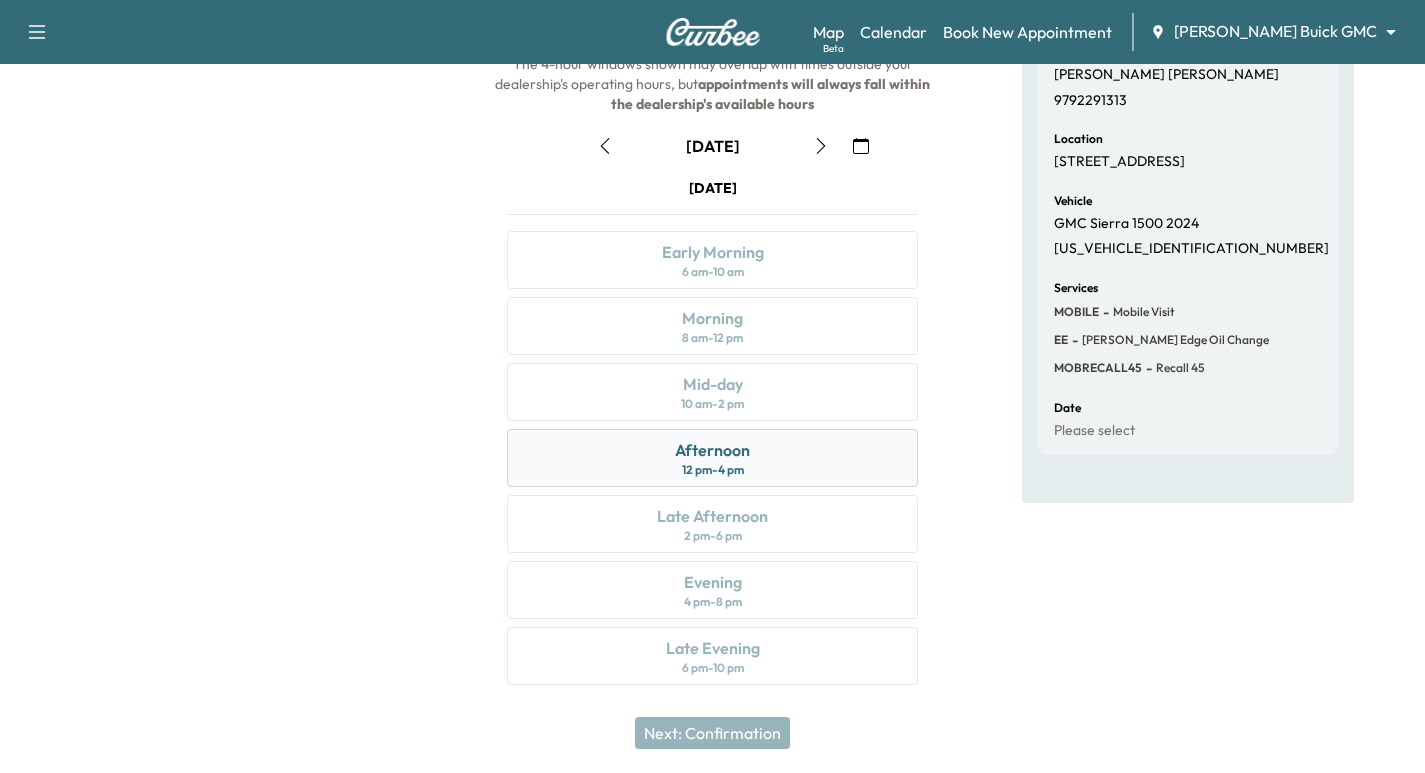 click on "Afternoon 12 pm  -  4 pm" at bounding box center [712, 458] 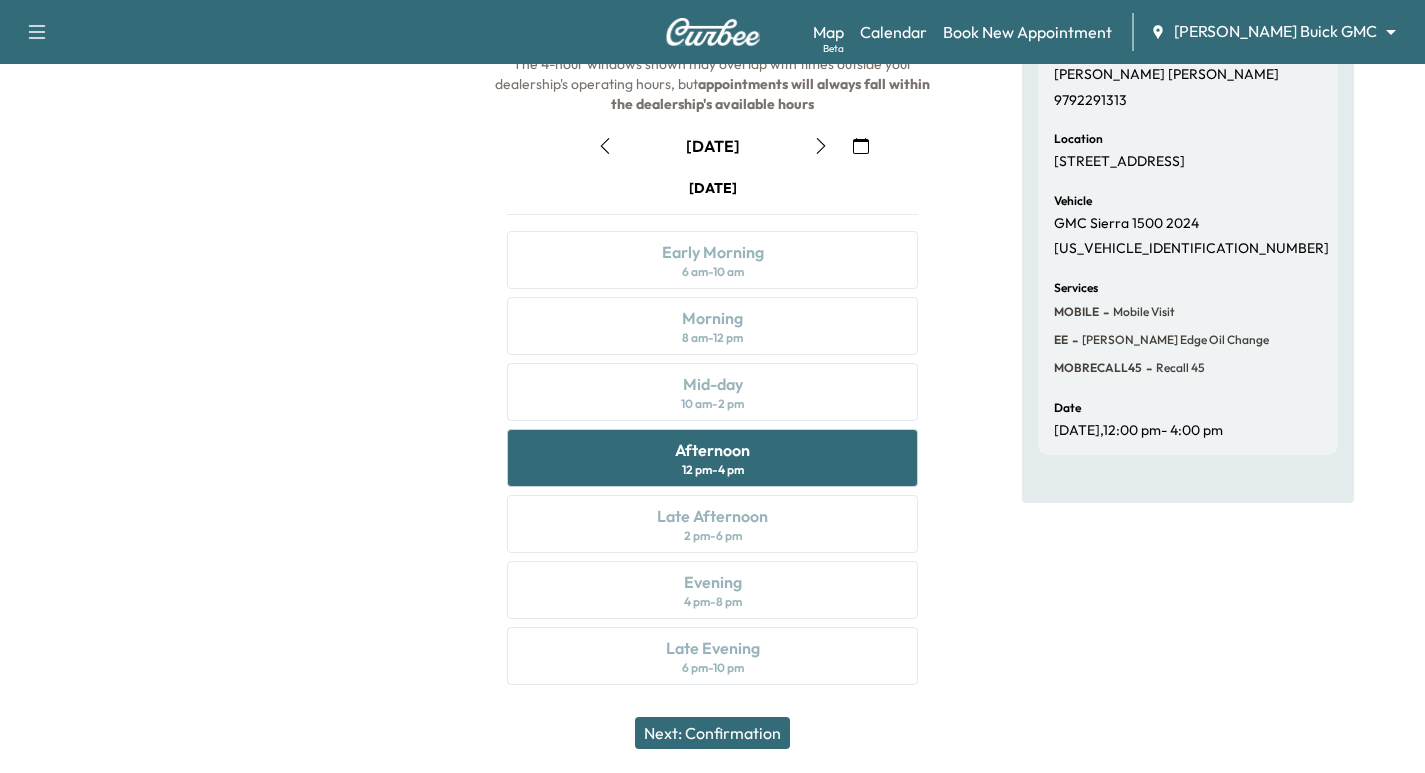 click on "Next: Confirmation" at bounding box center (712, 733) 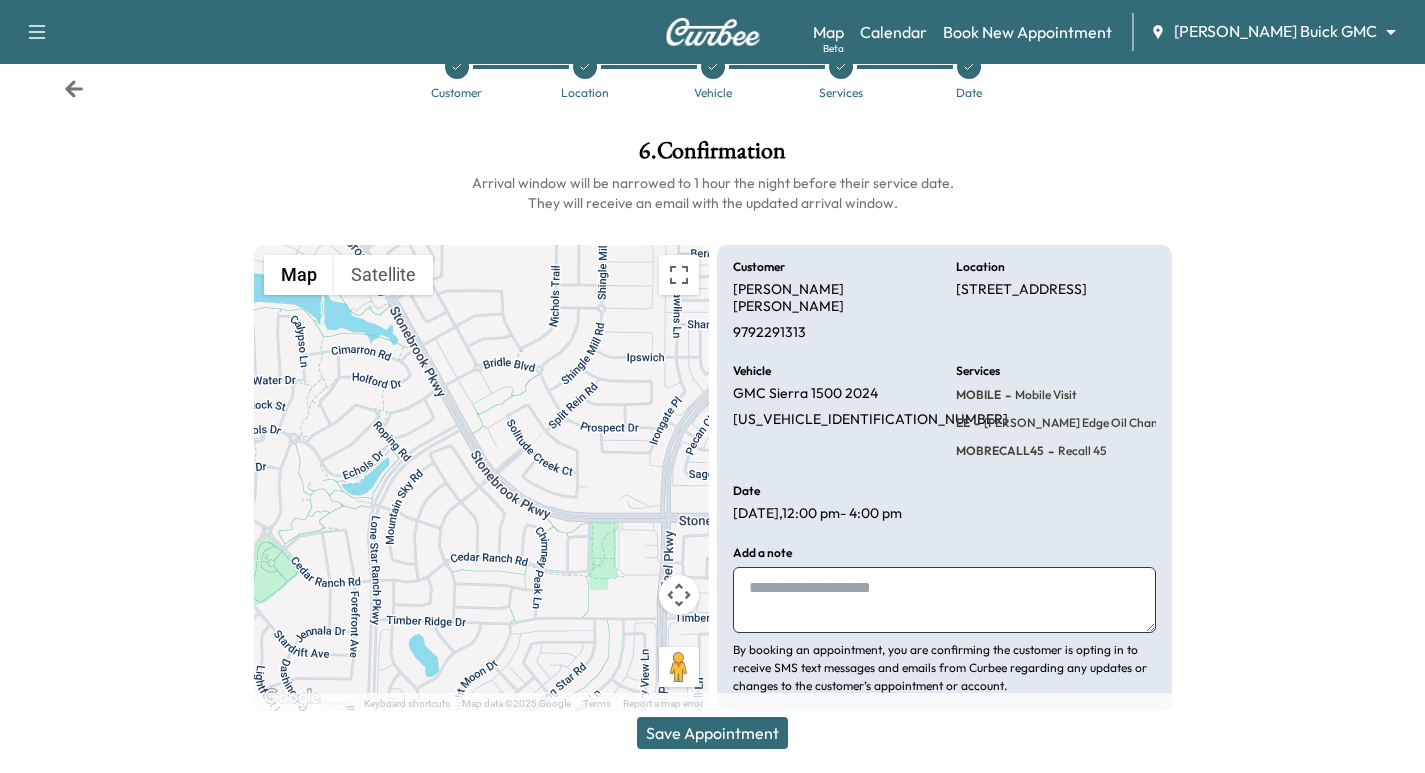 click on "Save Appointment" at bounding box center (712, 733) 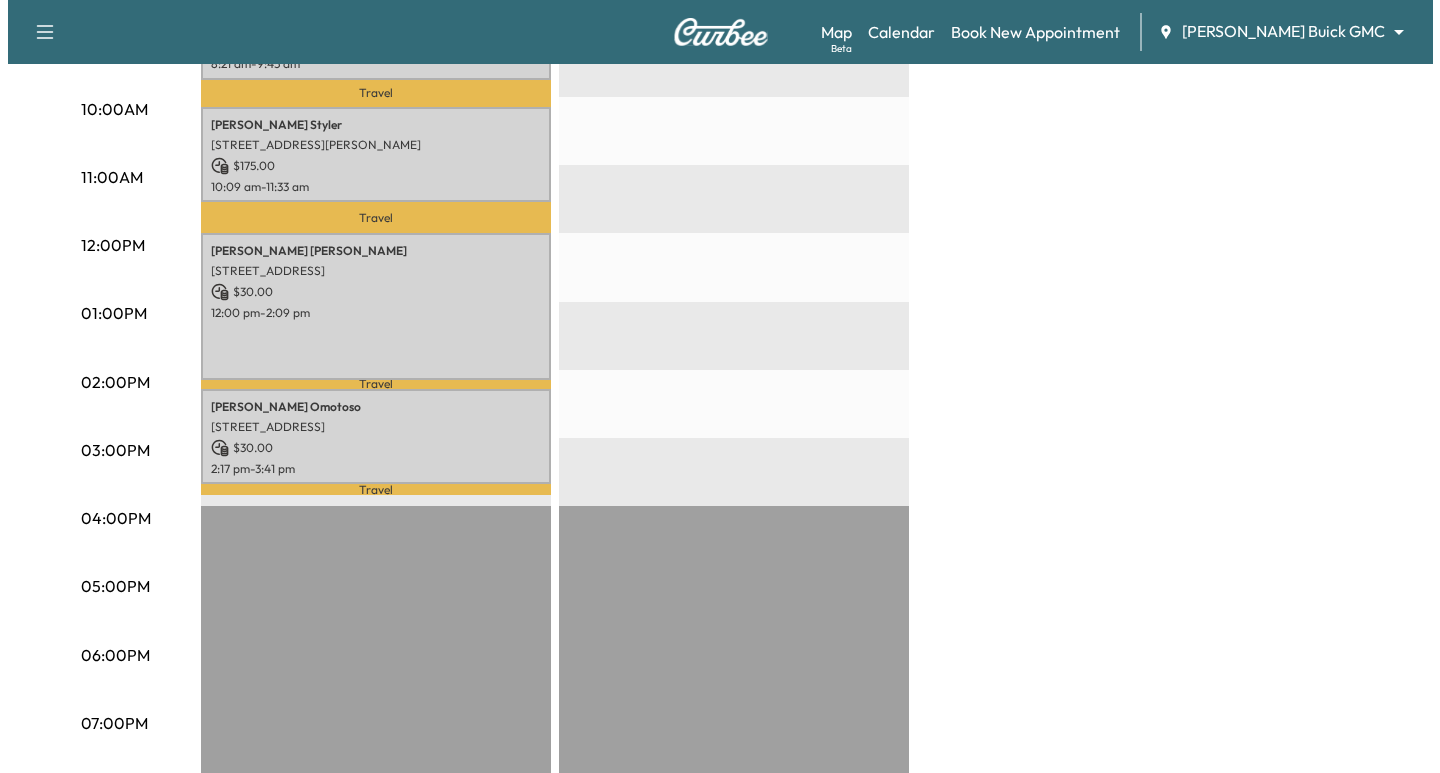 scroll, scrollTop: 650, scrollLeft: 0, axis: vertical 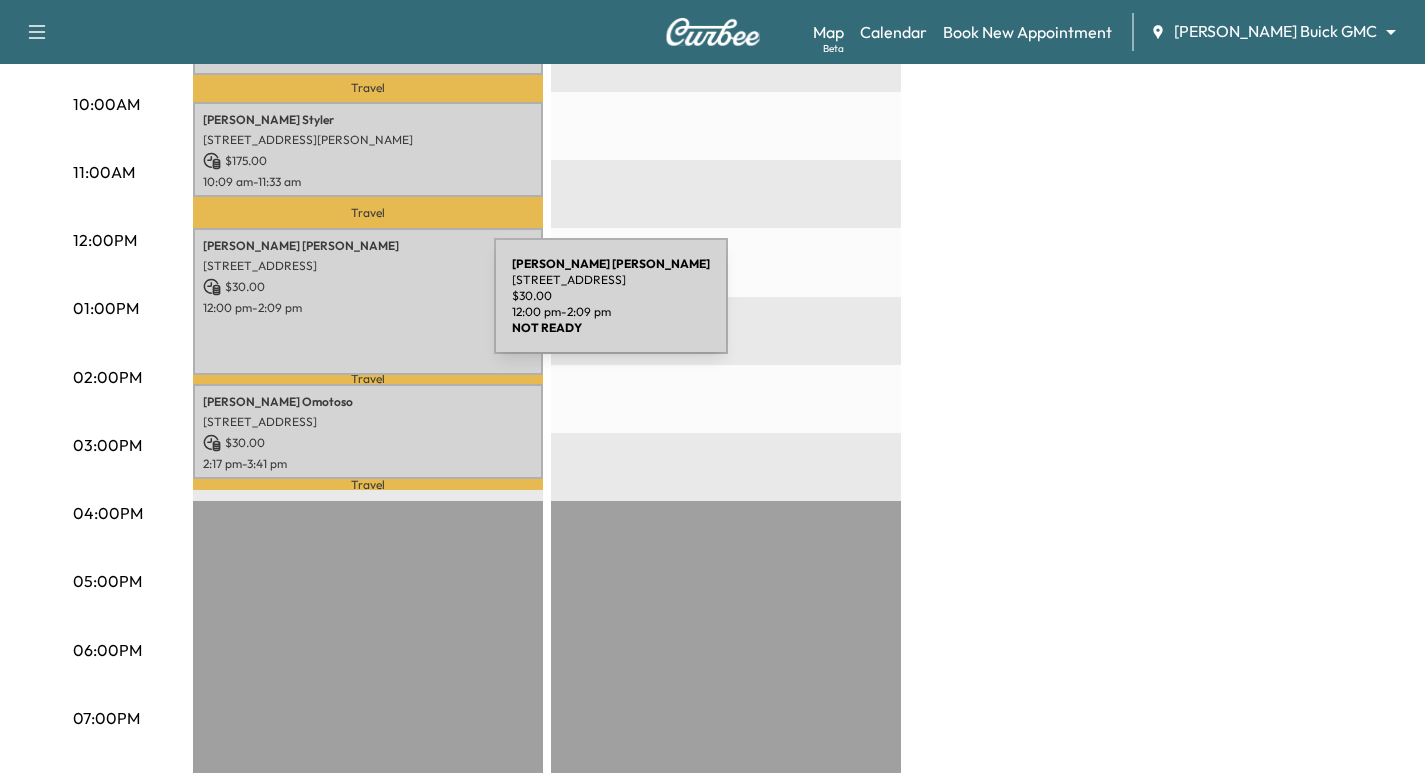 click on "12:00 pm  -  2:09 pm" at bounding box center [368, 308] 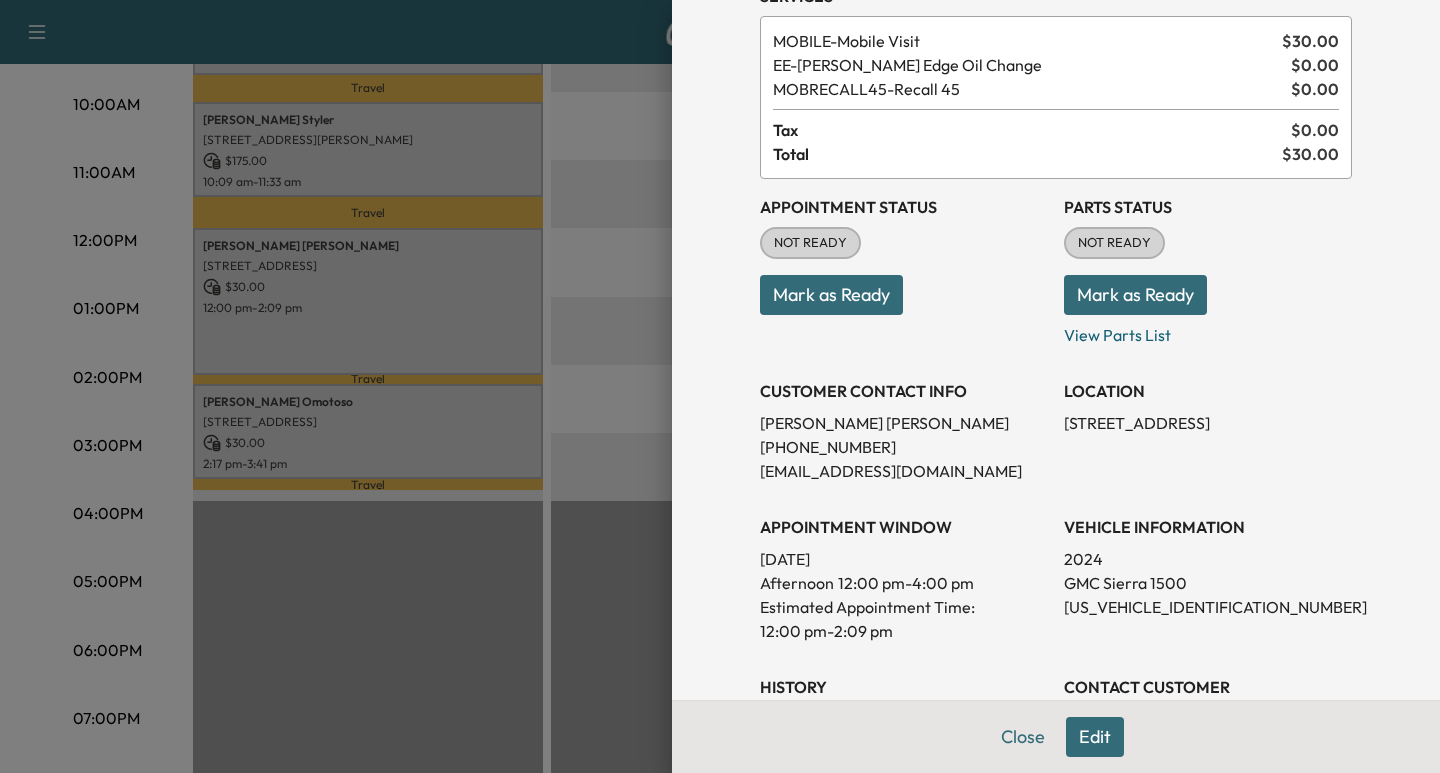 scroll, scrollTop: 150, scrollLeft: 0, axis: vertical 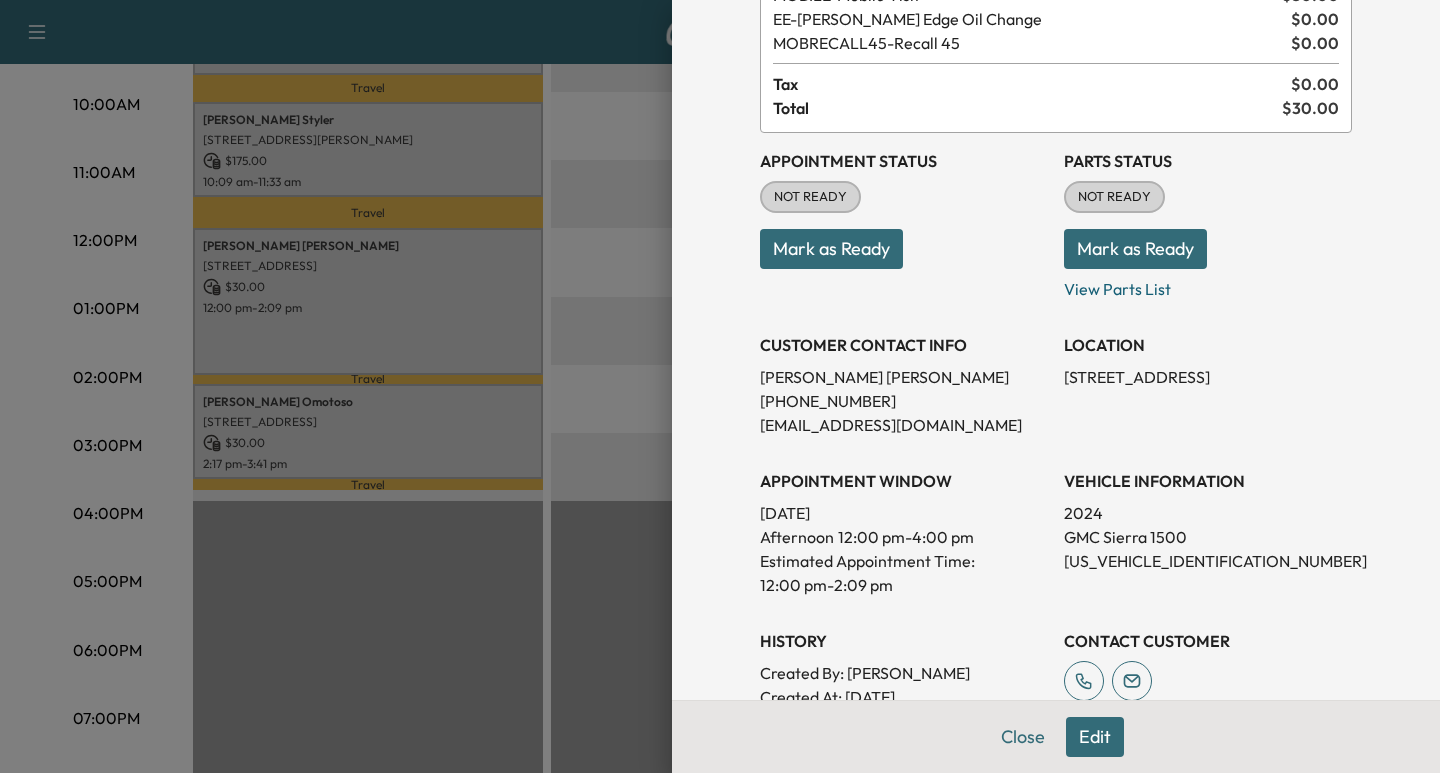 drag, startPoint x: 1126, startPoint y: 403, endPoint x: 1054, endPoint y: 376, distance: 76.896034 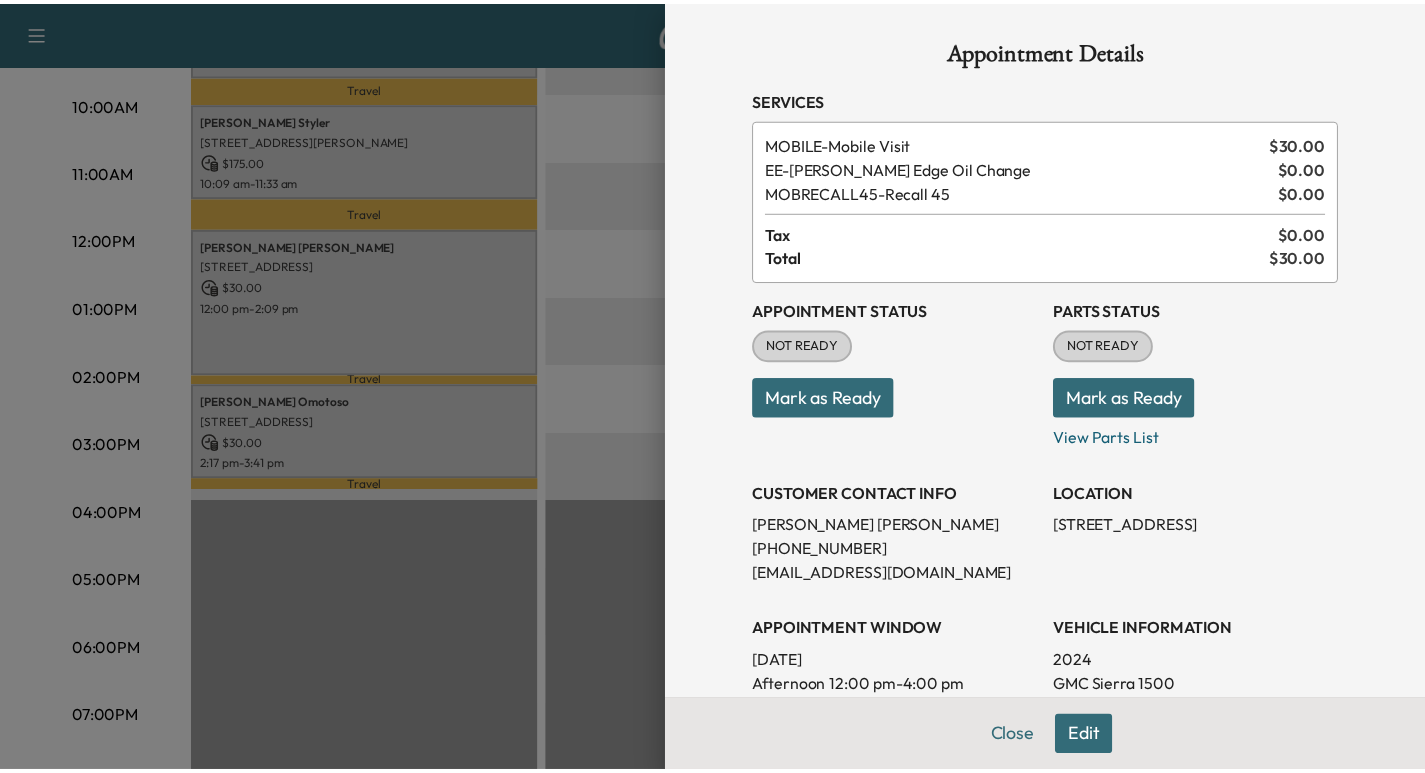 scroll, scrollTop: 0, scrollLeft: 0, axis: both 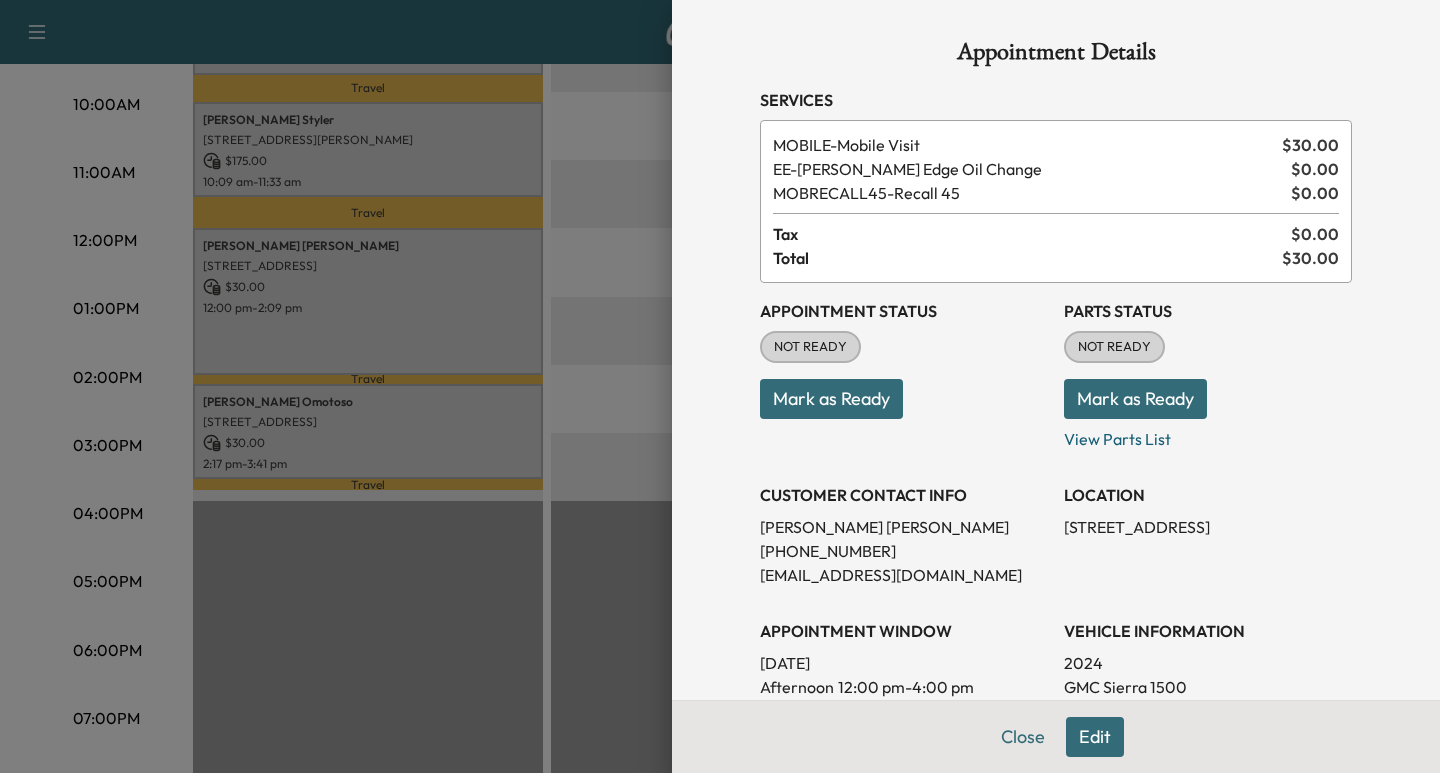 drag, startPoint x: 513, startPoint y: 162, endPoint x: 538, endPoint y: 166, distance: 25.317978 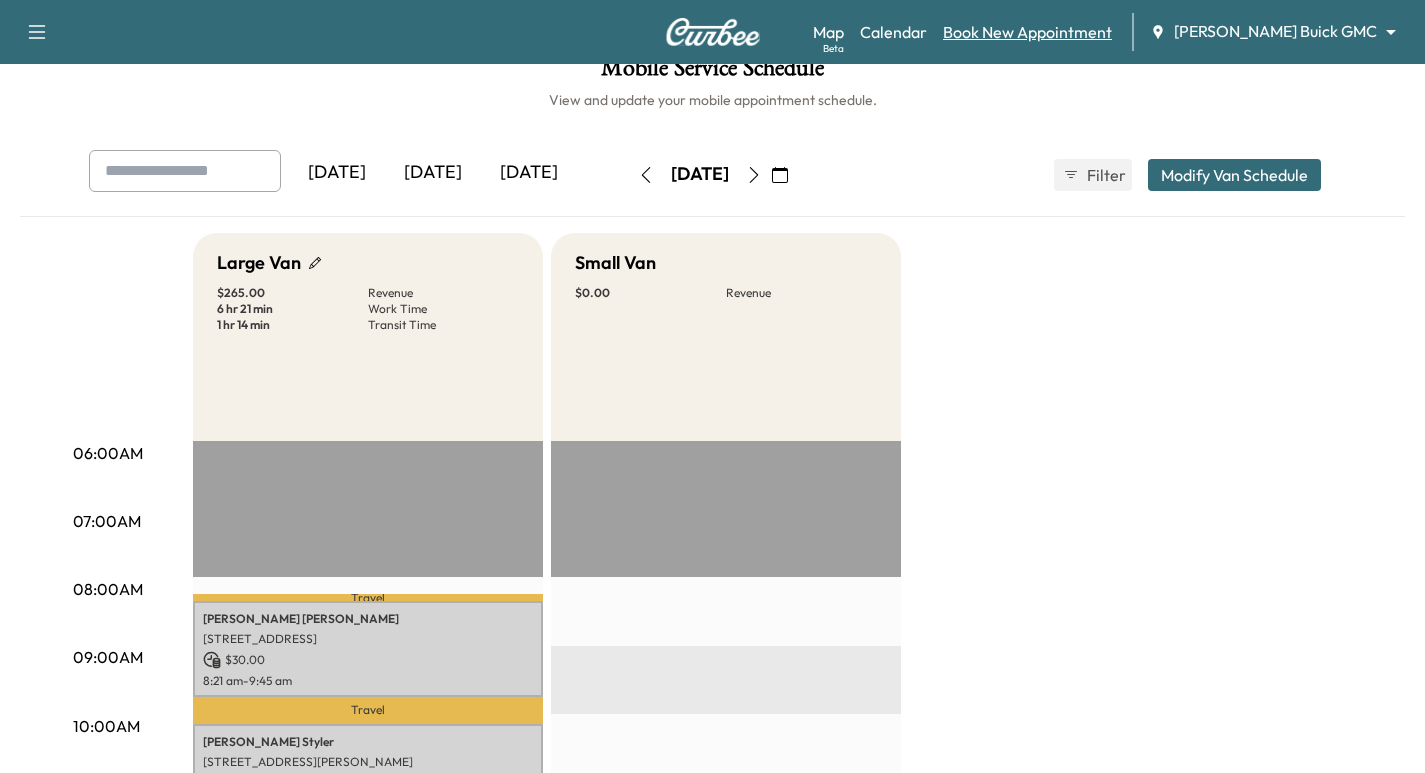scroll, scrollTop: 0, scrollLeft: 0, axis: both 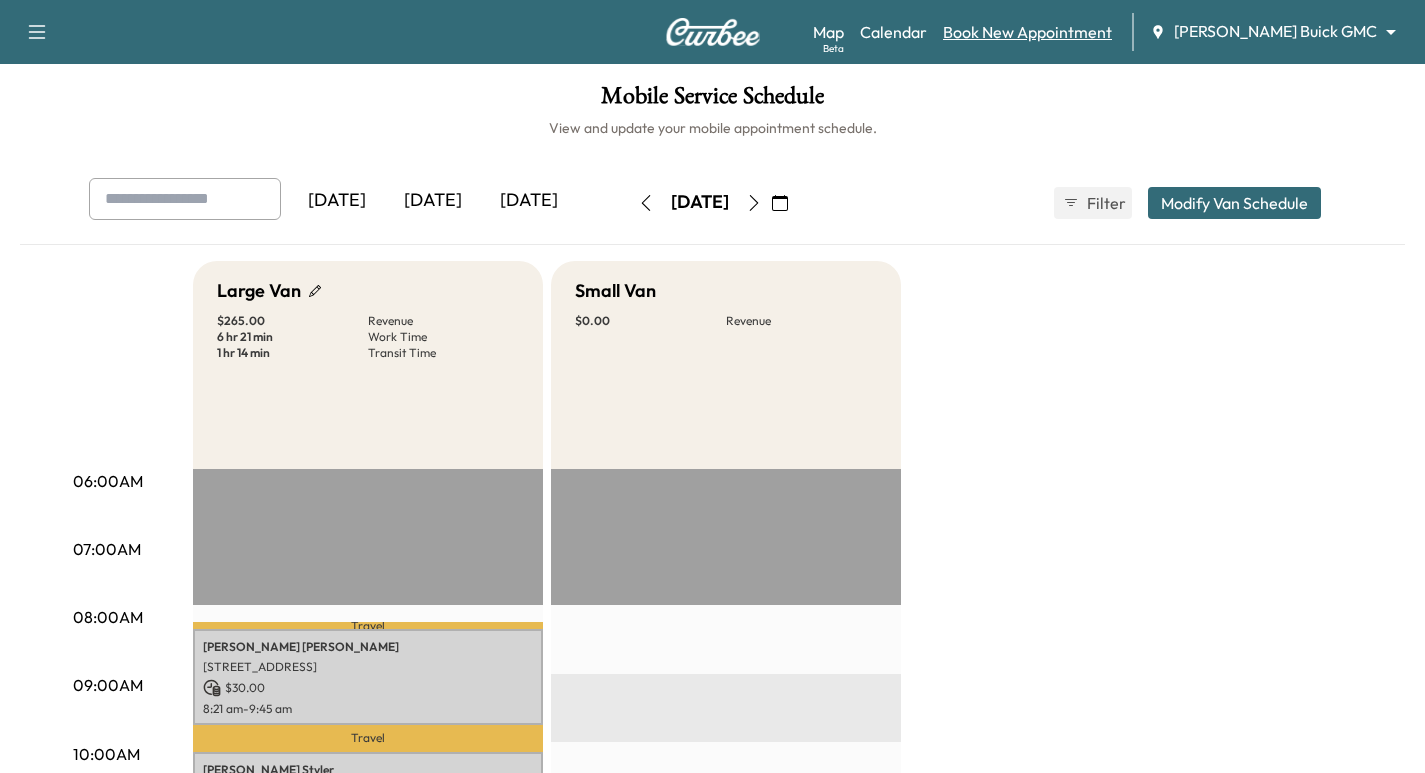 click on "Book New Appointment" at bounding box center [1027, 32] 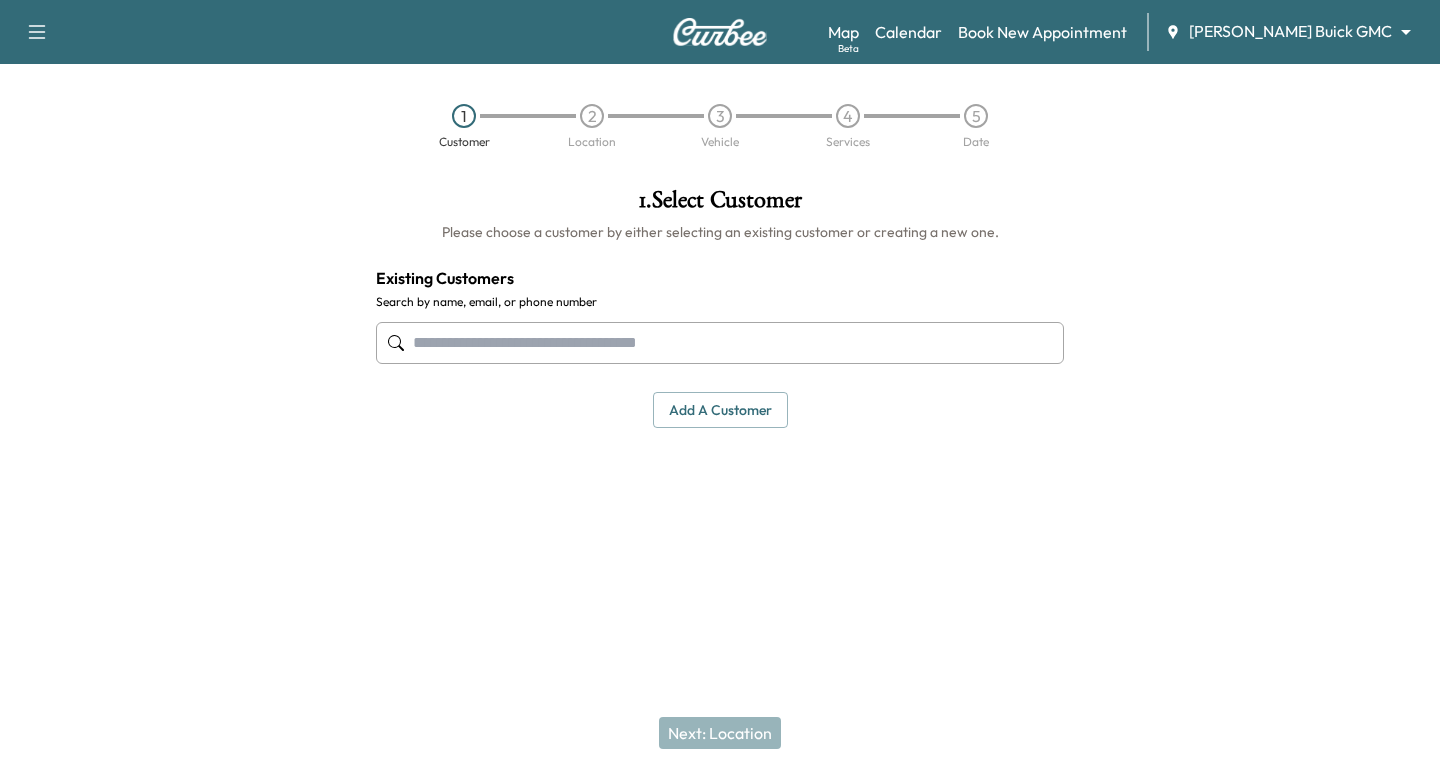 click at bounding box center [720, 343] 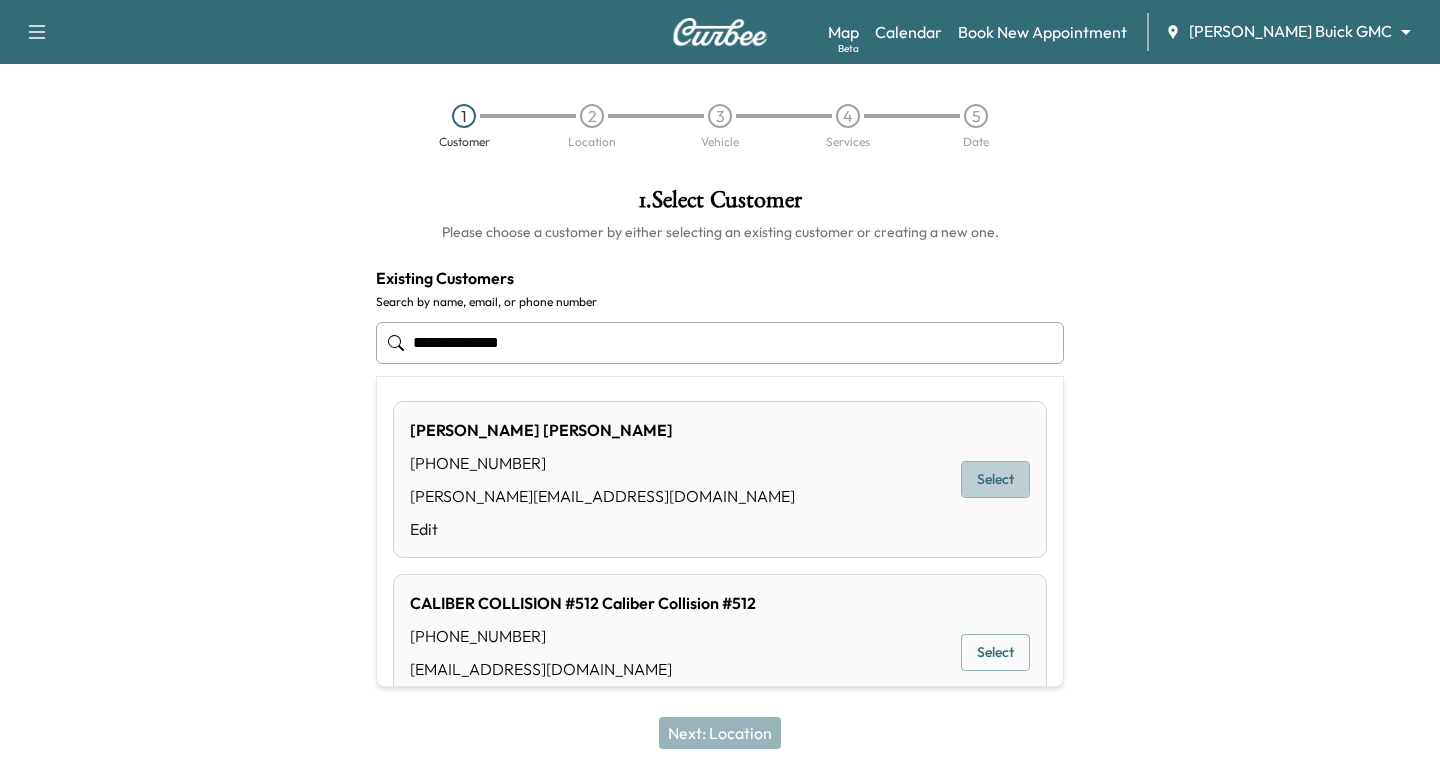 click on "Select" at bounding box center [995, 479] 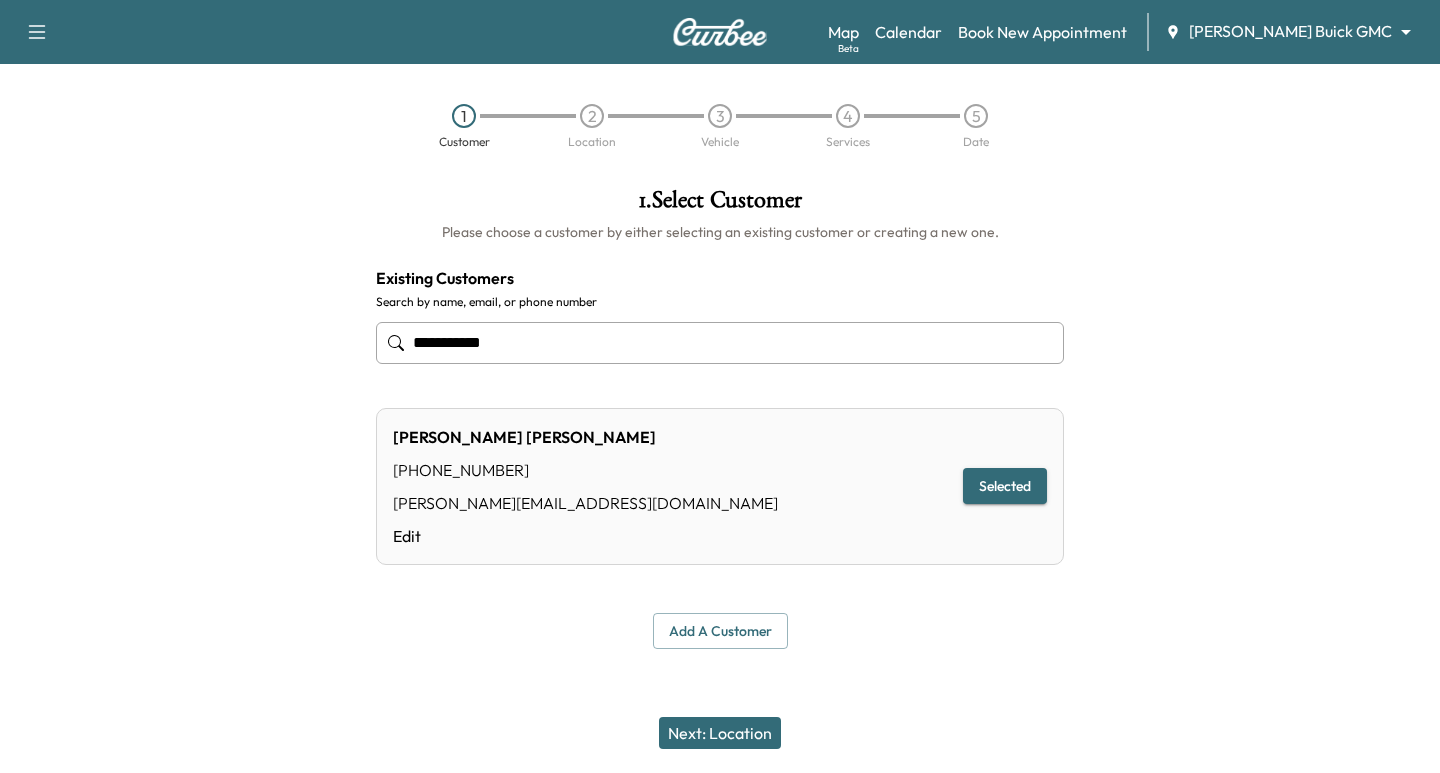 type on "**********" 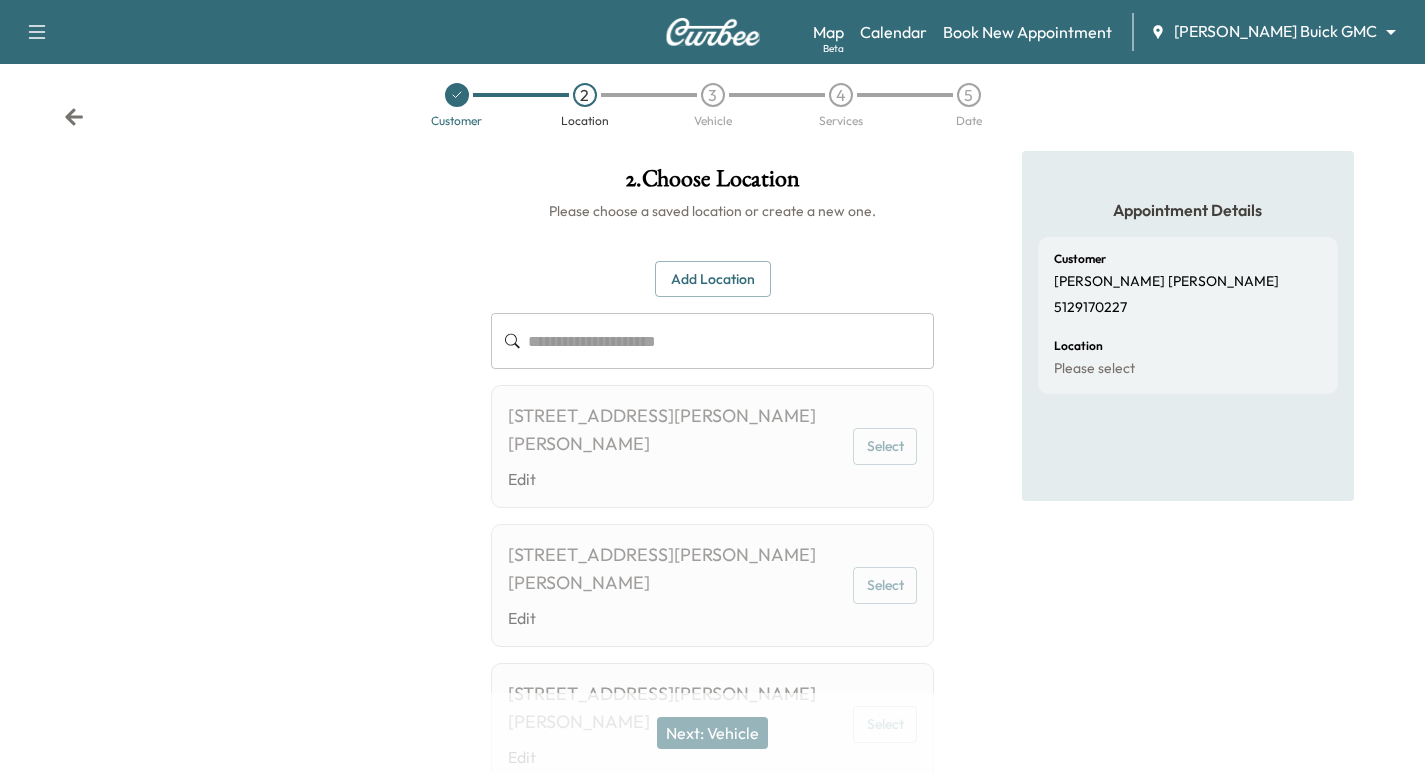 scroll, scrollTop: 0, scrollLeft: 0, axis: both 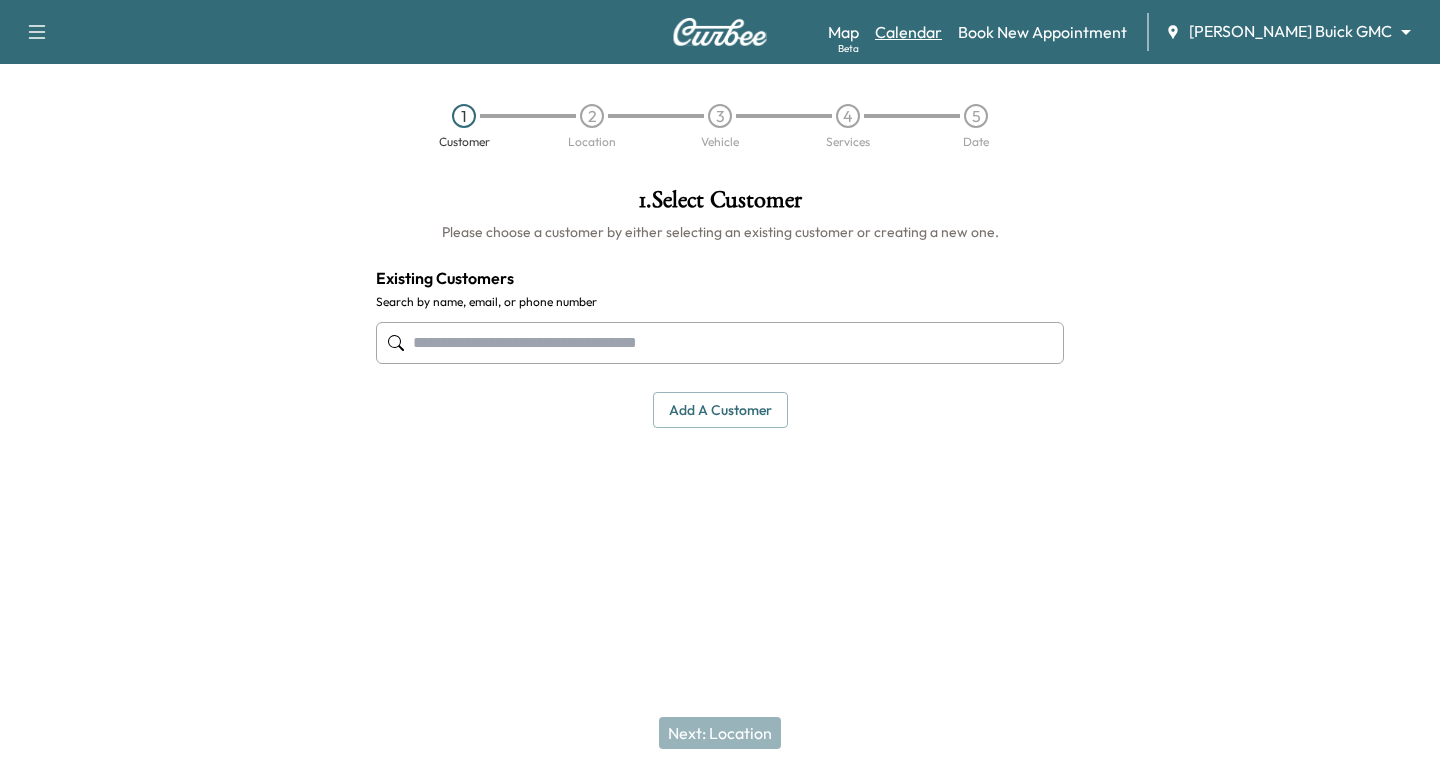 click on "Calendar" at bounding box center [908, 32] 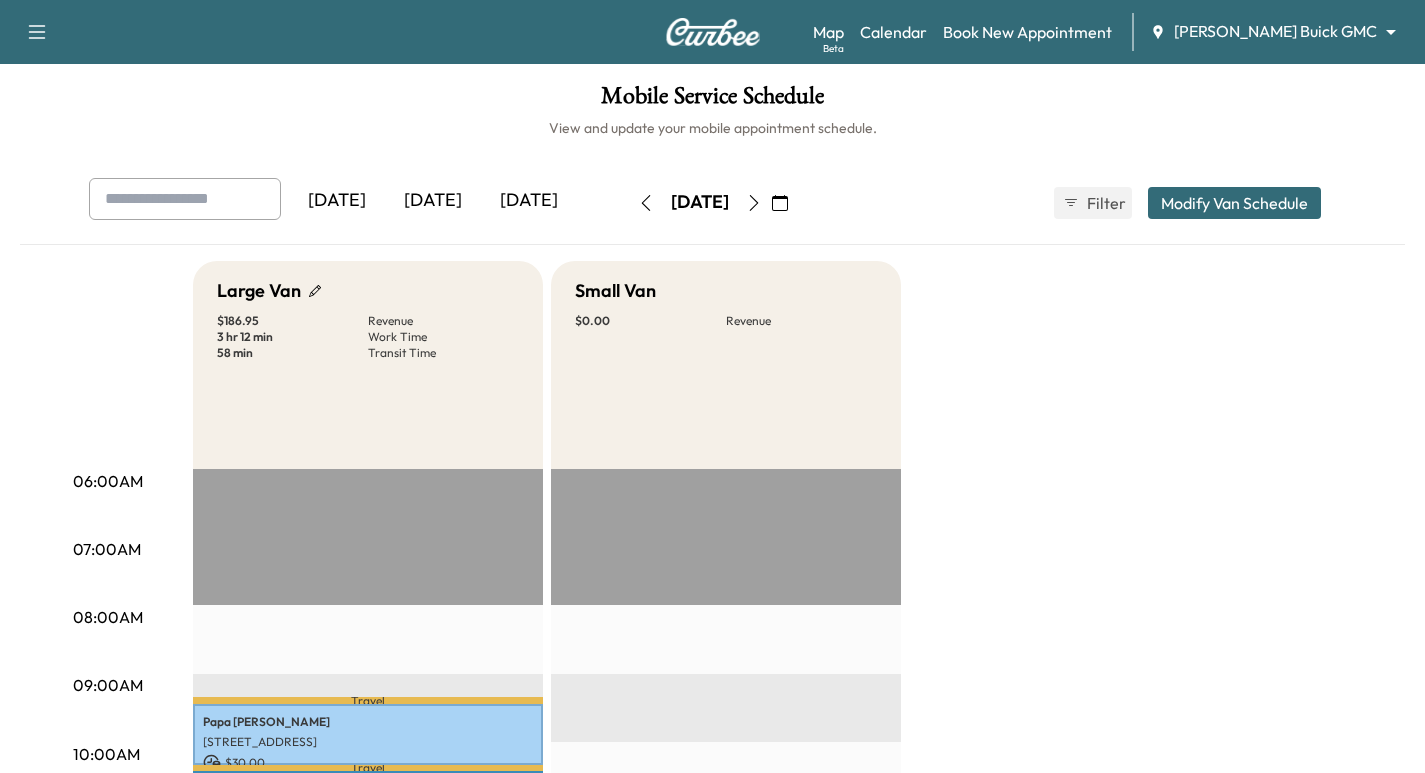click 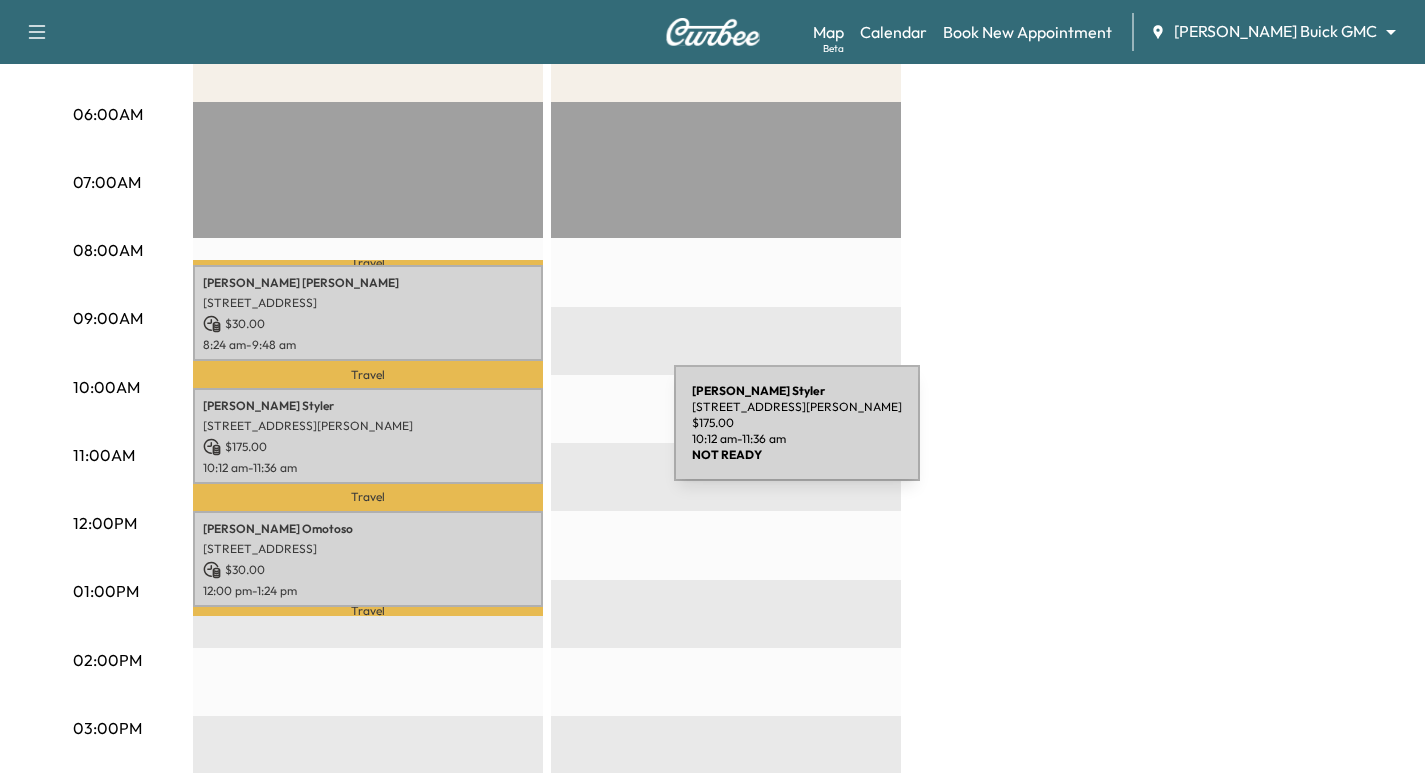 scroll, scrollTop: 525, scrollLeft: 0, axis: vertical 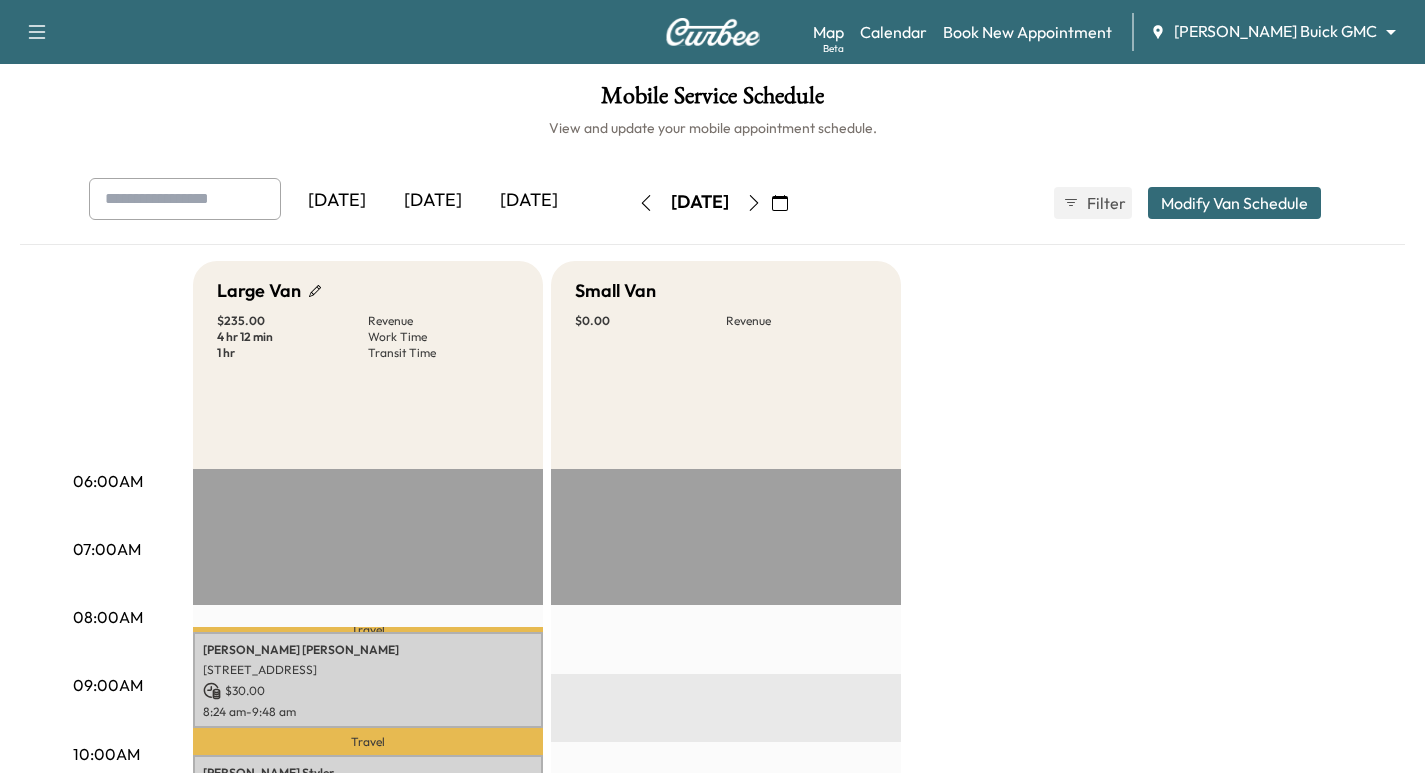 click 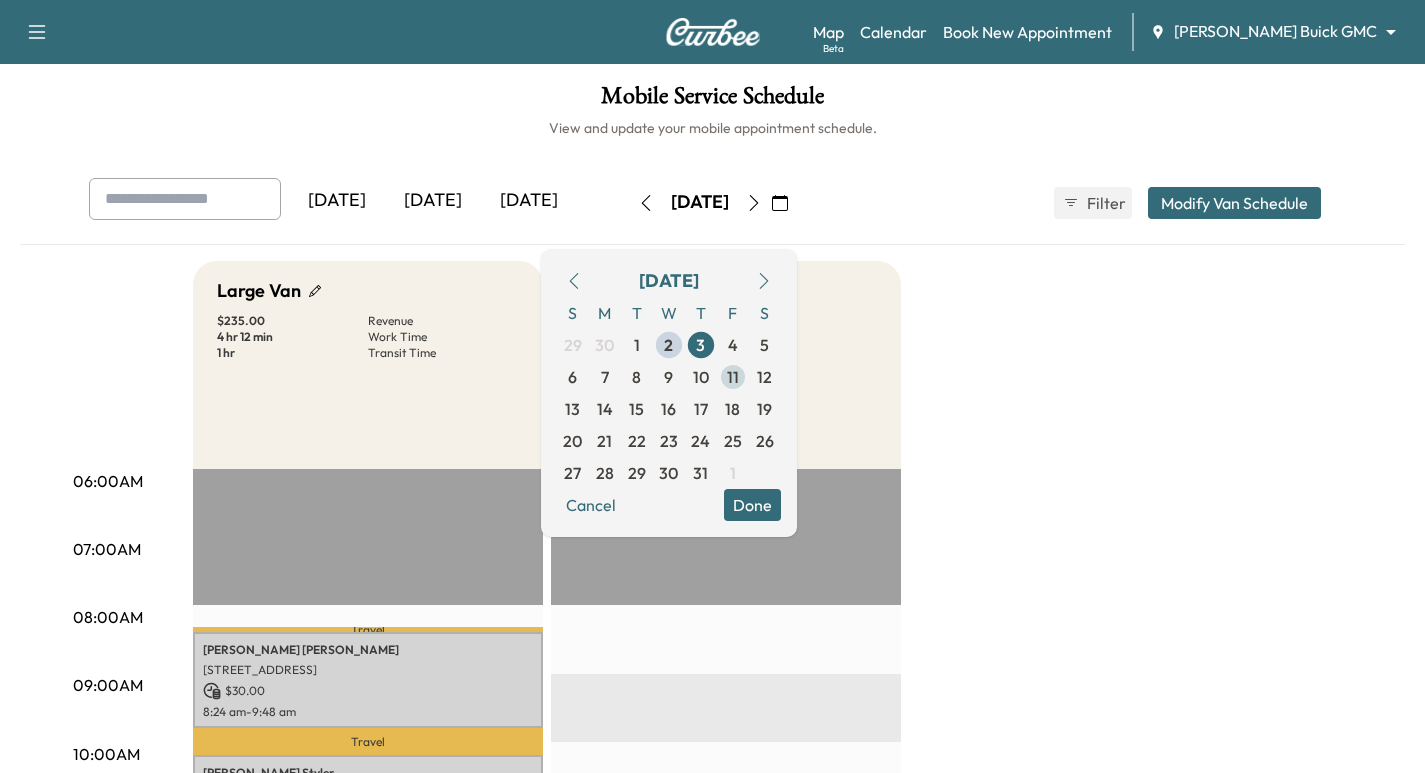 click on "11" at bounding box center (733, 377) 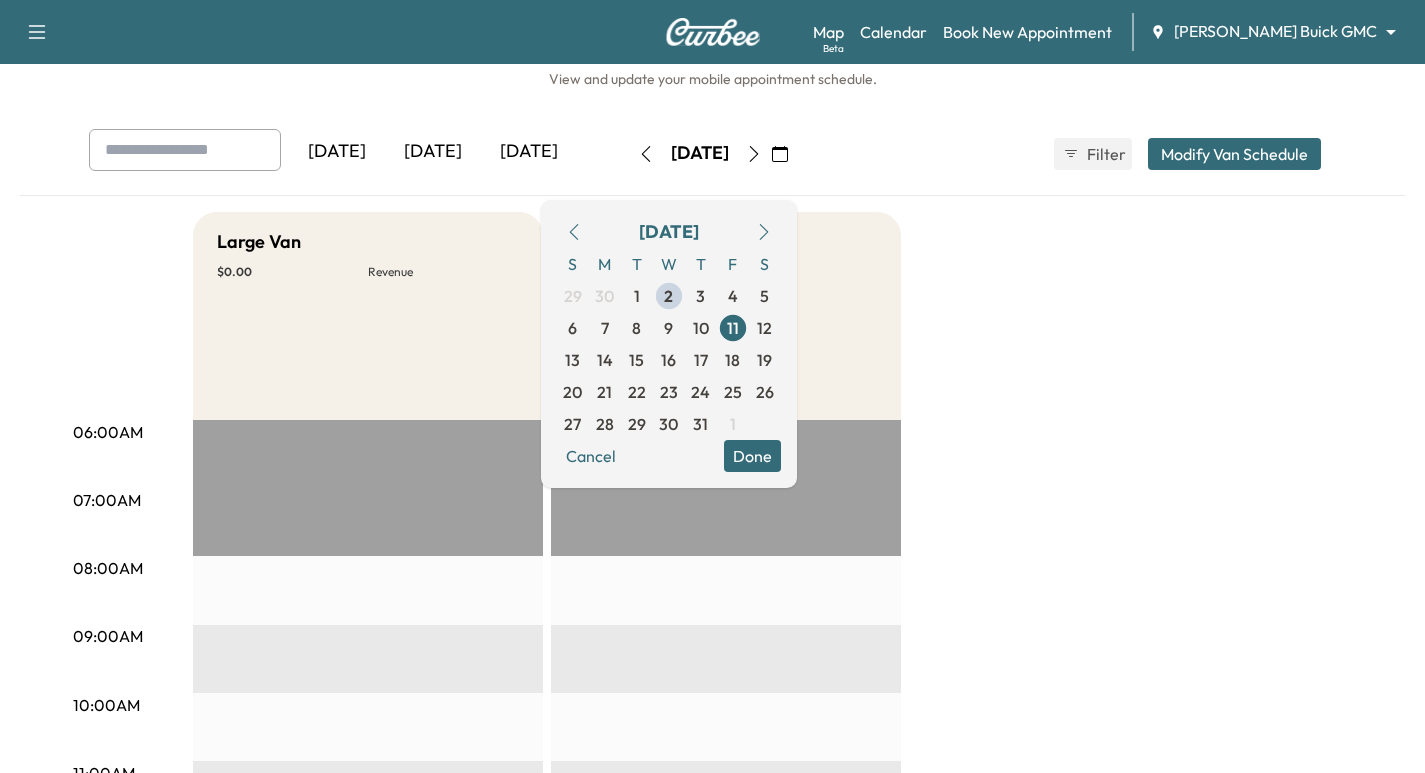 scroll, scrollTop: 0, scrollLeft: 0, axis: both 